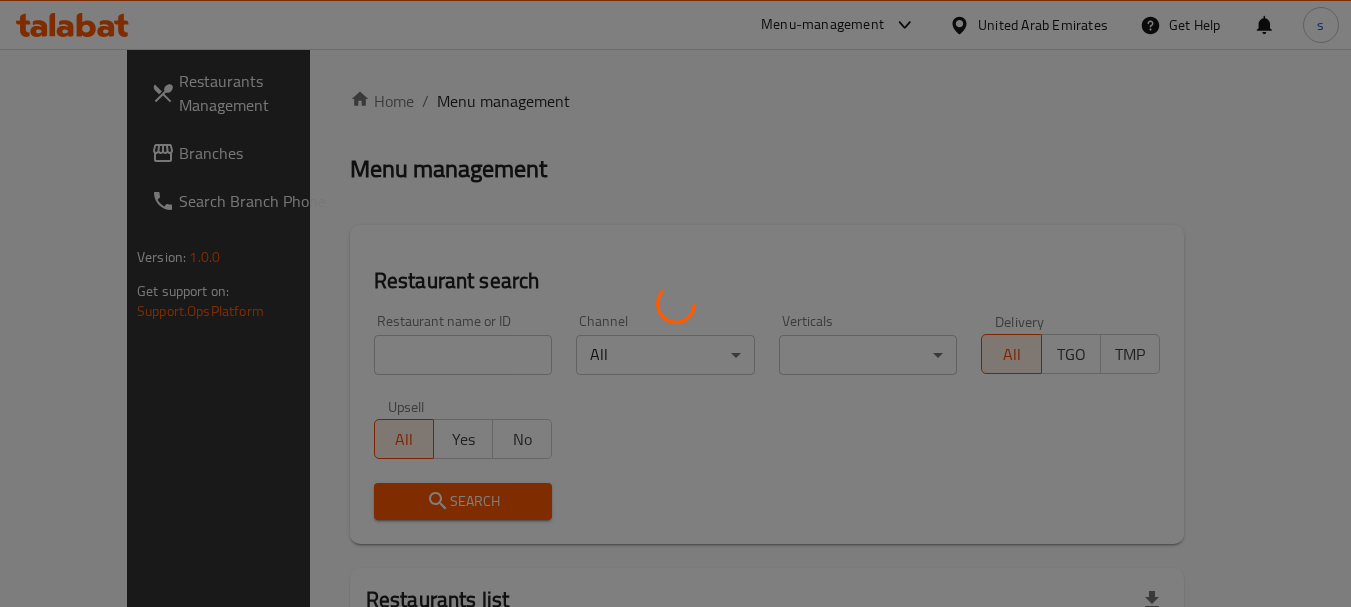 scroll, scrollTop: 0, scrollLeft: 0, axis: both 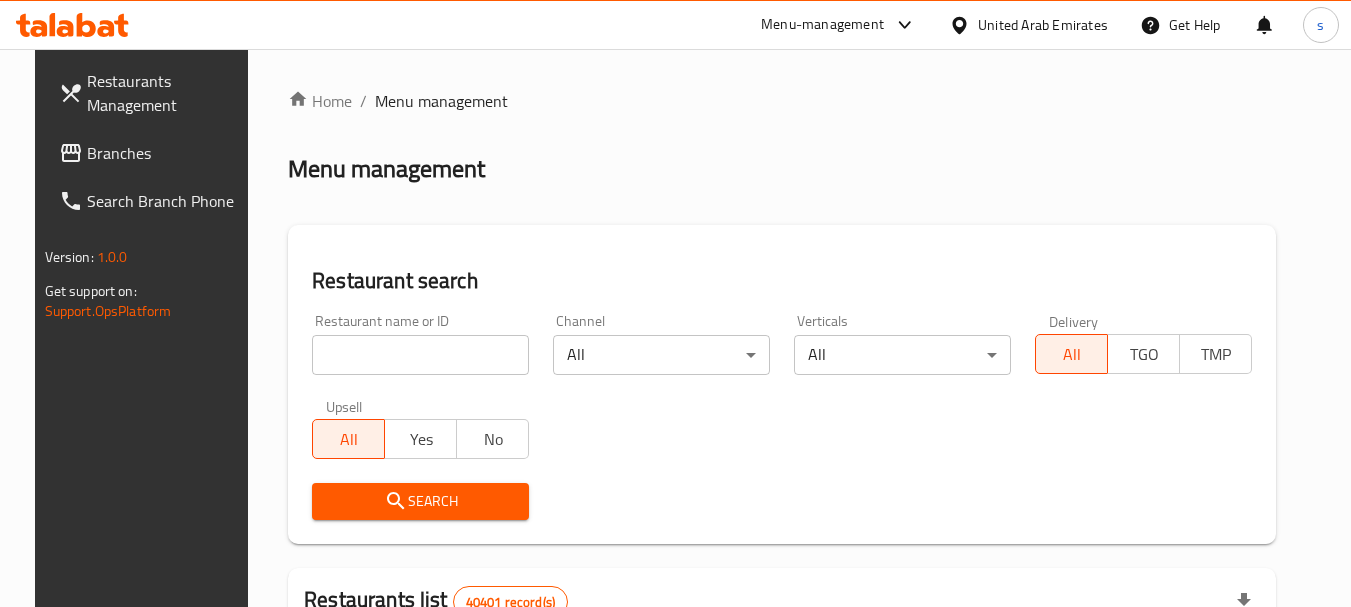 click on "Branches" at bounding box center (166, 153) 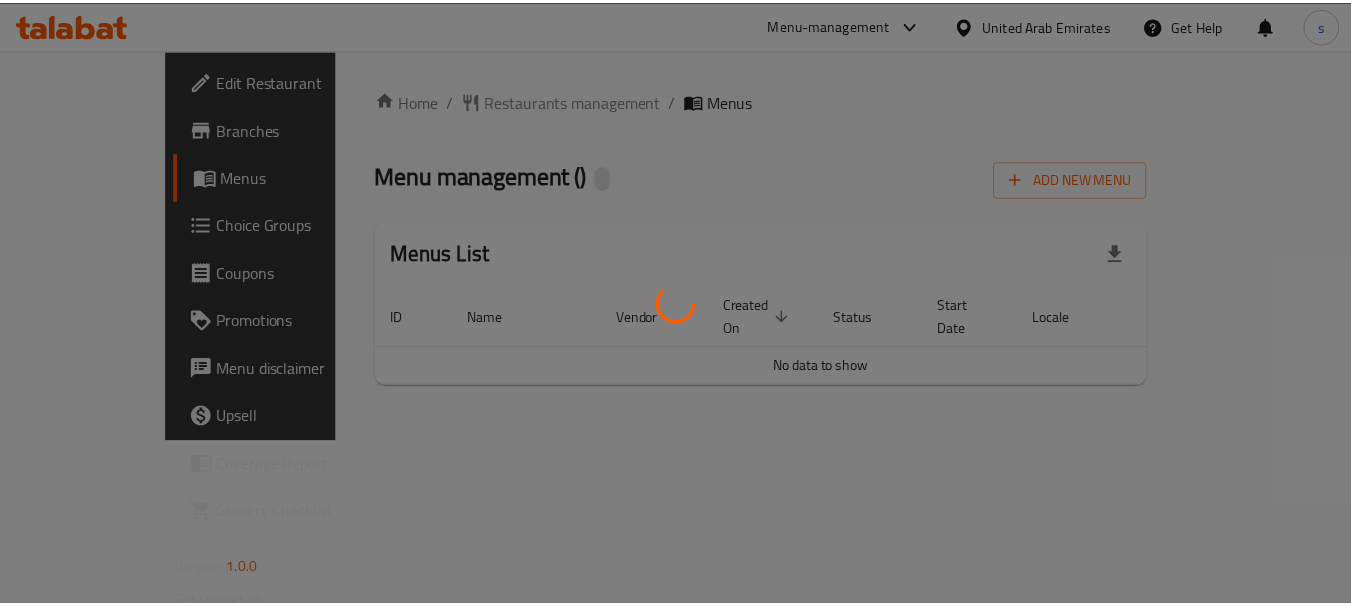 scroll, scrollTop: 0, scrollLeft: 0, axis: both 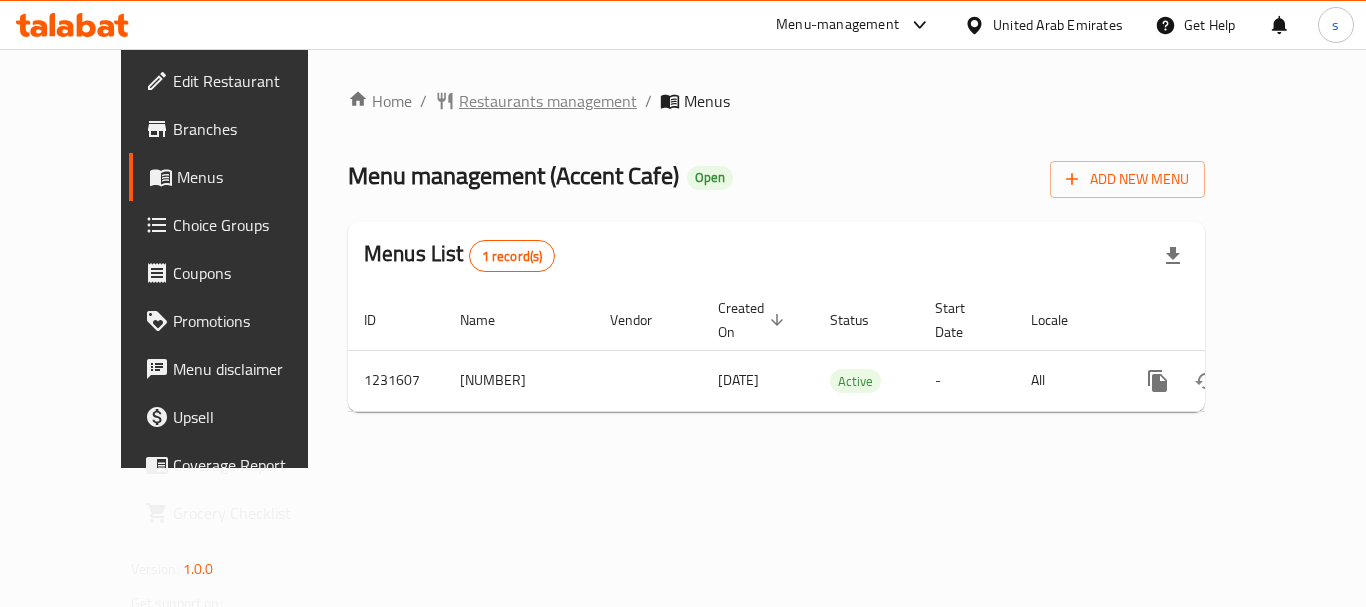 click on "Restaurants management" at bounding box center [548, 101] 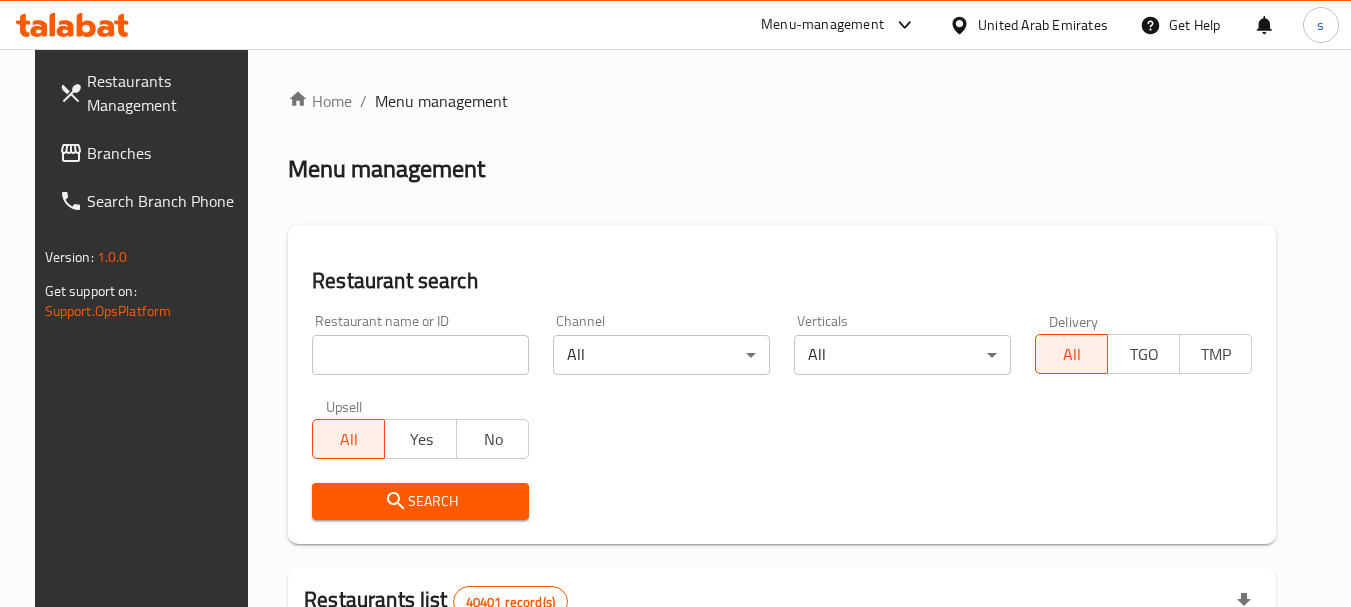 click on "Branches" at bounding box center [166, 153] 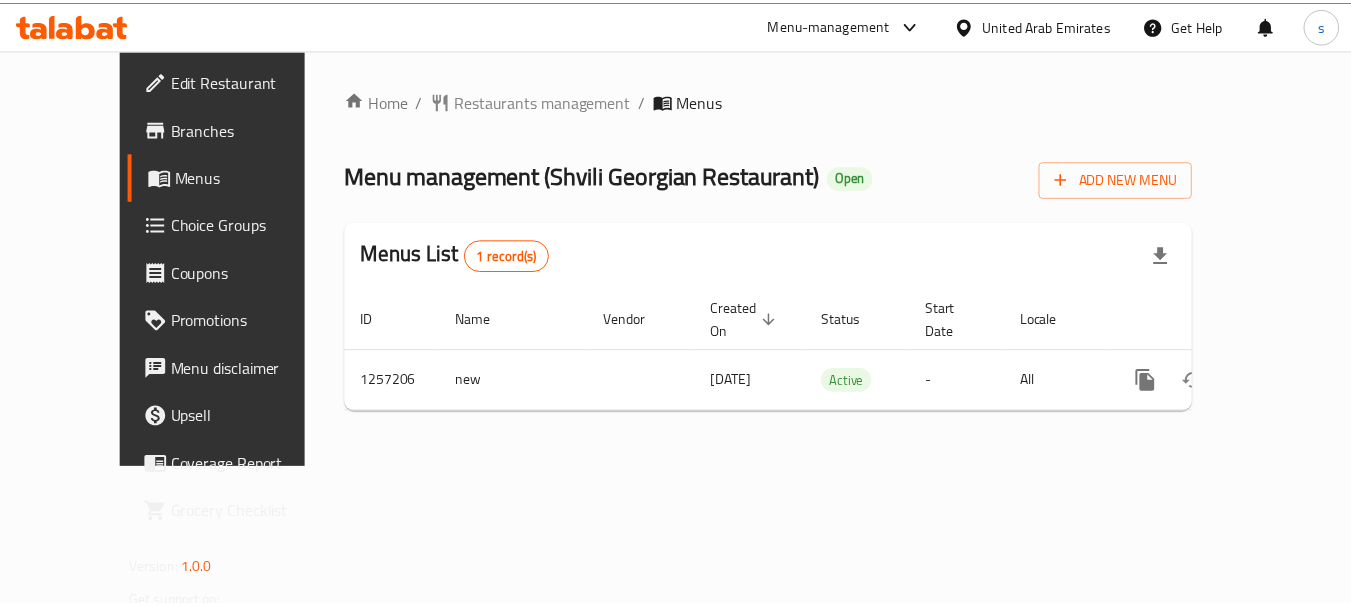 scroll, scrollTop: 0, scrollLeft: 0, axis: both 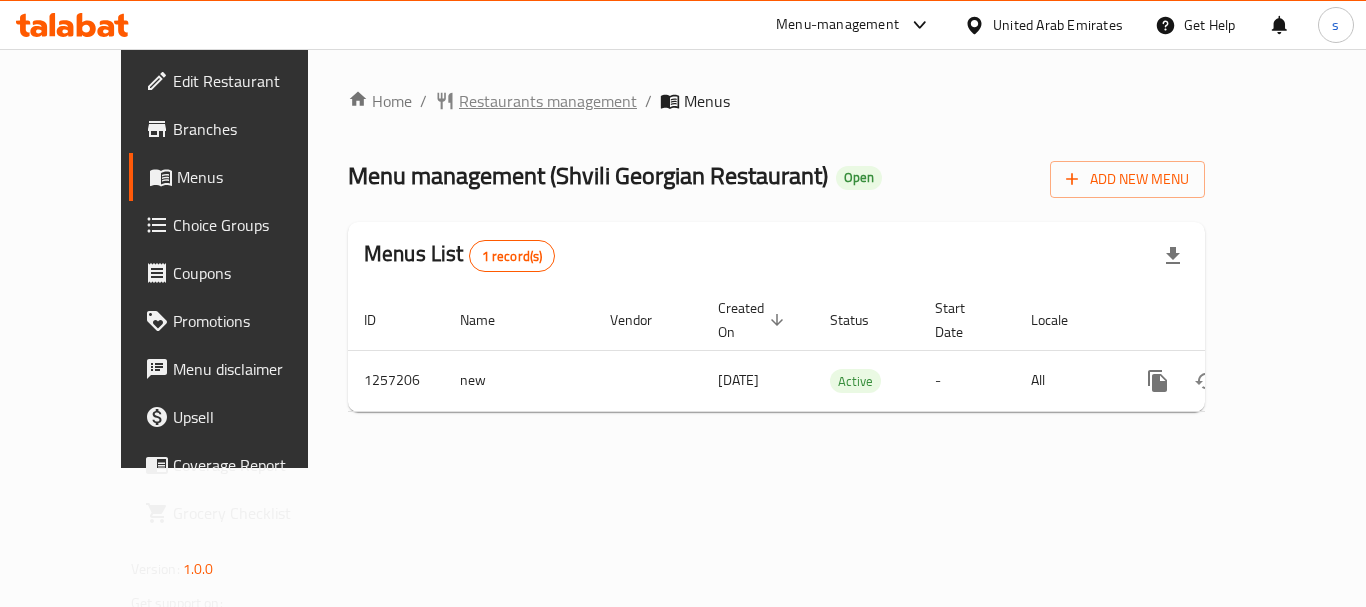 click on "Restaurants management" at bounding box center [548, 101] 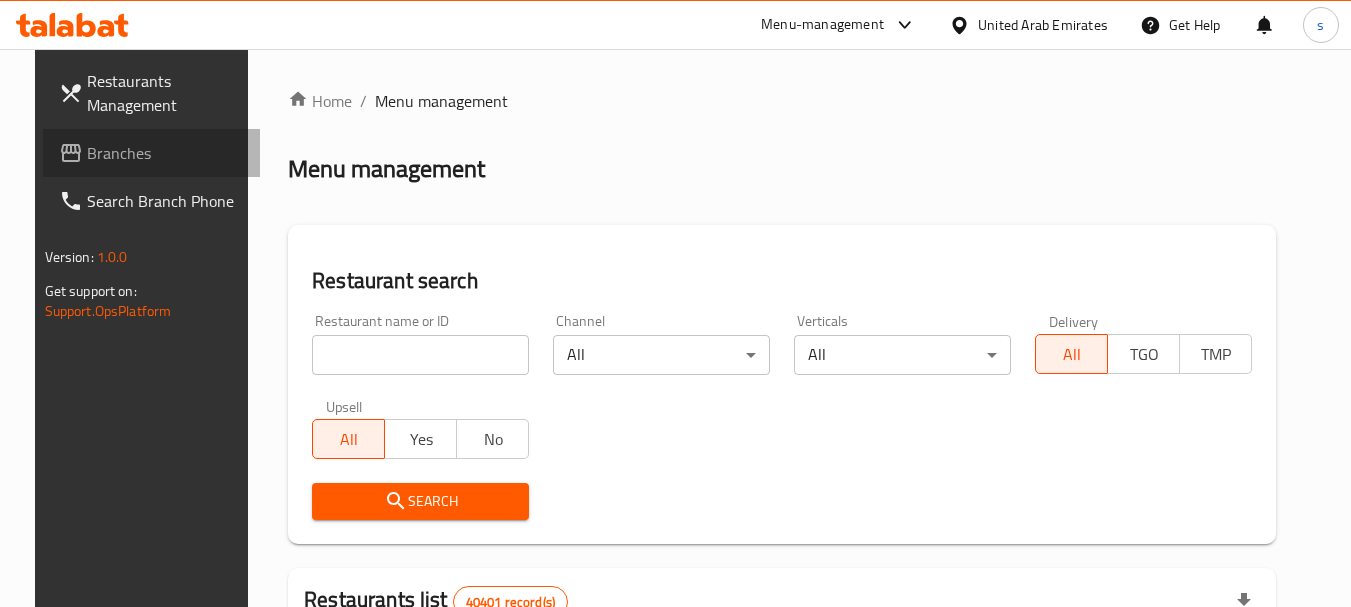 click on "Branches" at bounding box center (152, 153) 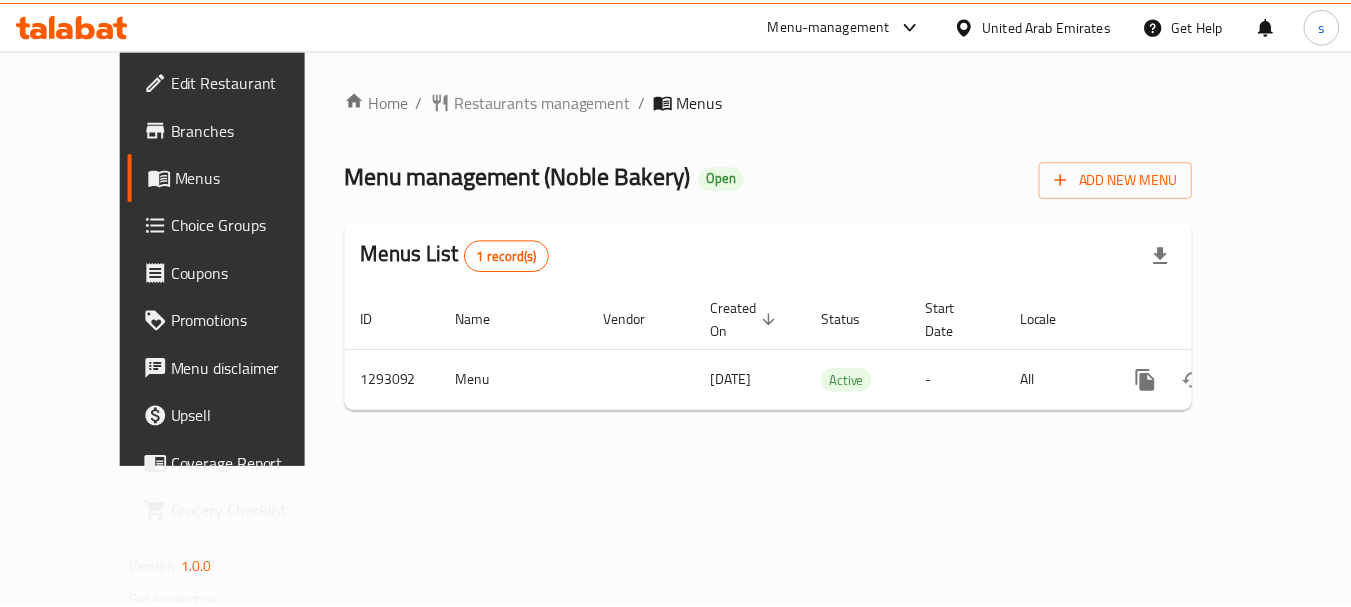 scroll, scrollTop: 0, scrollLeft: 0, axis: both 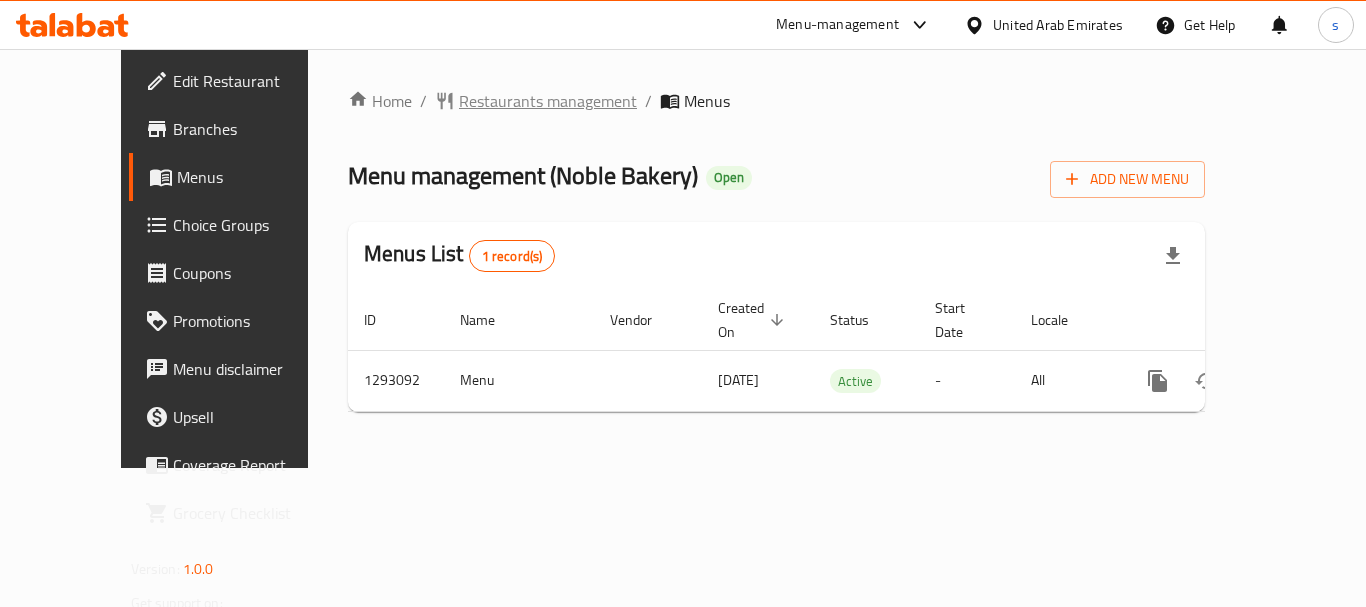 click on "Restaurants management" at bounding box center [548, 101] 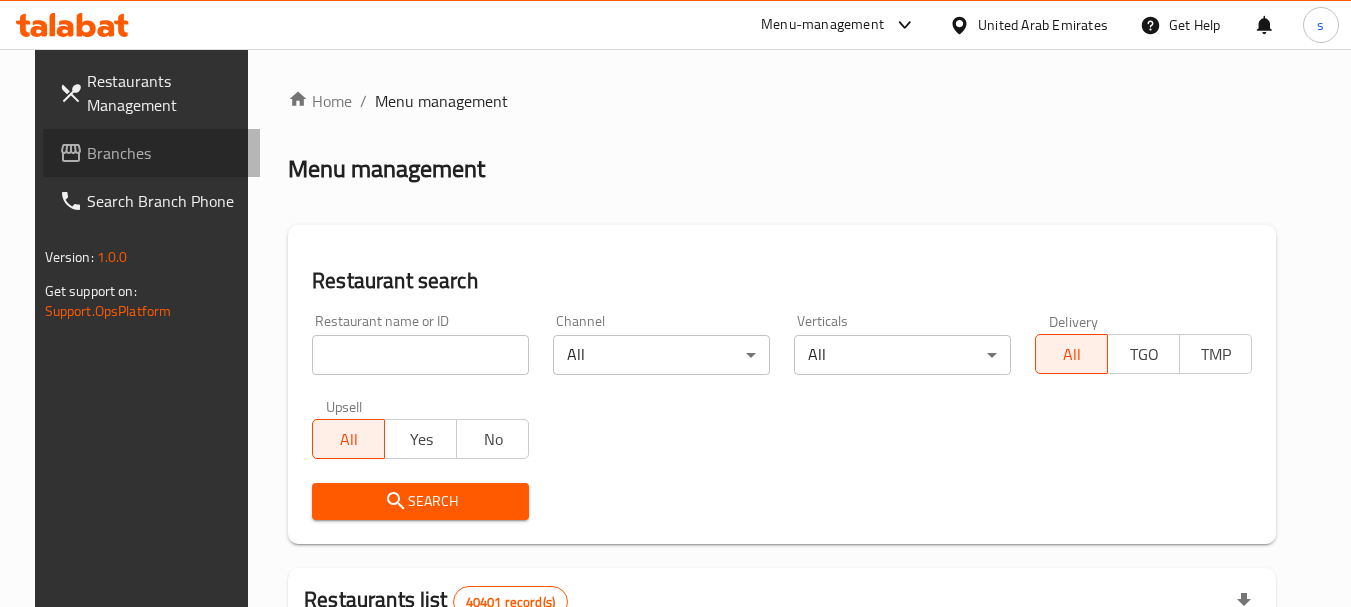 click on "Branches" at bounding box center (166, 153) 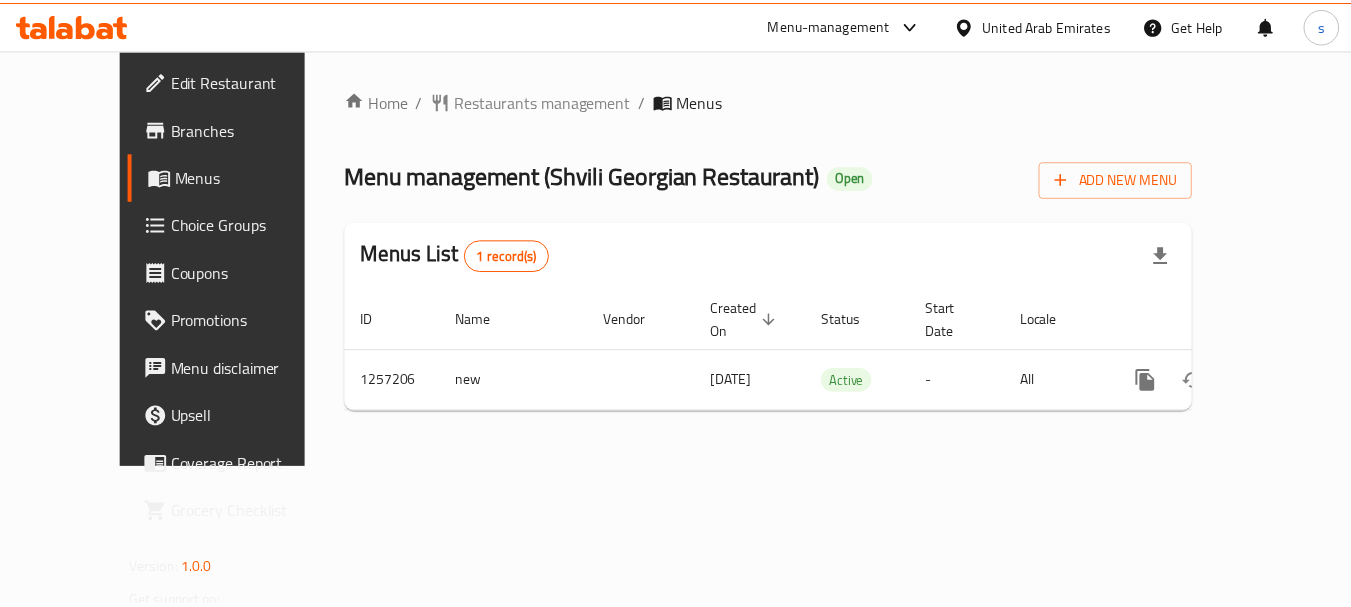 scroll, scrollTop: 0, scrollLeft: 0, axis: both 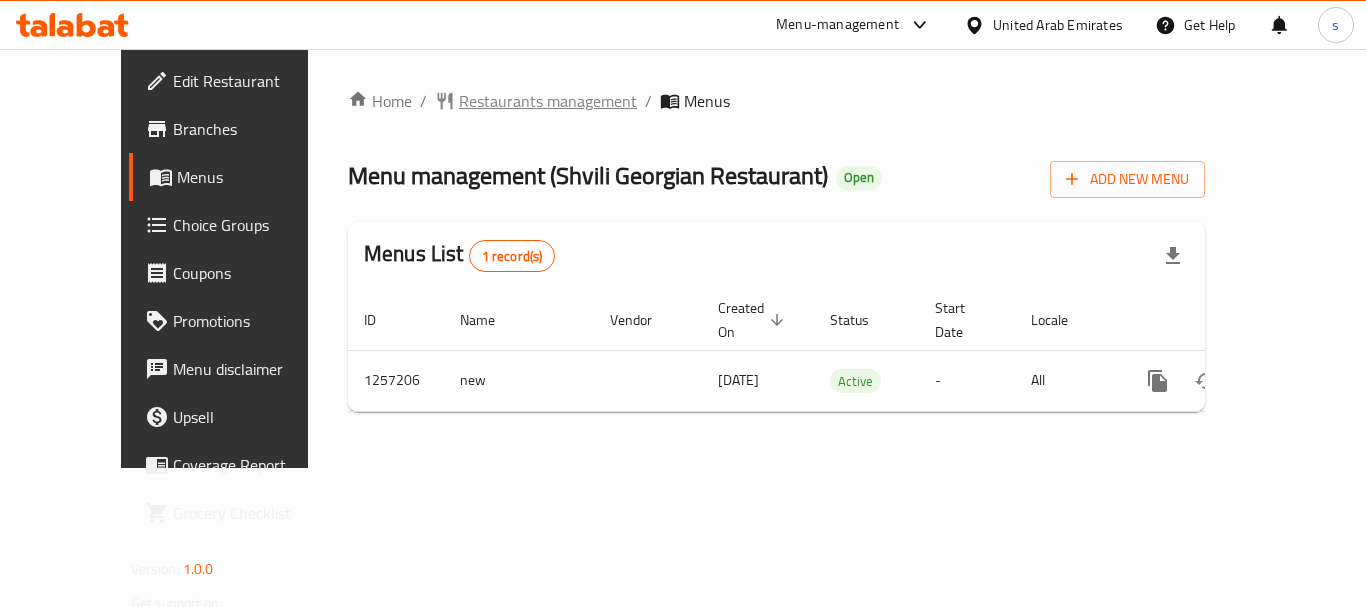 click on "Restaurants management" at bounding box center (548, 101) 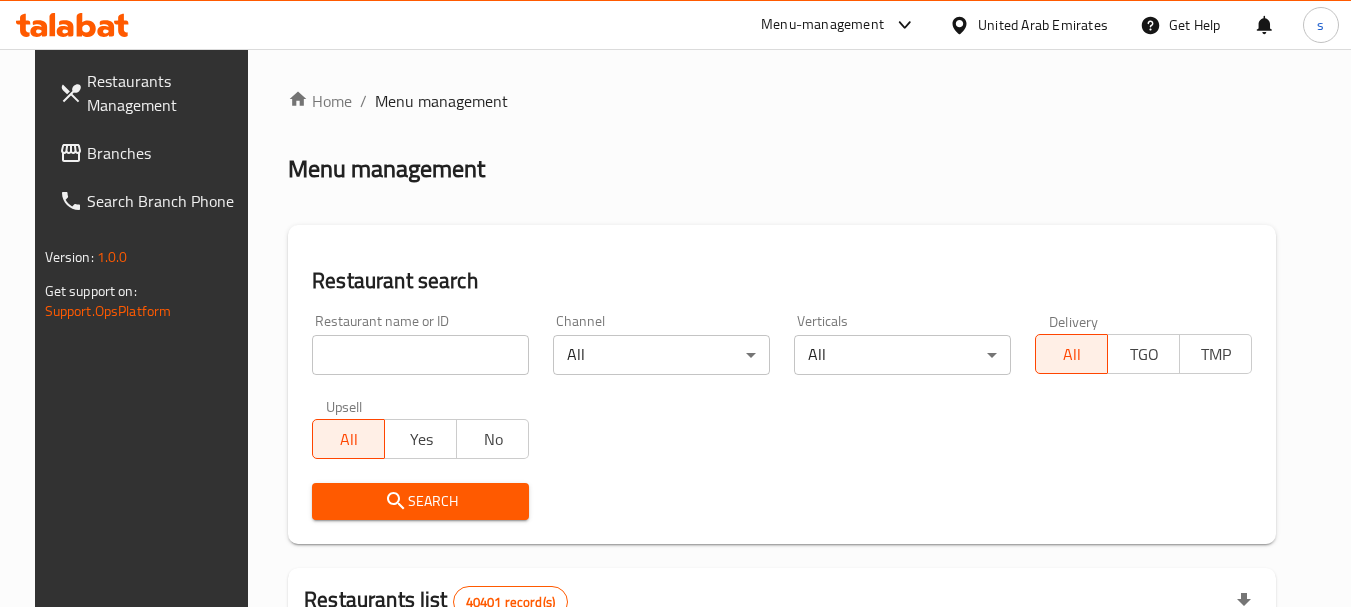 click on "Branches" at bounding box center (166, 153) 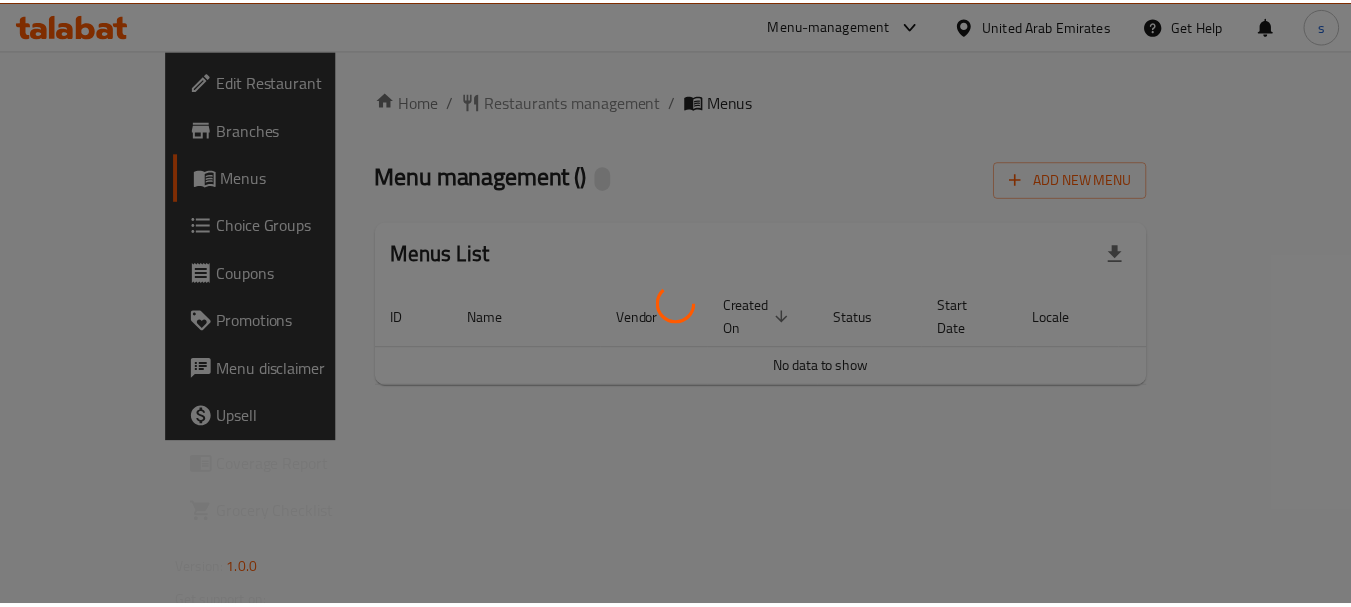 scroll, scrollTop: 0, scrollLeft: 0, axis: both 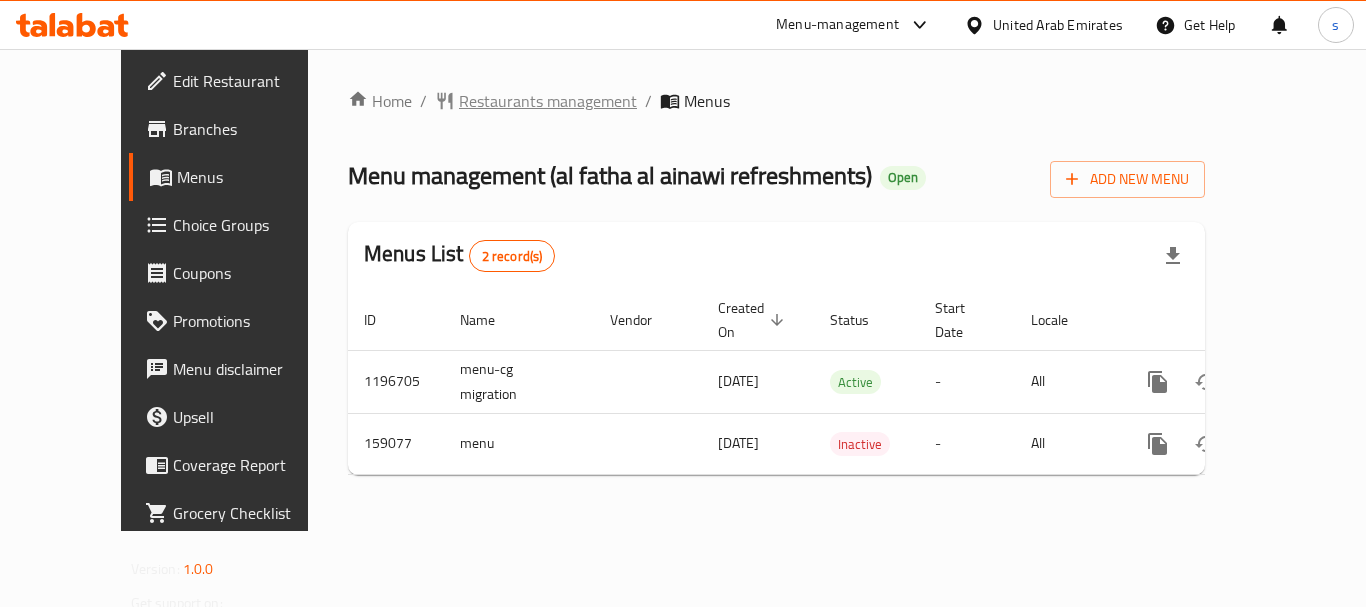 click on "Restaurants management" at bounding box center (548, 101) 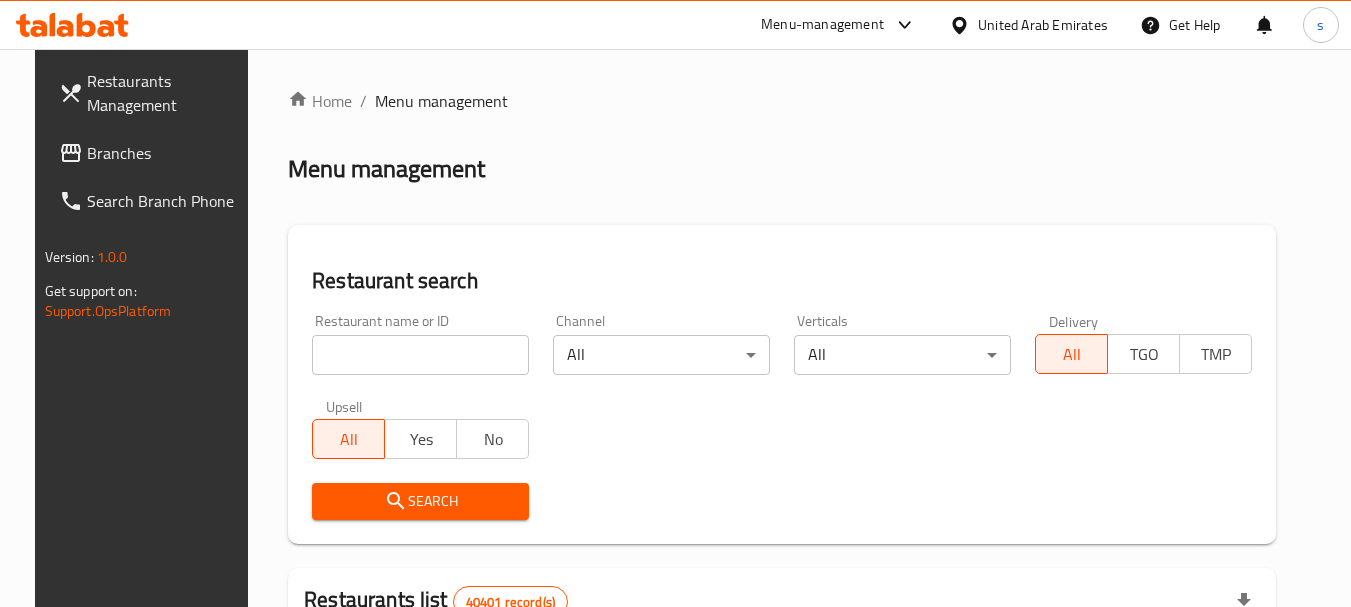 click on "Branches" at bounding box center (166, 153) 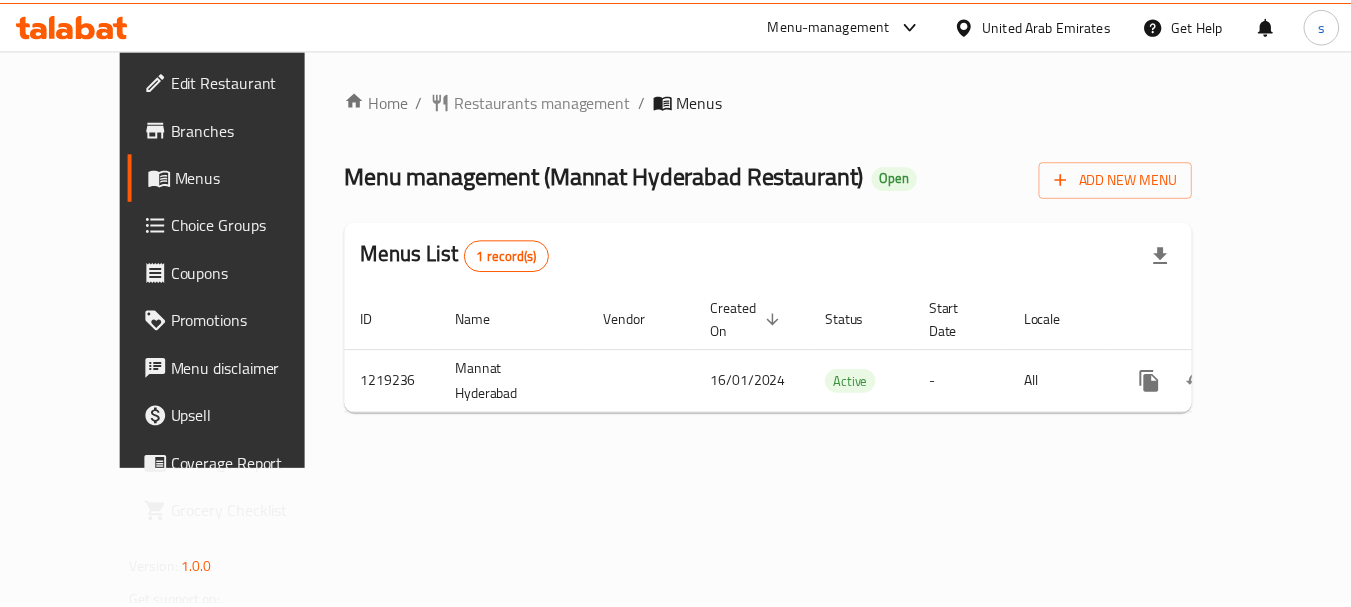 scroll, scrollTop: 0, scrollLeft: 0, axis: both 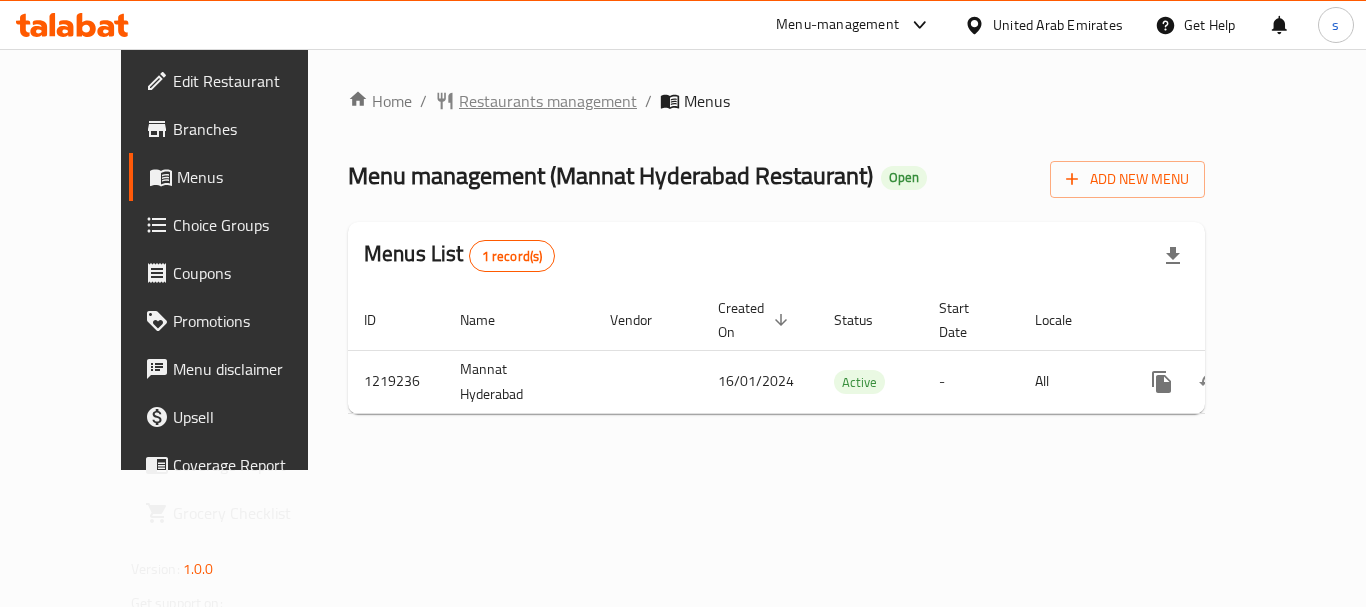 click on "Restaurants management" at bounding box center [548, 101] 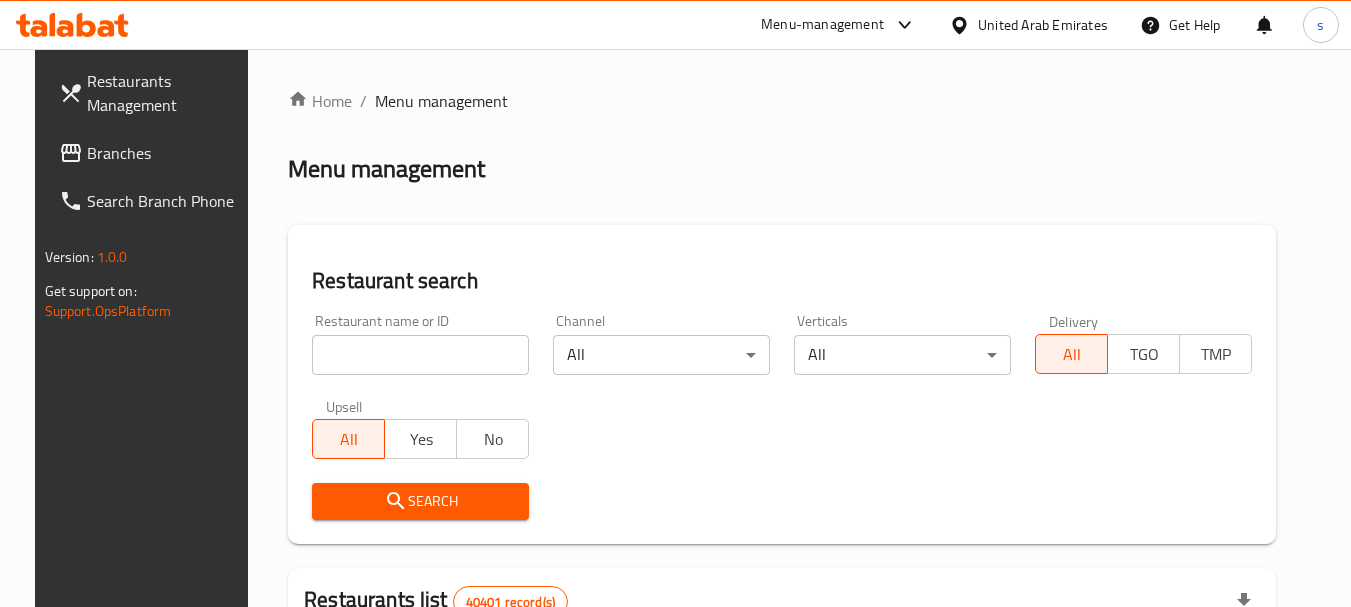 click on "Branches" at bounding box center [152, 153] 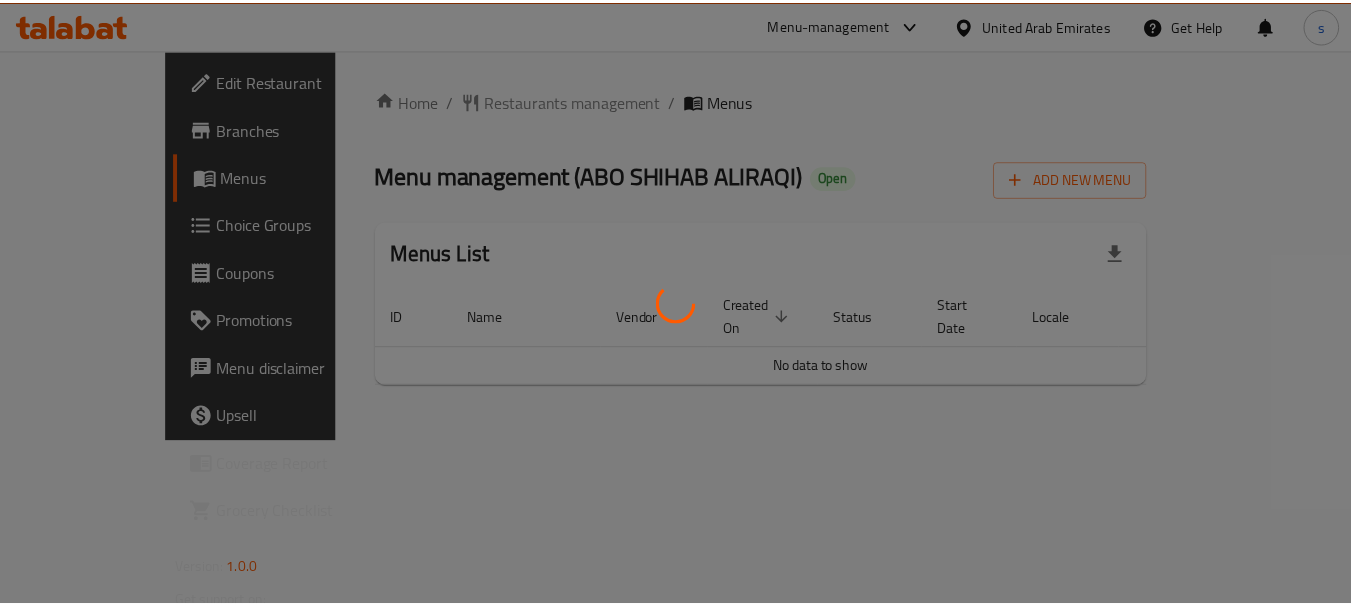 scroll, scrollTop: 0, scrollLeft: 0, axis: both 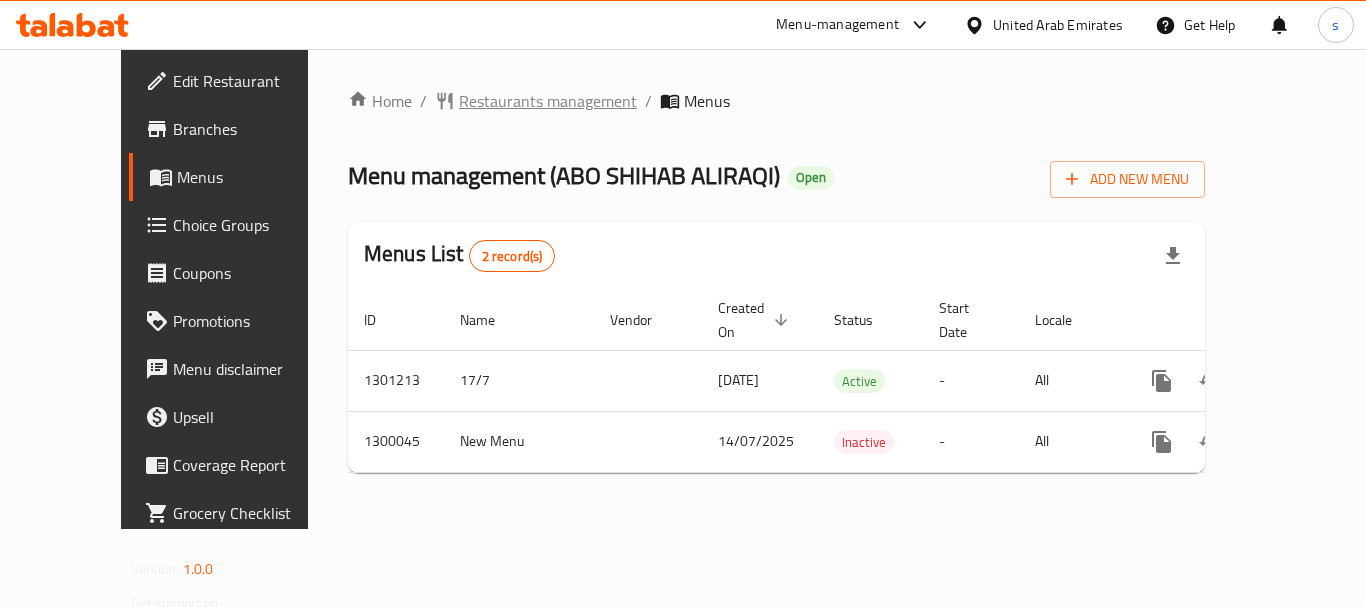click on "Restaurants management" at bounding box center (548, 101) 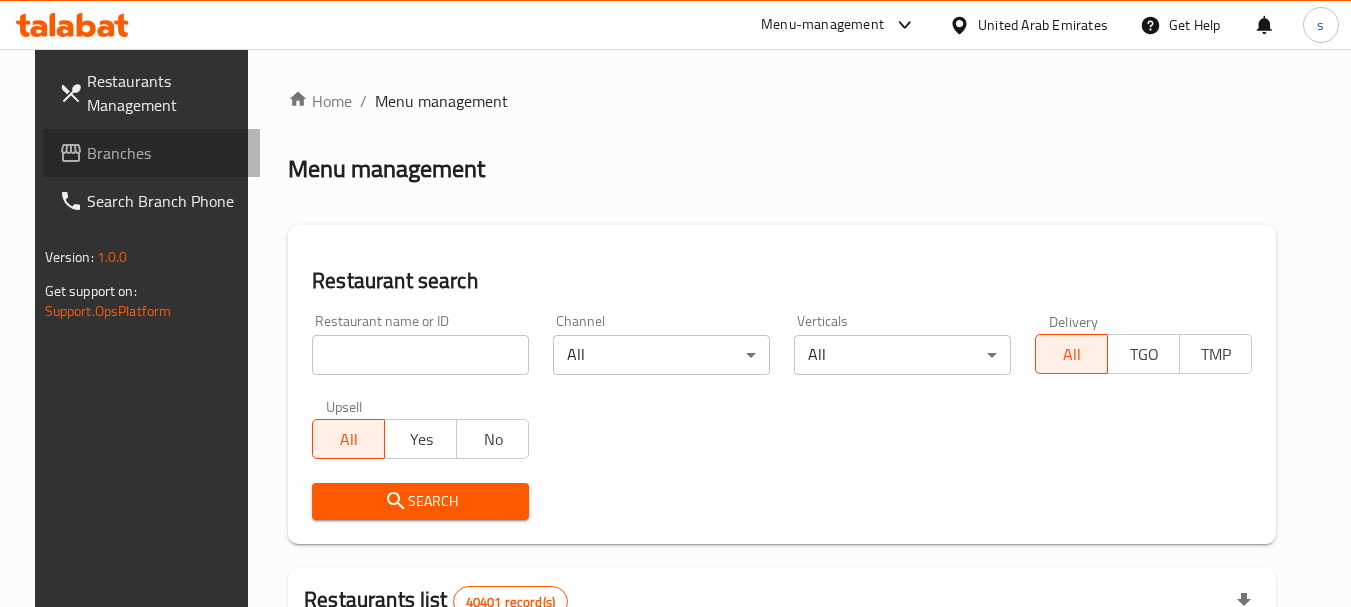 click on "Branches" at bounding box center (166, 153) 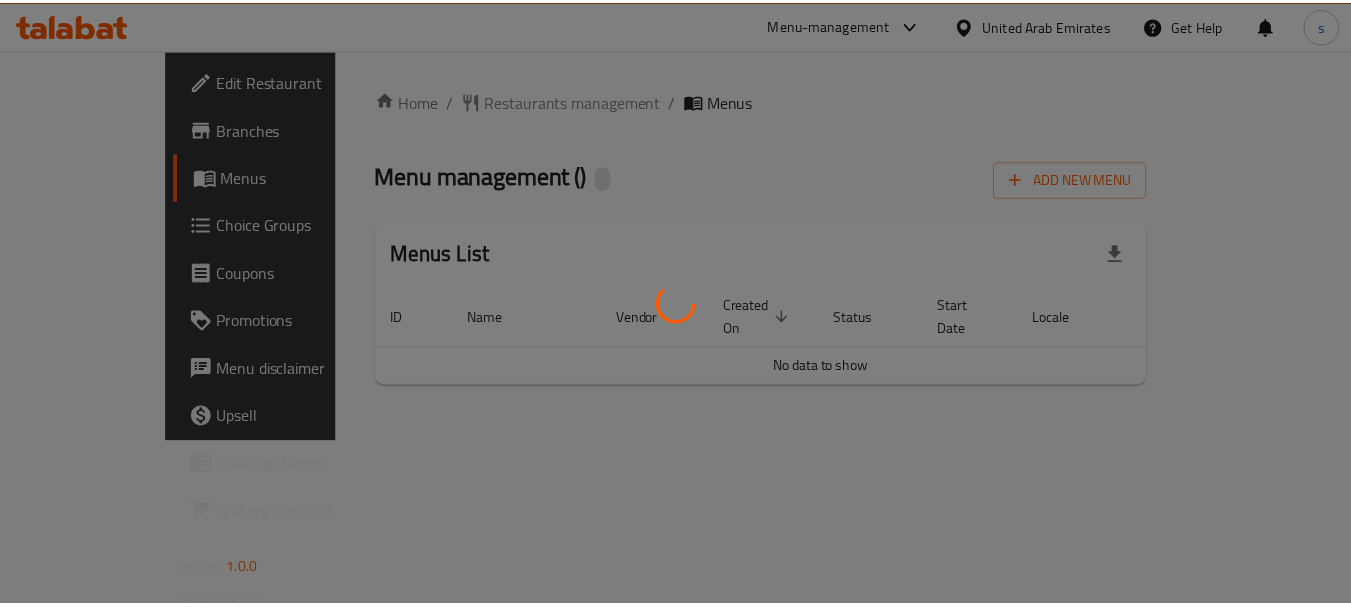 scroll, scrollTop: 0, scrollLeft: 0, axis: both 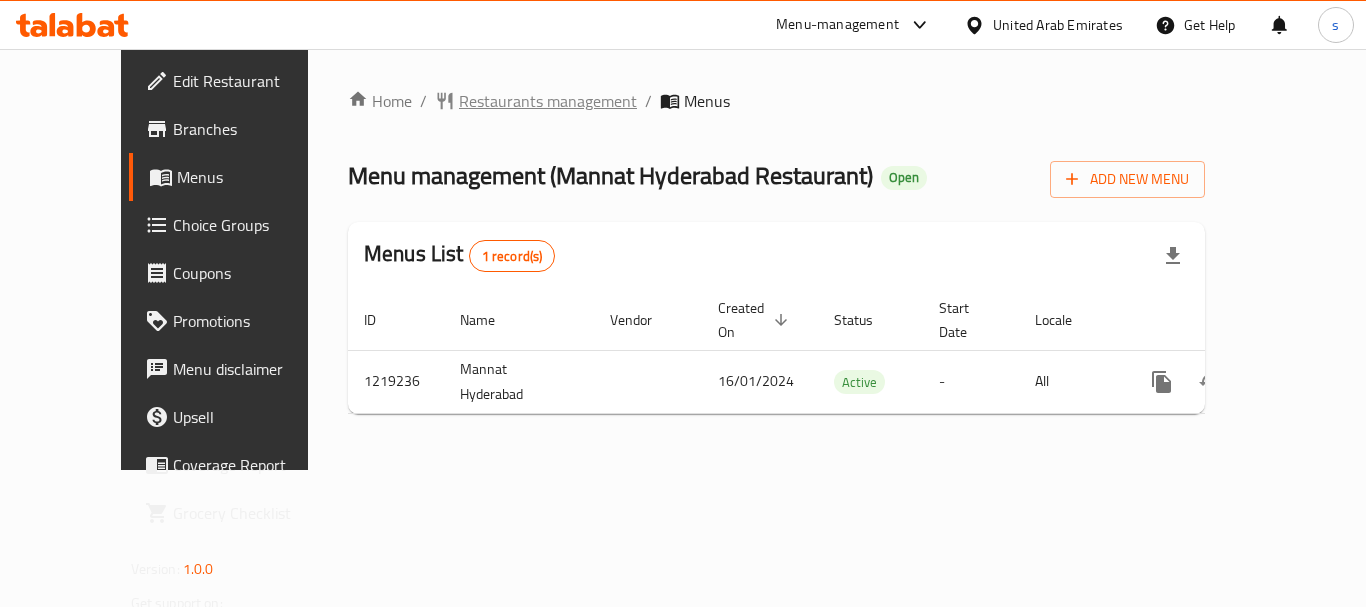 click on "Restaurants management" at bounding box center [548, 101] 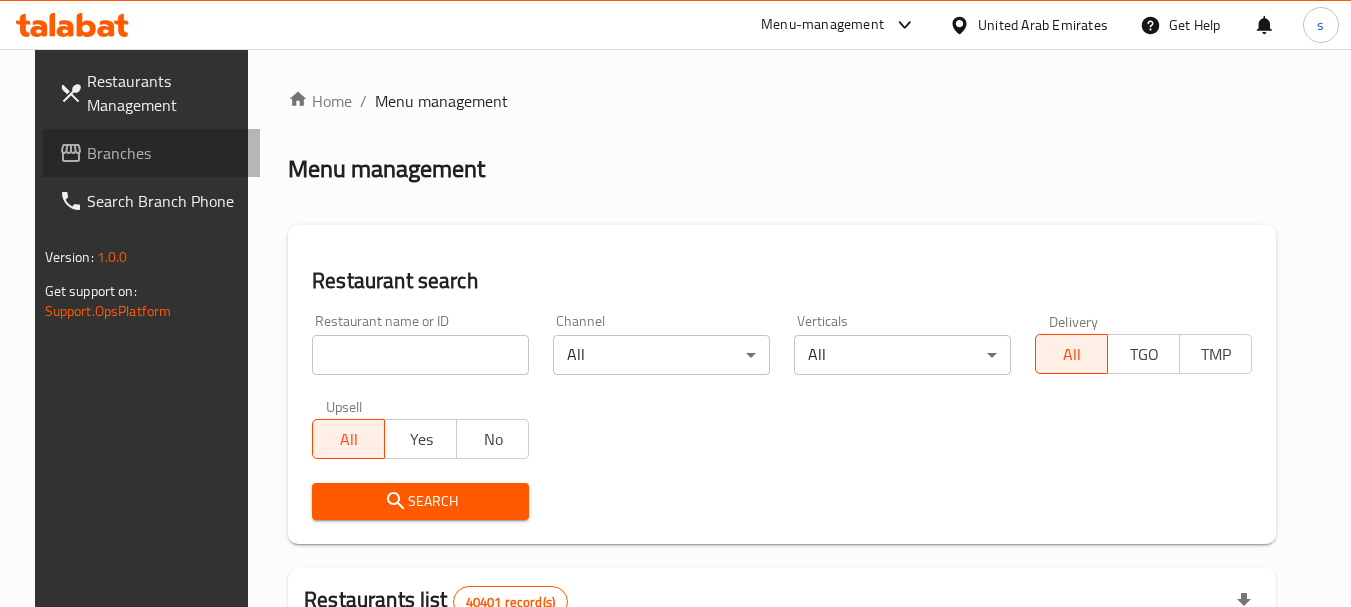 click on "Branches" at bounding box center [152, 153] 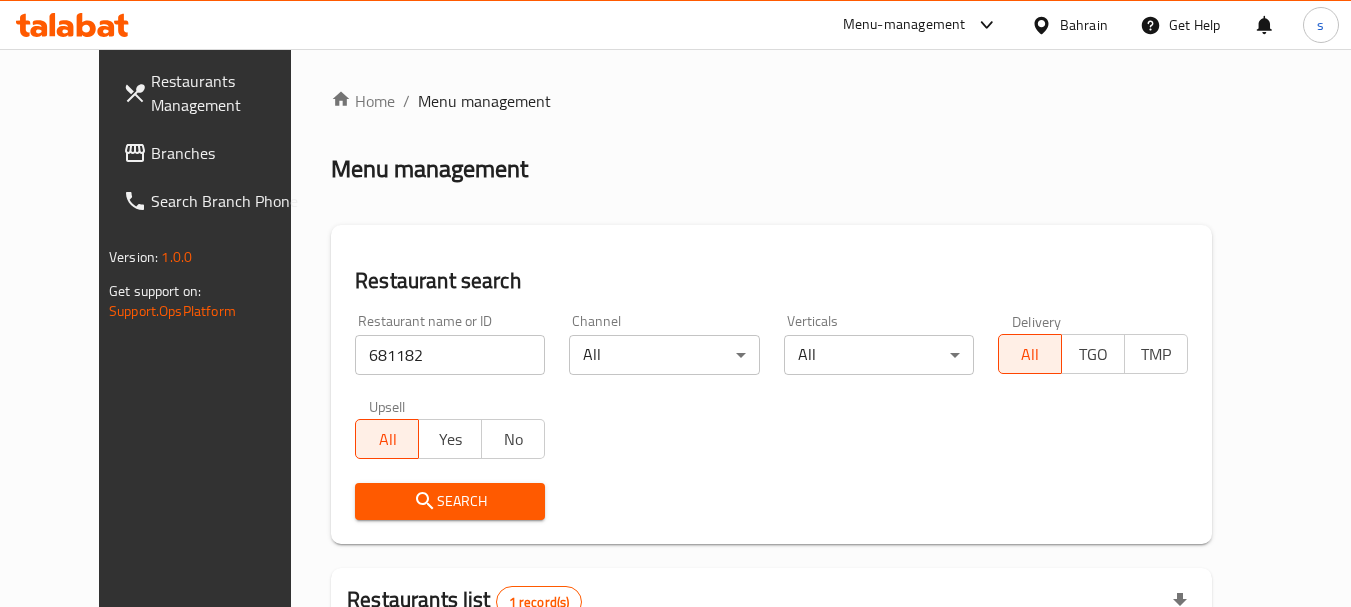 scroll, scrollTop: 268, scrollLeft: 0, axis: vertical 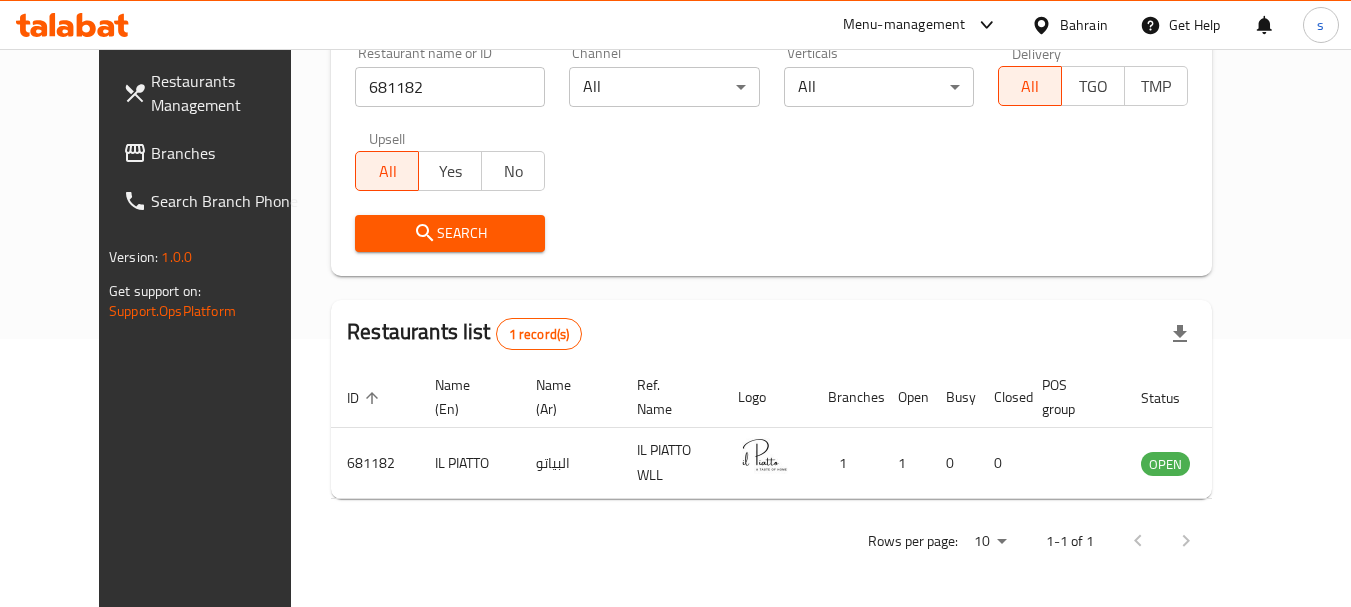 click on "Branches" at bounding box center [230, 153] 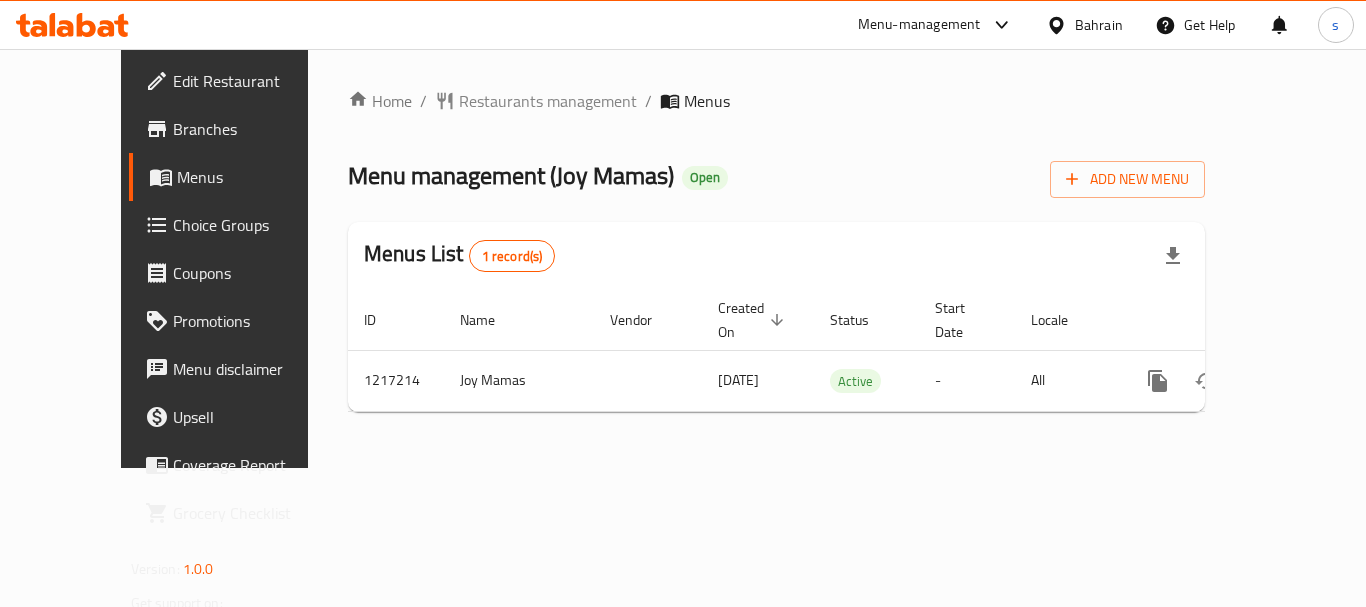scroll, scrollTop: 0, scrollLeft: 0, axis: both 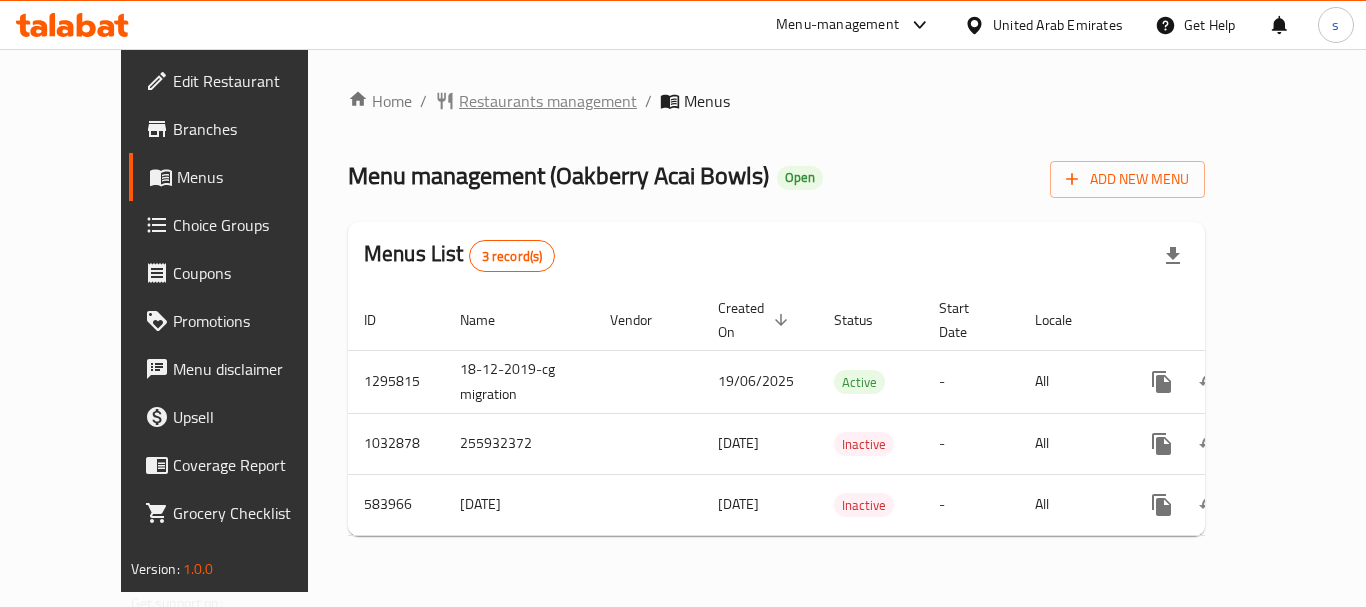 click on "Restaurants management" at bounding box center [548, 101] 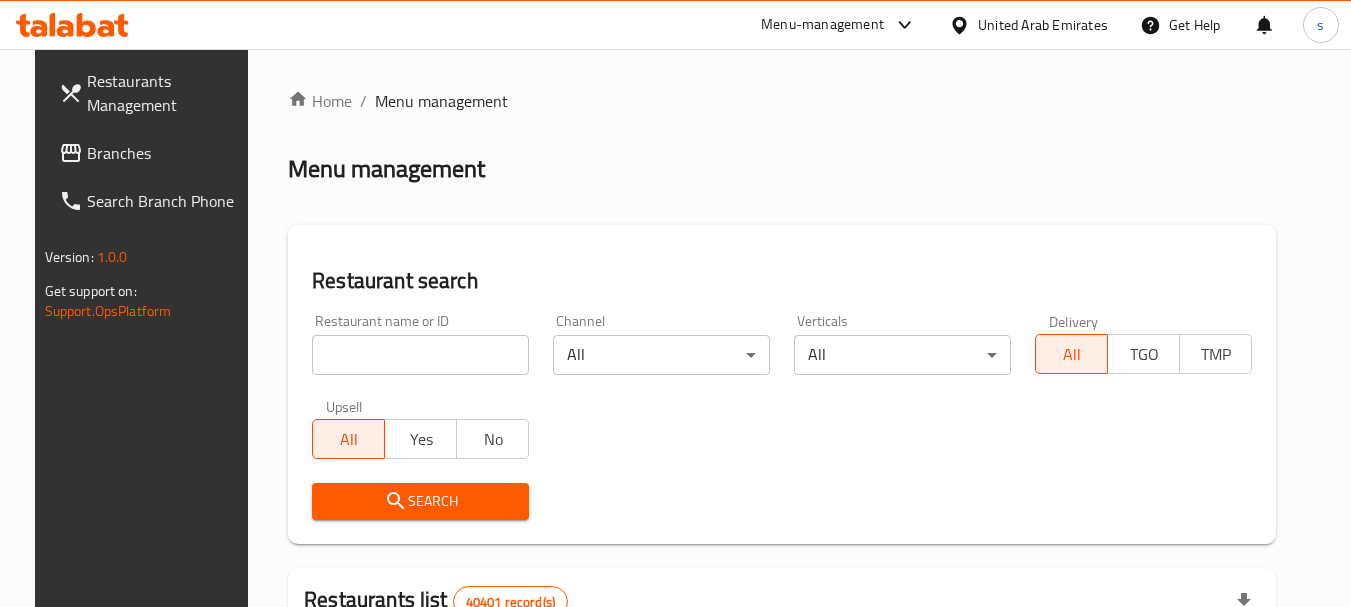 click on "Branches" at bounding box center (166, 153) 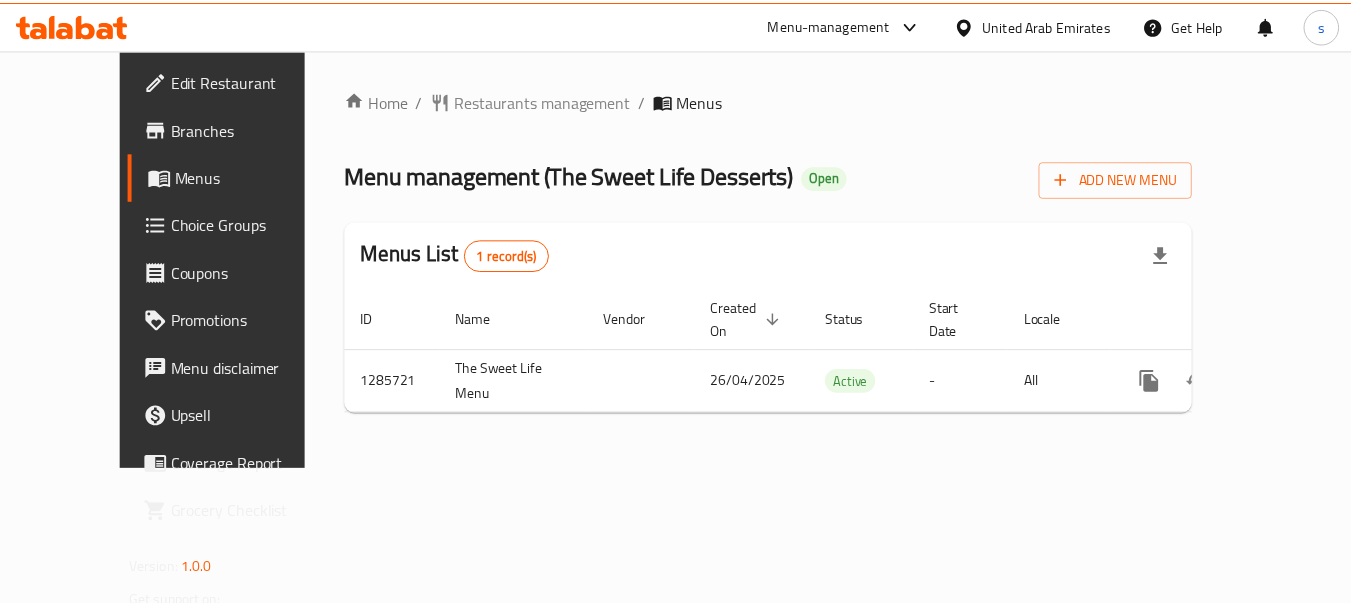 scroll, scrollTop: 0, scrollLeft: 0, axis: both 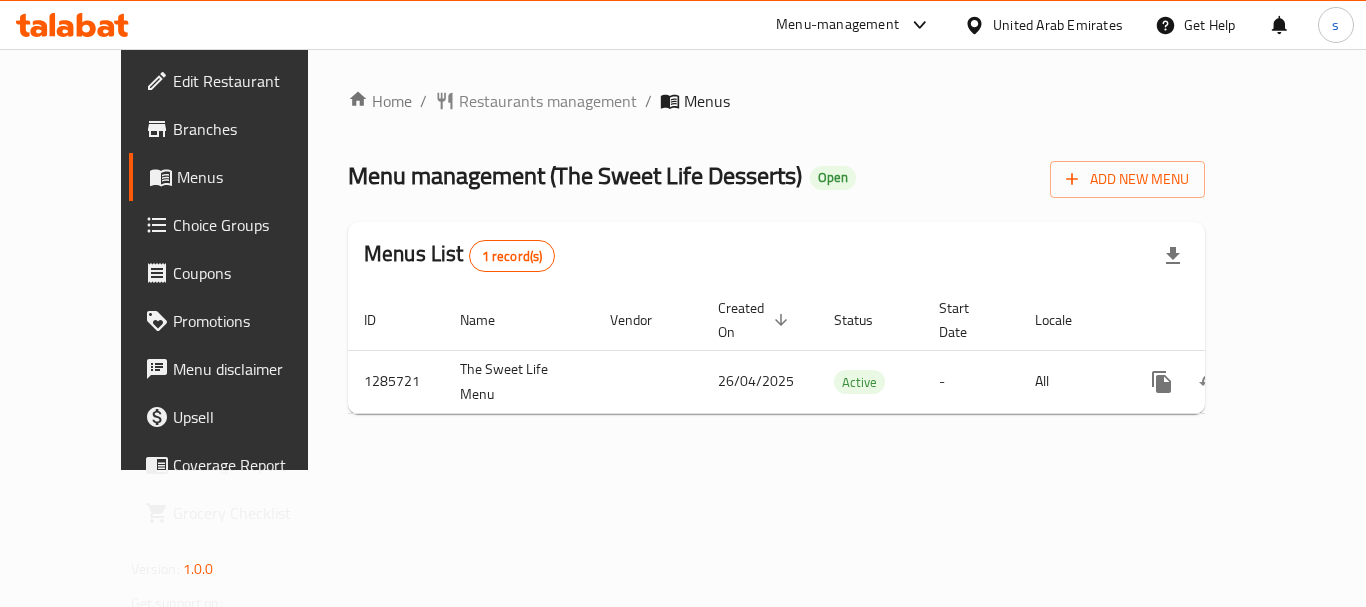 click on "Home / Restaurants management / Menus Menu management ( The Sweet Life Desserts )  Open Add New Menu Menus List   1 record(s) ID Name Vendor Created On sorted descending Status Start Date Locale Actions 1285721 The Sweet Life Menu 26/04/2025 Active - All" at bounding box center (776, 259) 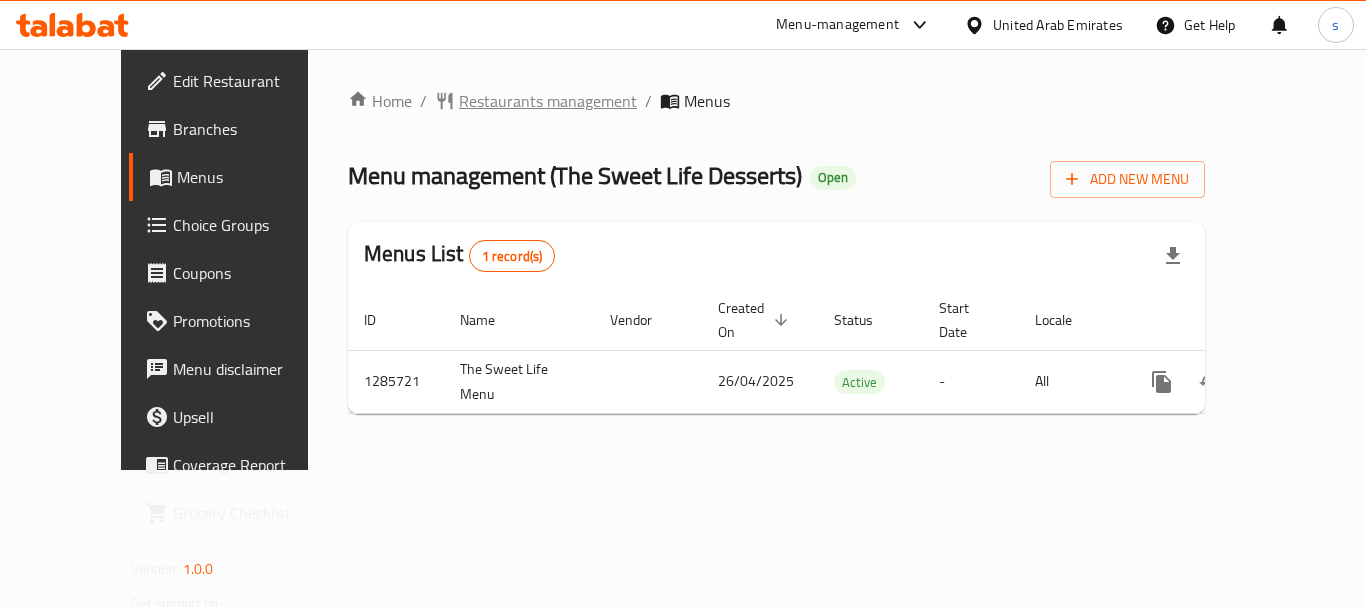 click on "Restaurants management" at bounding box center (548, 101) 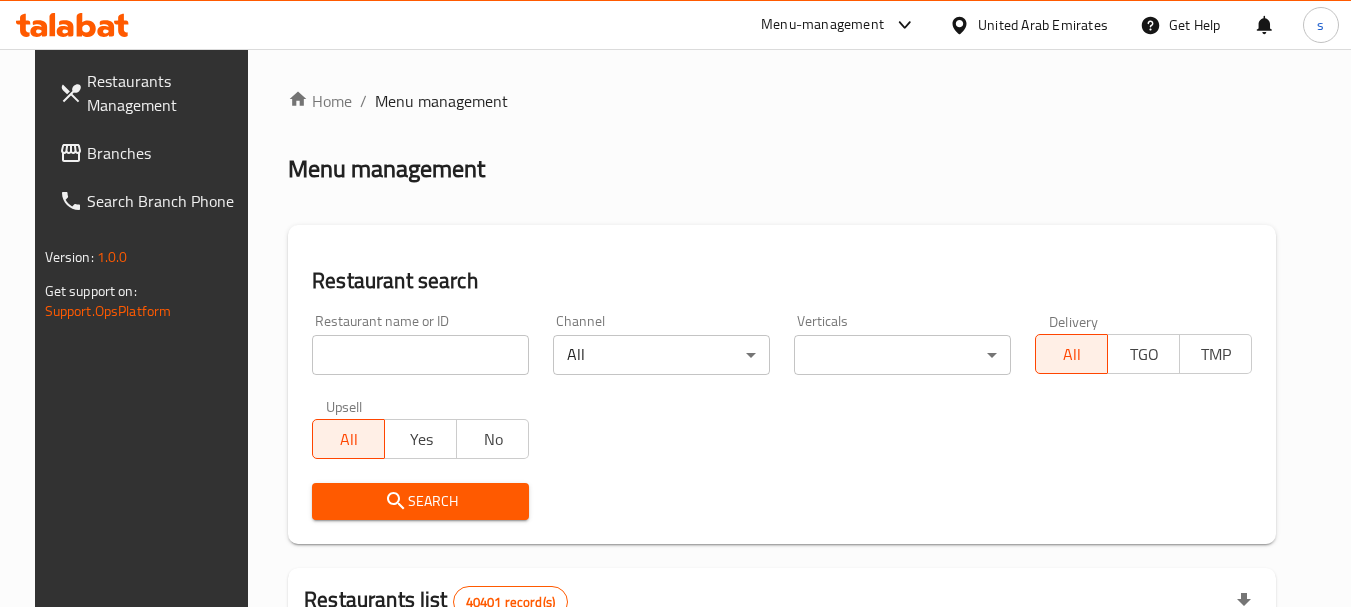 click on "Branches" at bounding box center (166, 153) 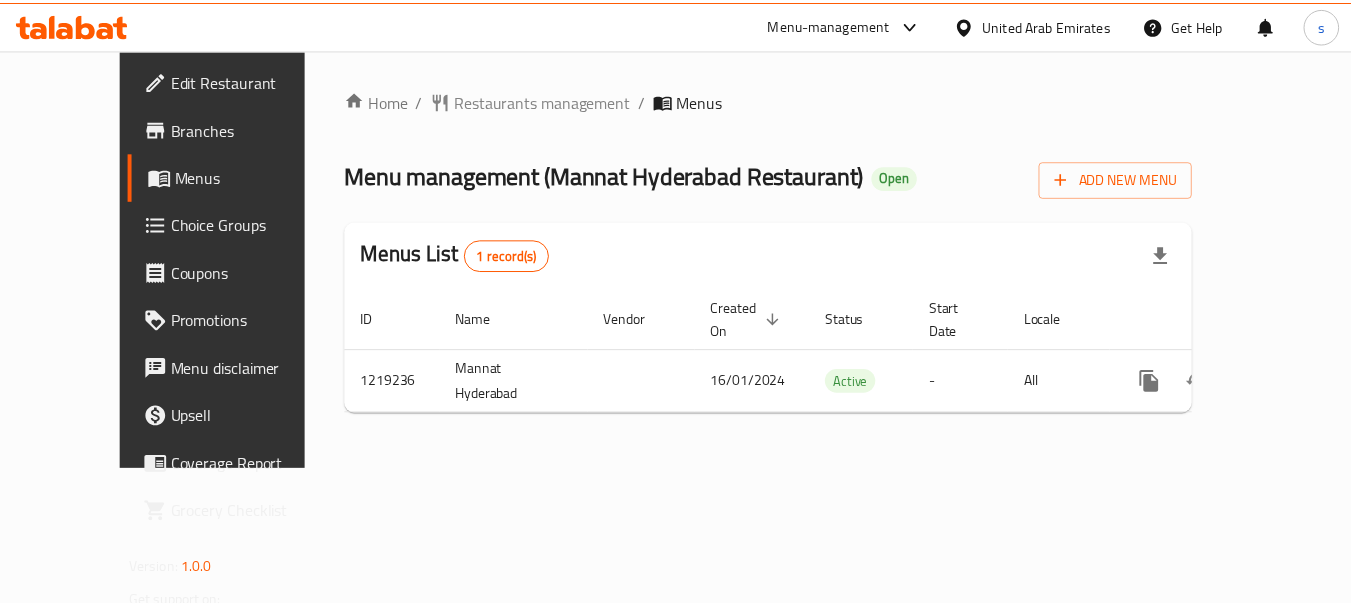 scroll, scrollTop: 0, scrollLeft: 0, axis: both 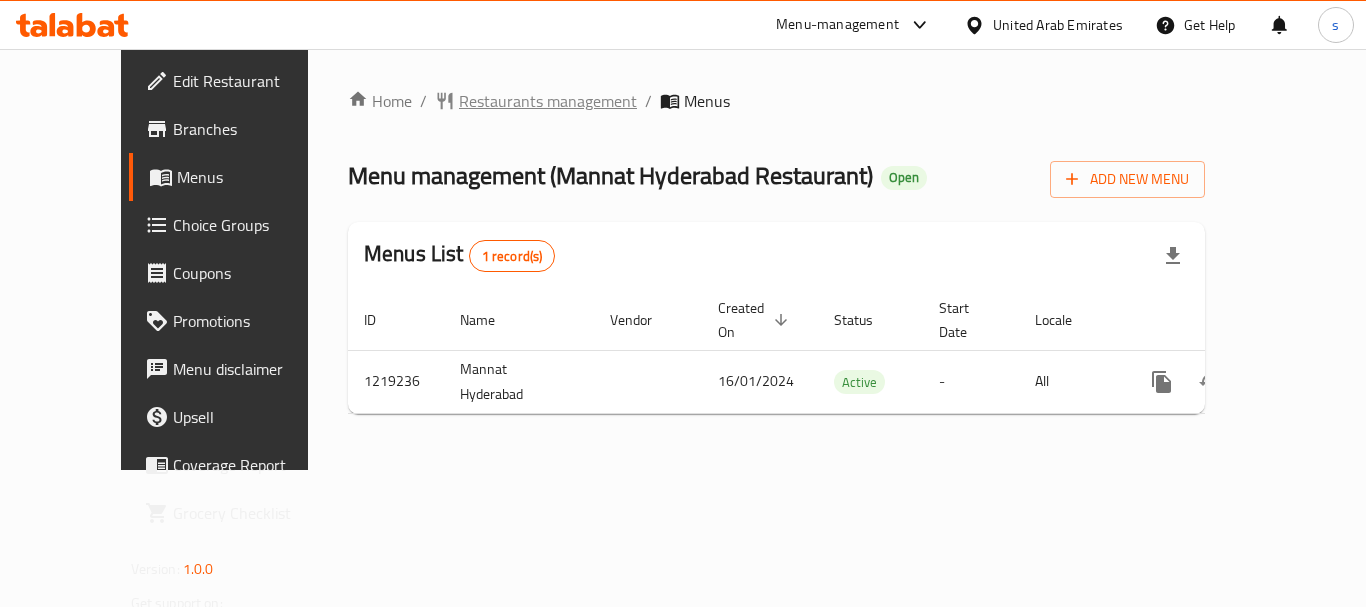 click on "Restaurants management" at bounding box center [548, 101] 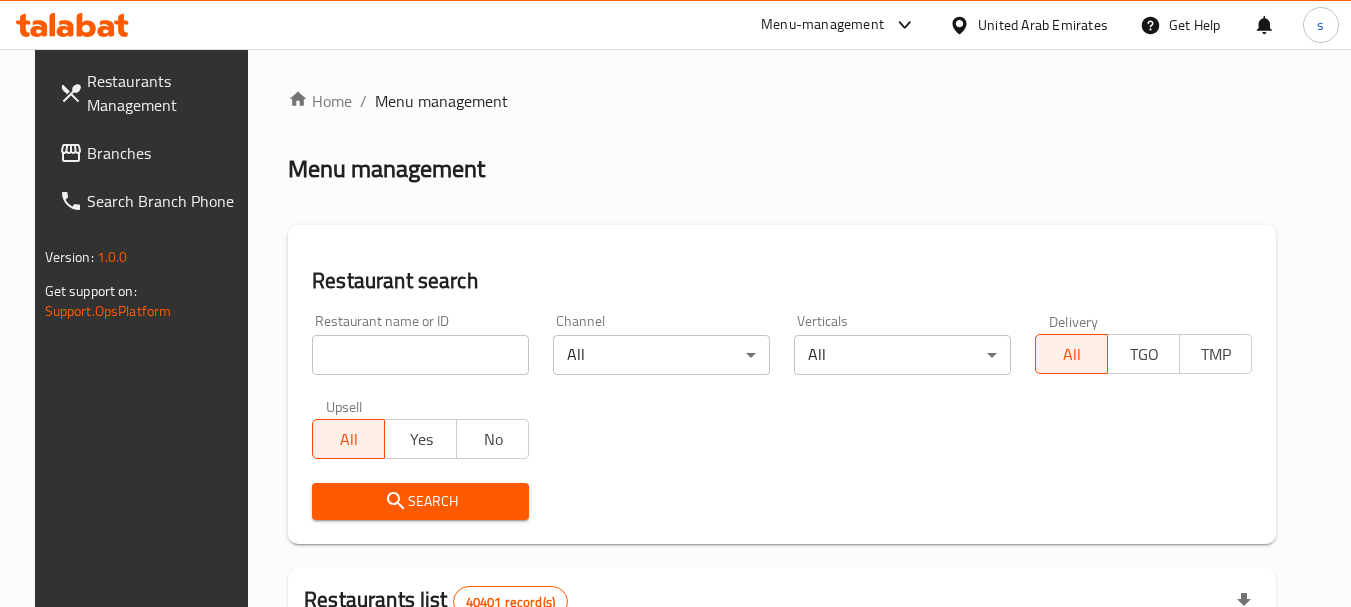 click on "Branches" at bounding box center (166, 153) 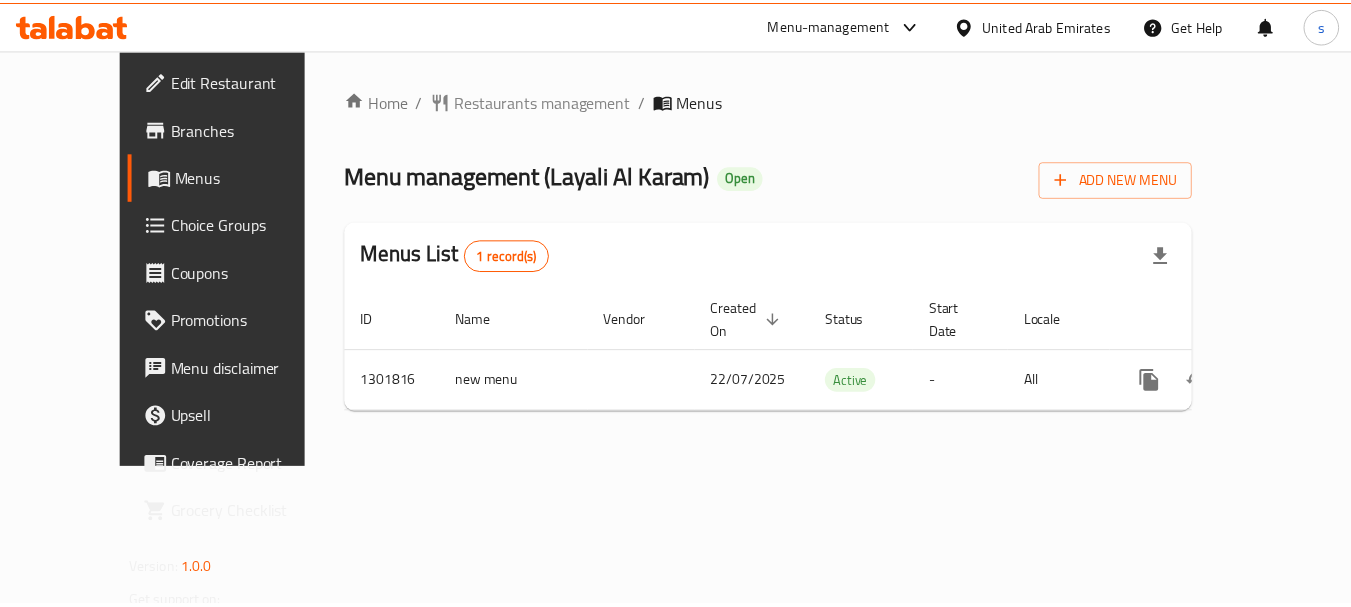 scroll, scrollTop: 0, scrollLeft: 0, axis: both 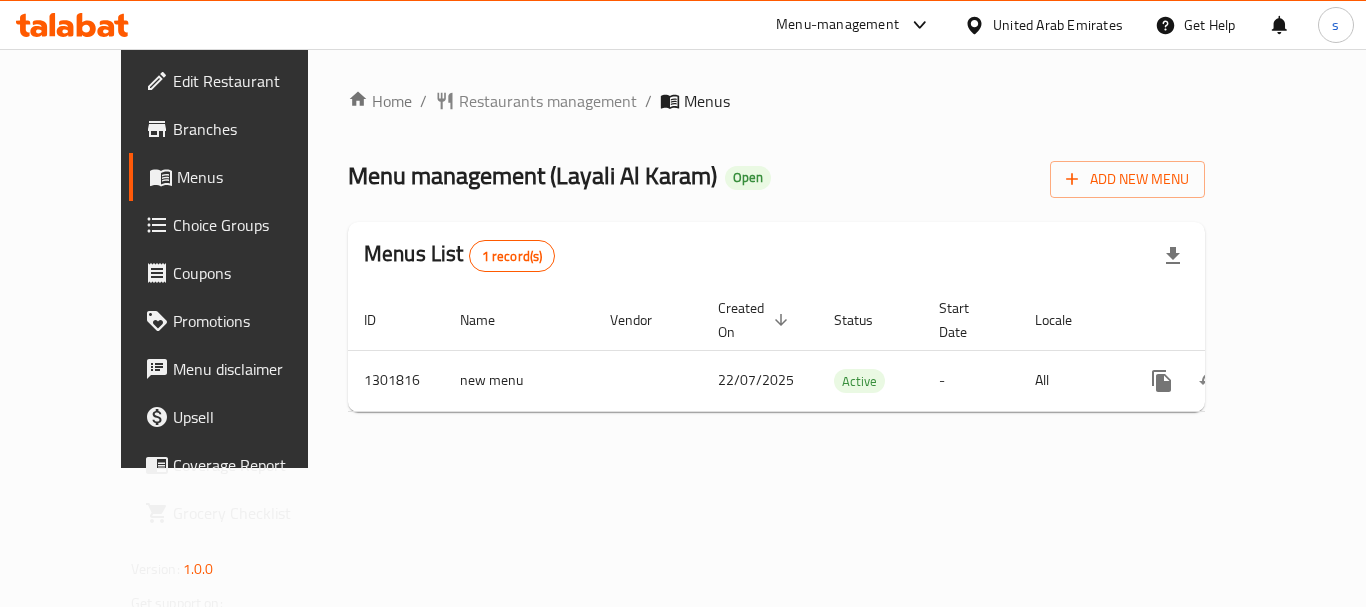 click on "Home / Restaurants management / Menus Menu management ( Layali Al Karam )  Open Add New Menu Menus List   1 record(s) ID Name Vendor Created On sorted descending Status Start Date Locale Actions 1301816 new menu 22/07/2025 Active - All" at bounding box center [776, 258] 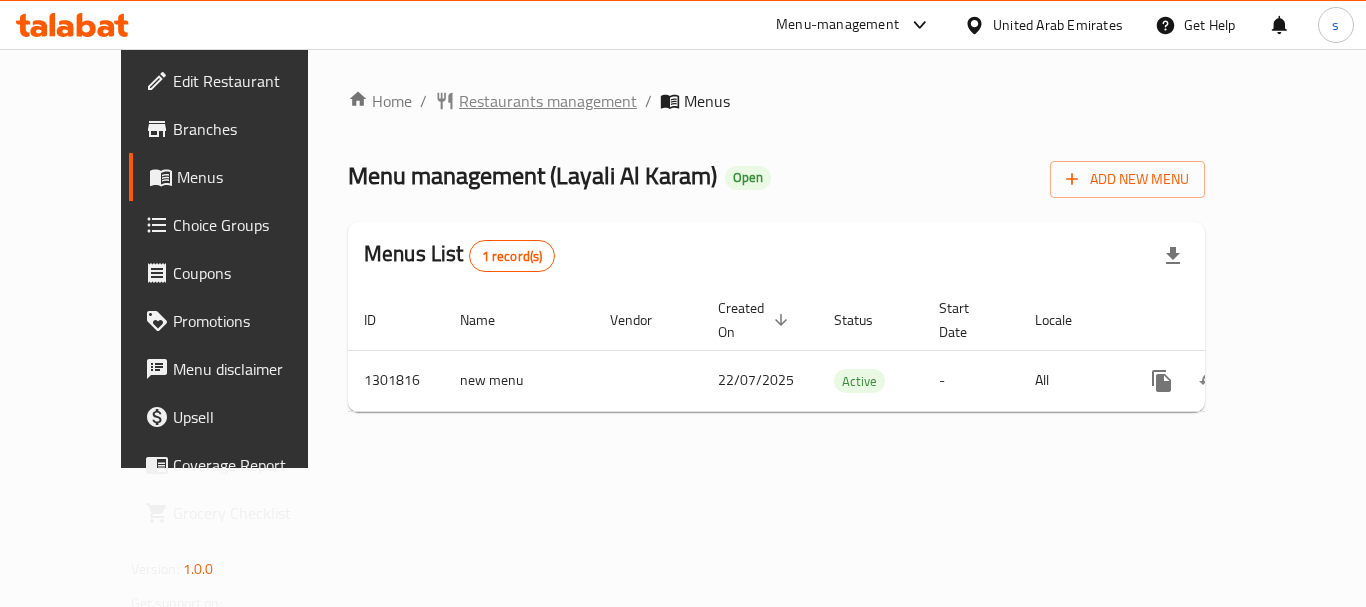 click on "Restaurants management" at bounding box center (548, 101) 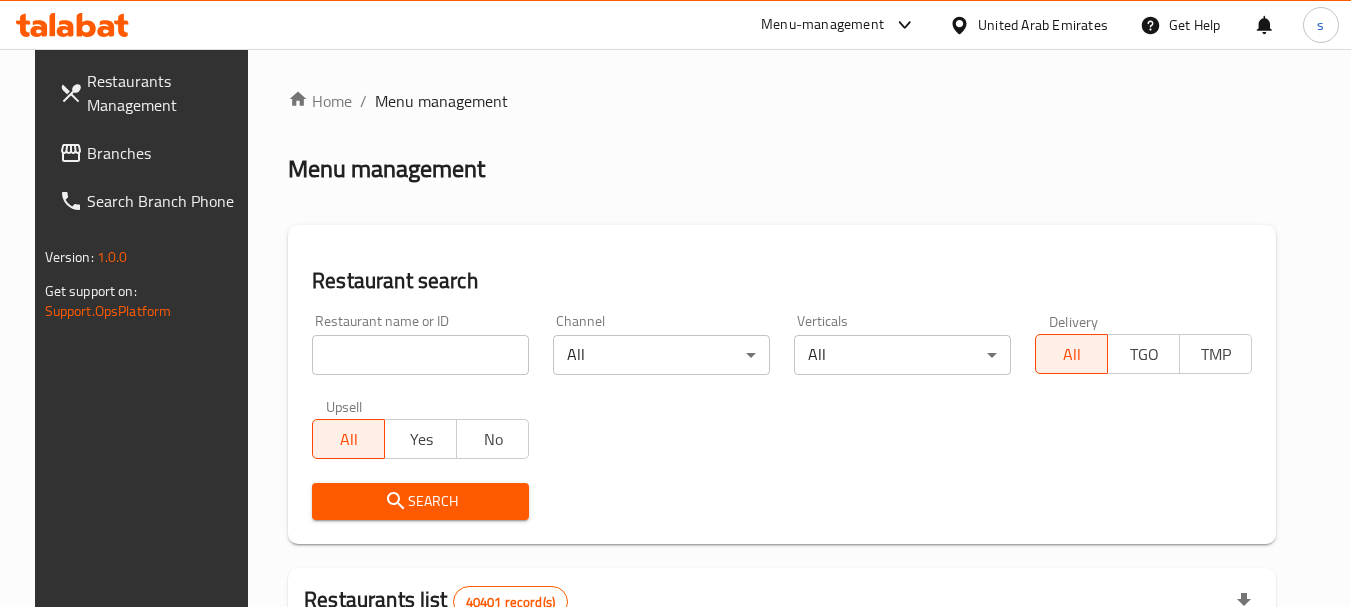 click on "Branches" at bounding box center (166, 153) 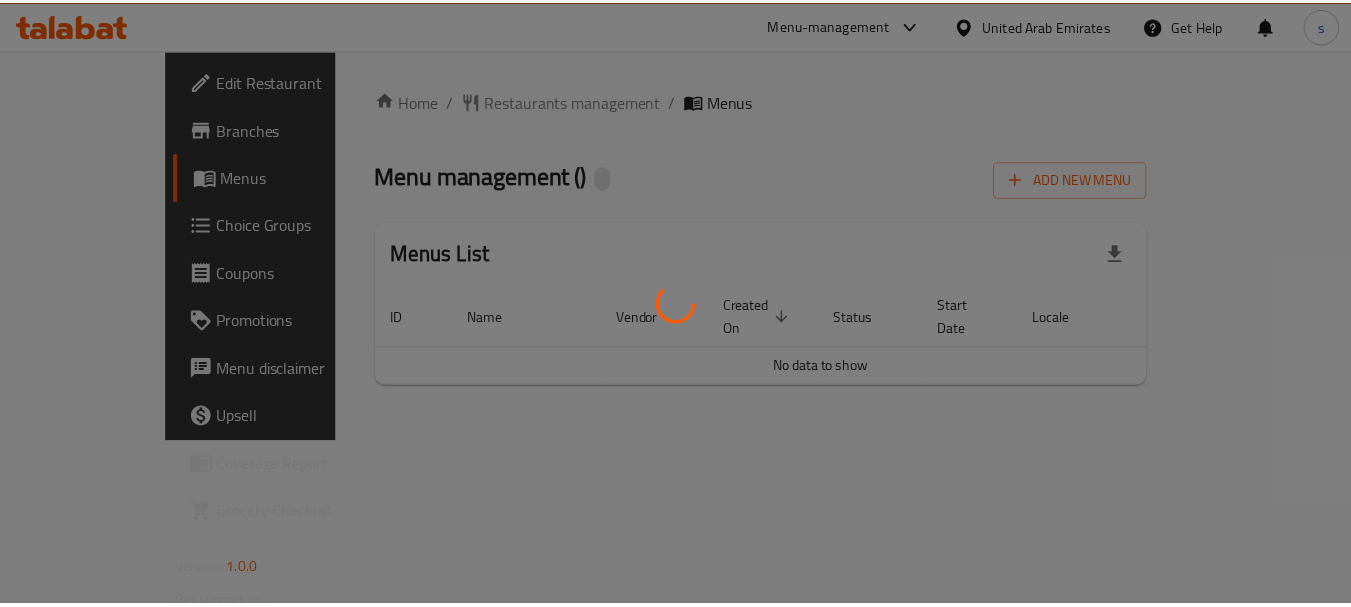 scroll, scrollTop: 0, scrollLeft: 0, axis: both 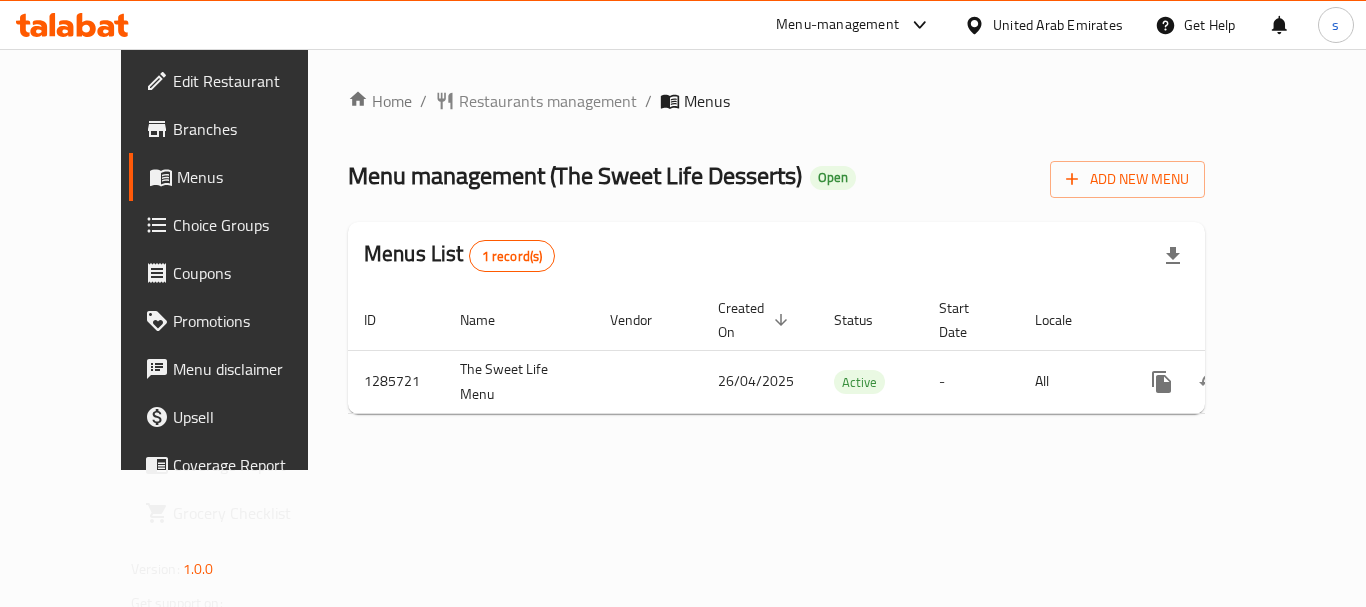 click on "Home / Restaurants management / Menus Menu management ( The Sweet Life Desserts )  Open Add New Menu Menus List   1 record(s) ID Name Vendor Created On sorted descending Status Start Date Locale Actions 1285721 The Sweet Life Menu 26/04/2025 Active - All" at bounding box center (776, 259) 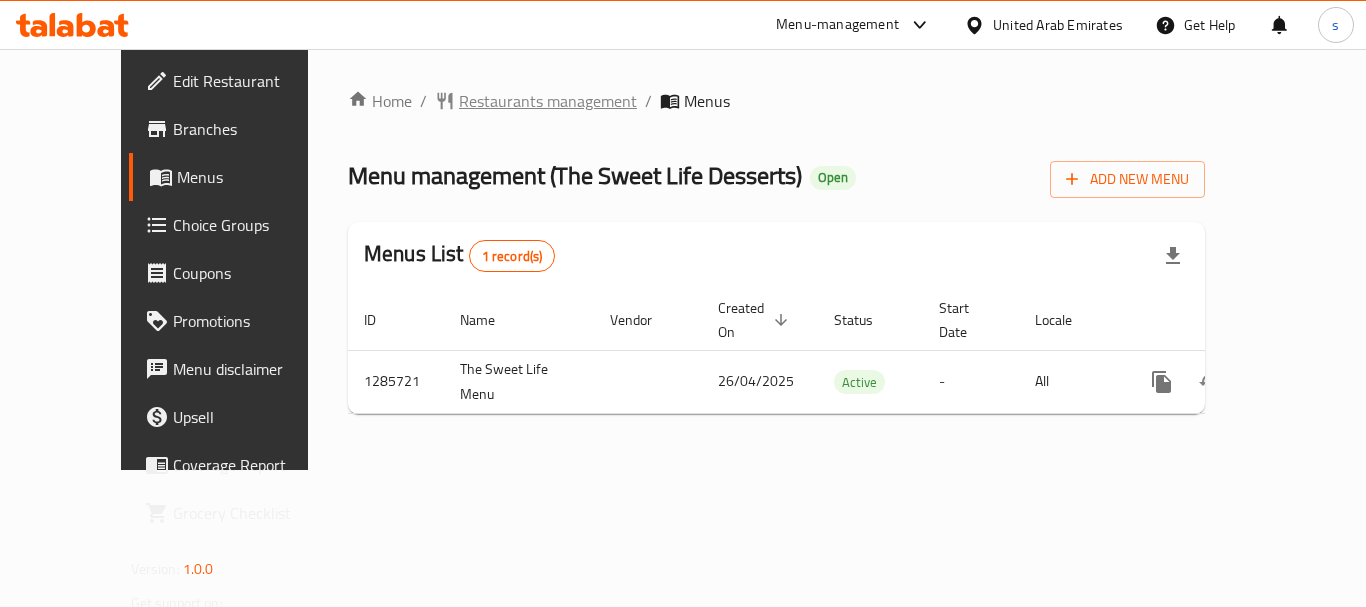 click on "Restaurants management" at bounding box center [548, 101] 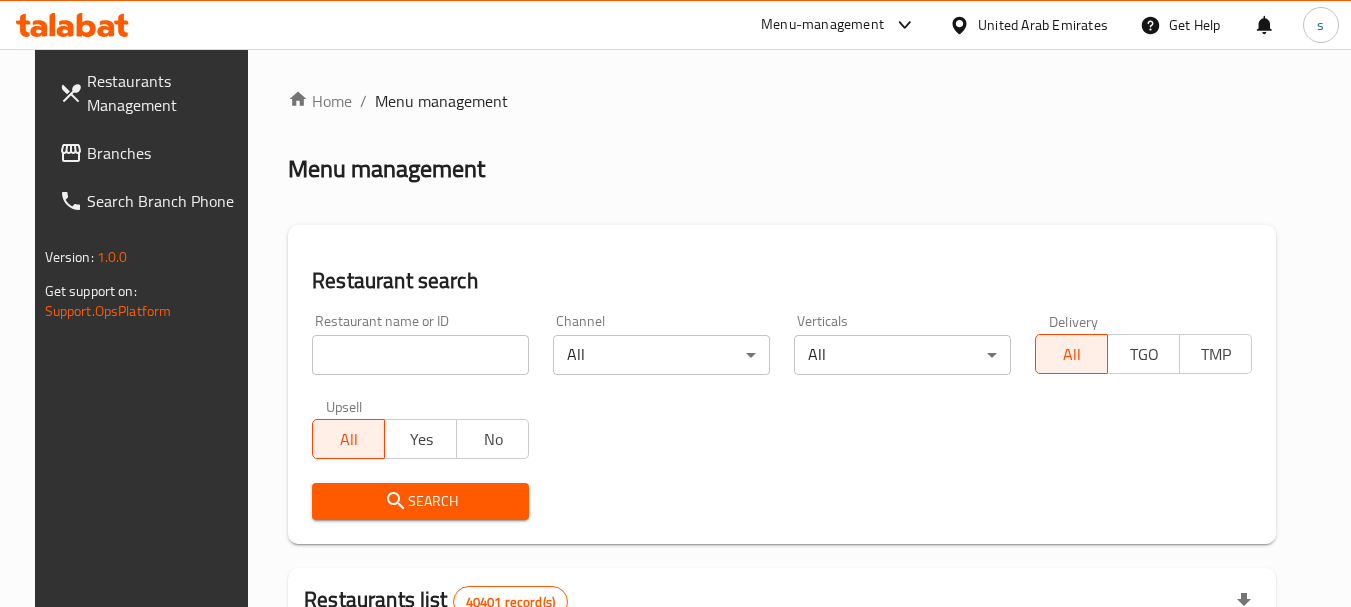 click on "Branches" at bounding box center [166, 153] 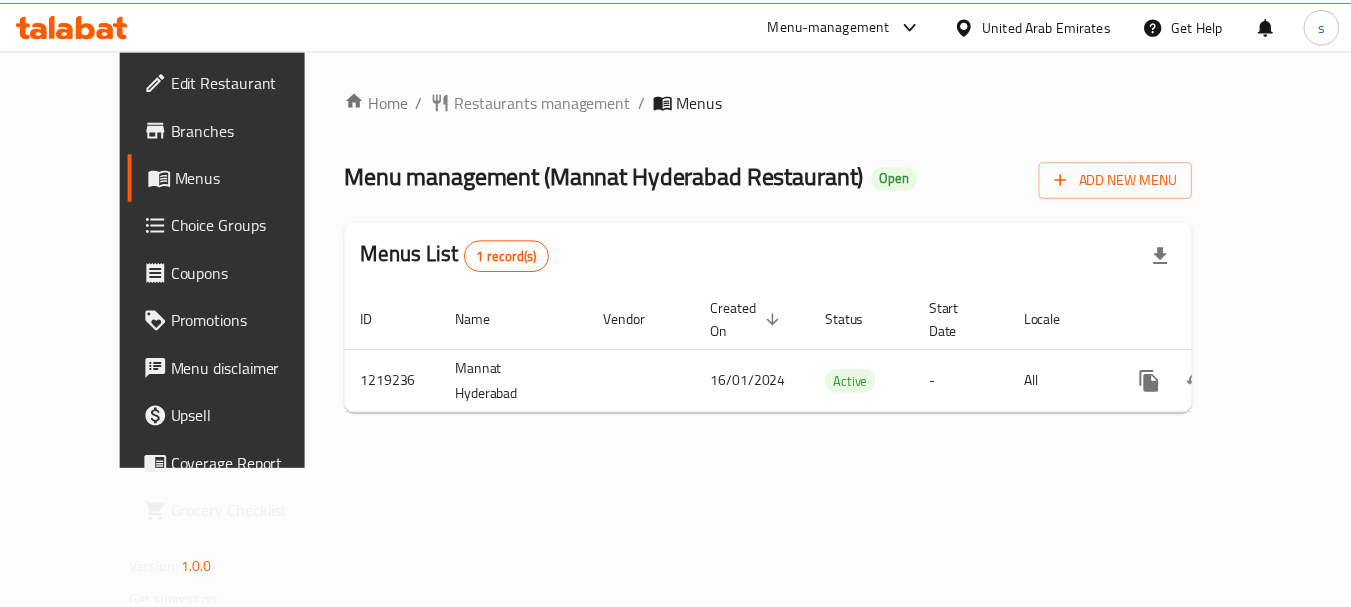 scroll, scrollTop: 0, scrollLeft: 0, axis: both 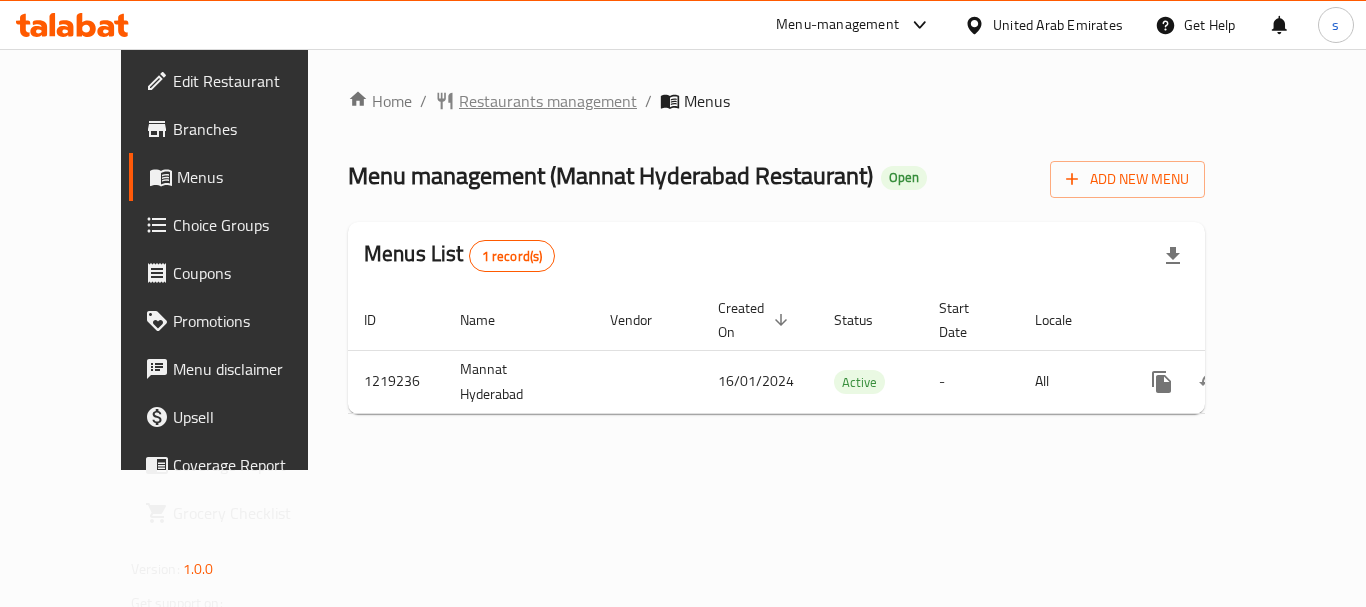 click on "Restaurants management" at bounding box center [548, 101] 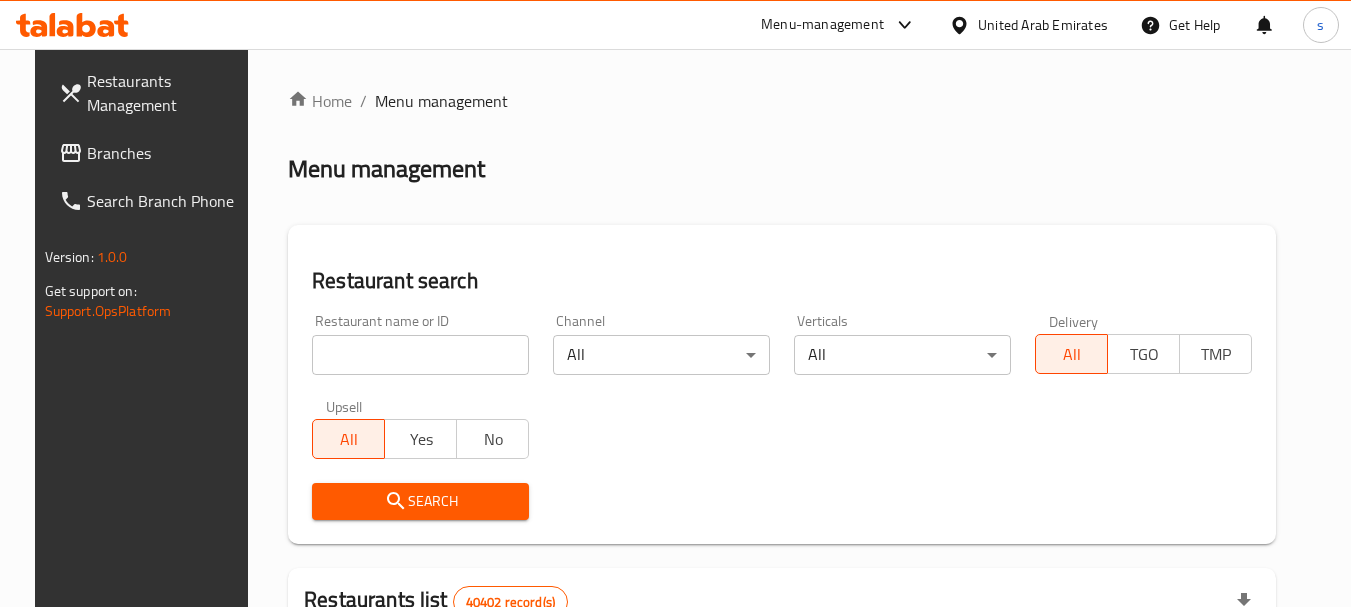 click on "Branches" at bounding box center (166, 153) 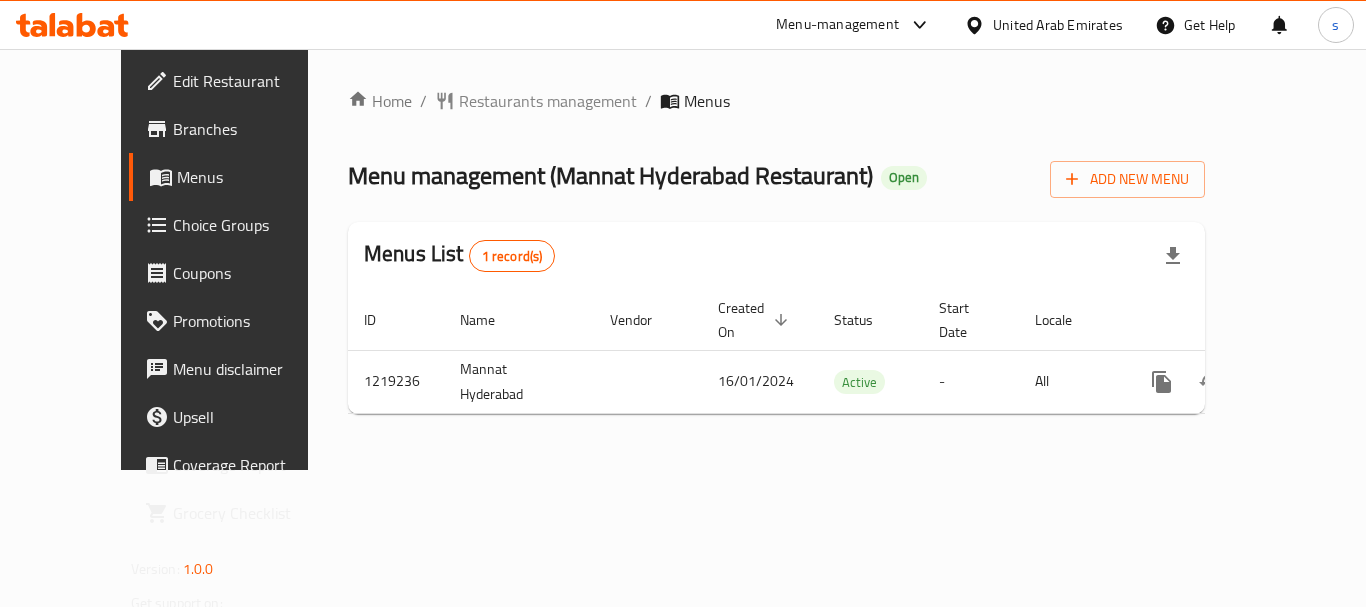 scroll, scrollTop: 0, scrollLeft: 0, axis: both 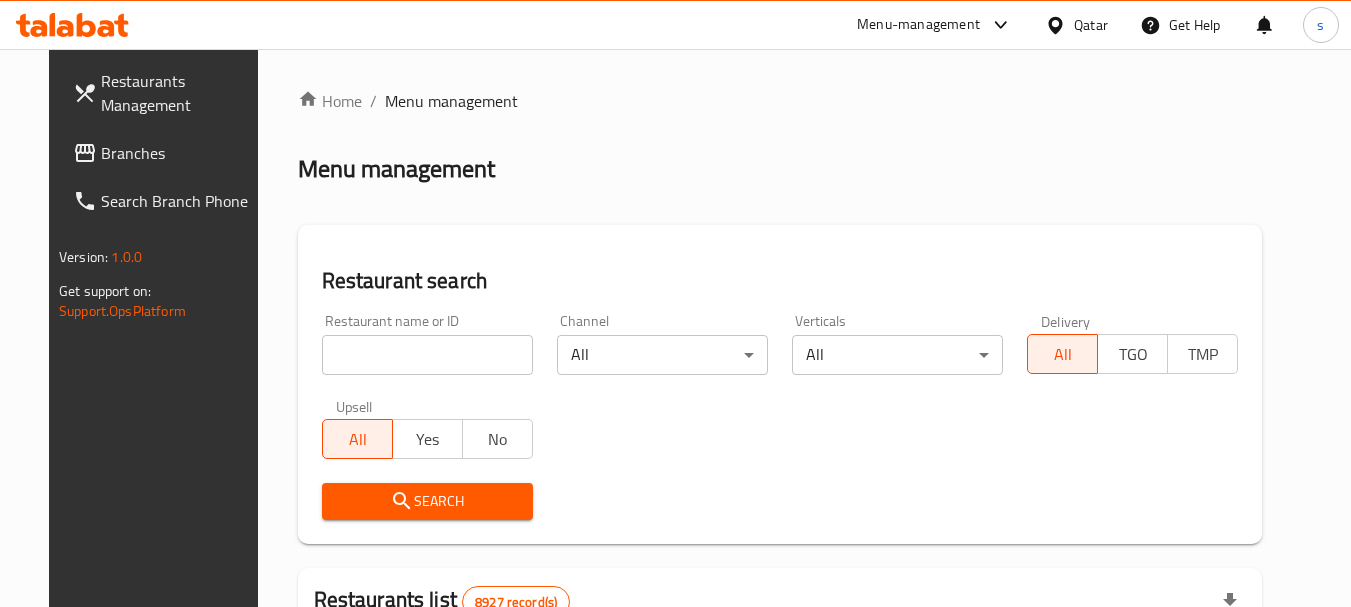 click at bounding box center (675, 303) 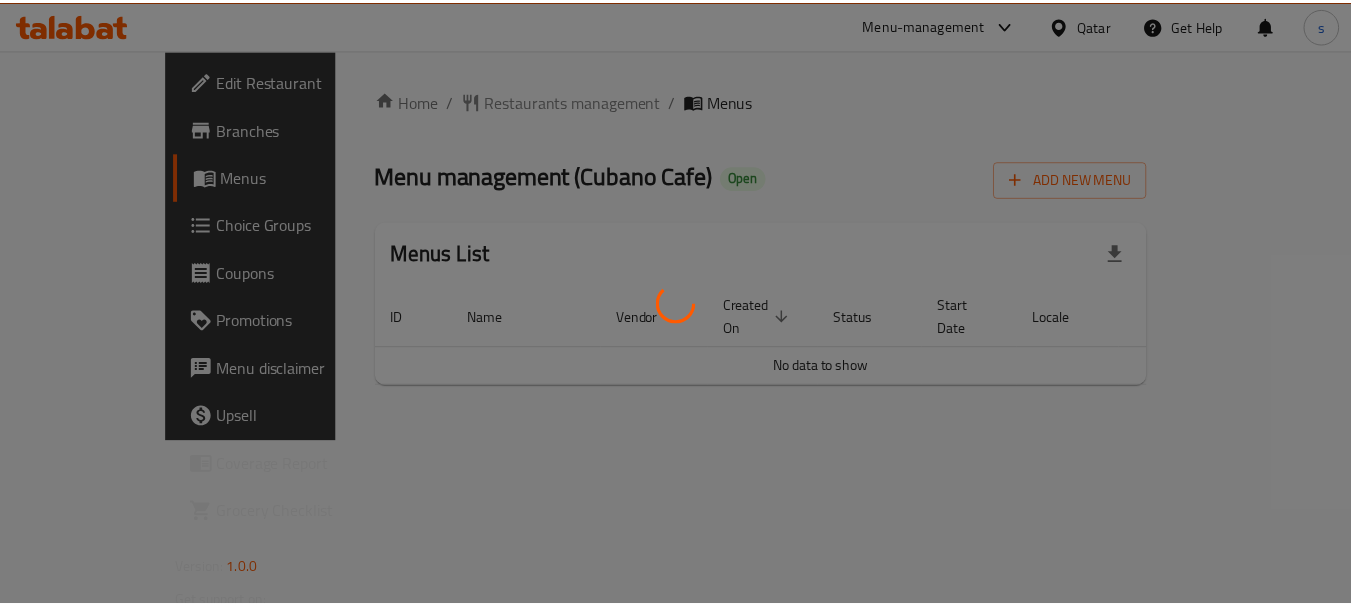 scroll, scrollTop: 0, scrollLeft: 0, axis: both 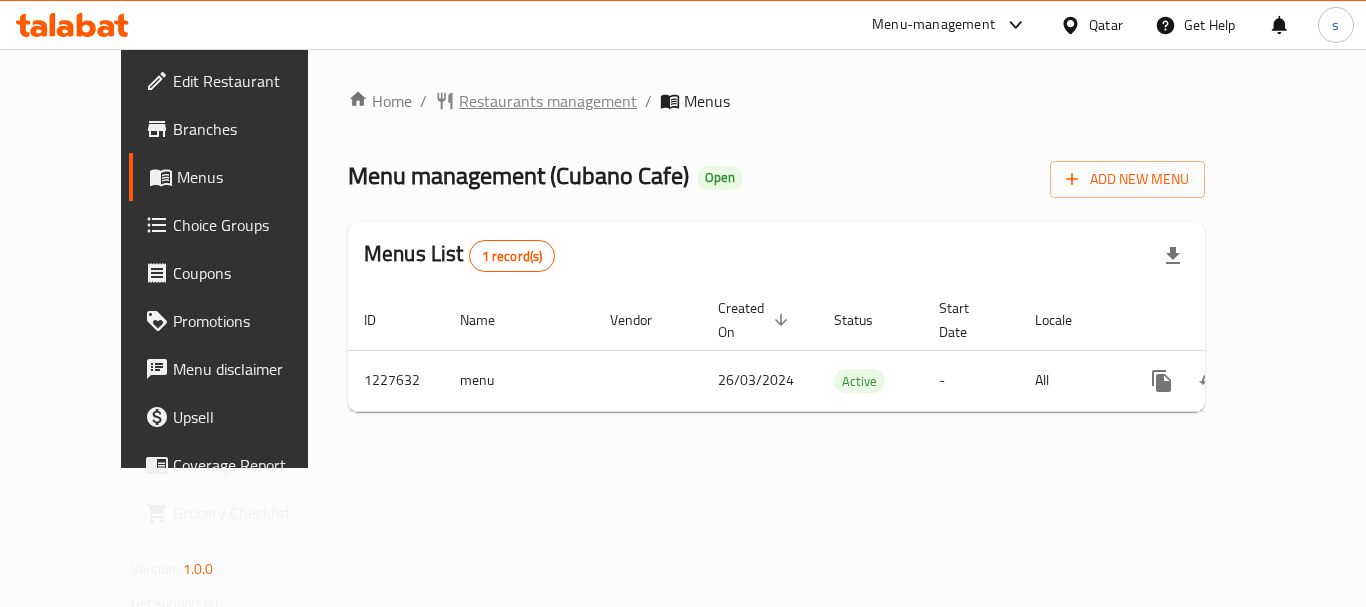 click on "Restaurants management" at bounding box center (548, 101) 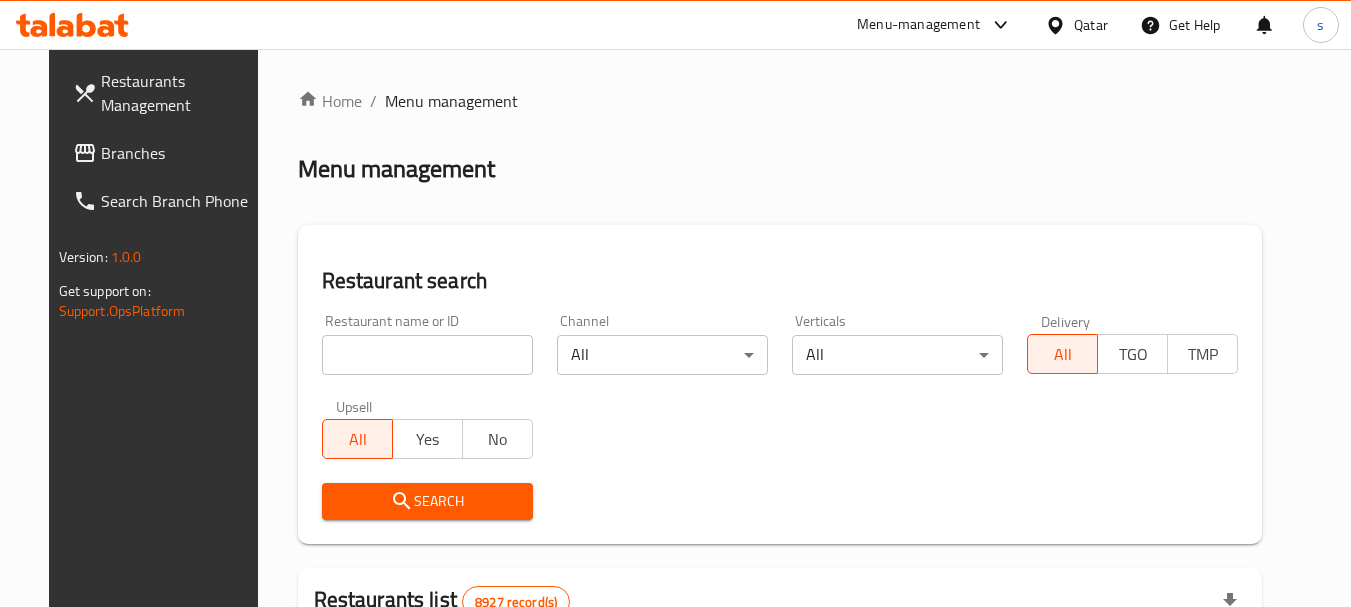 click on "Branches" at bounding box center (180, 153) 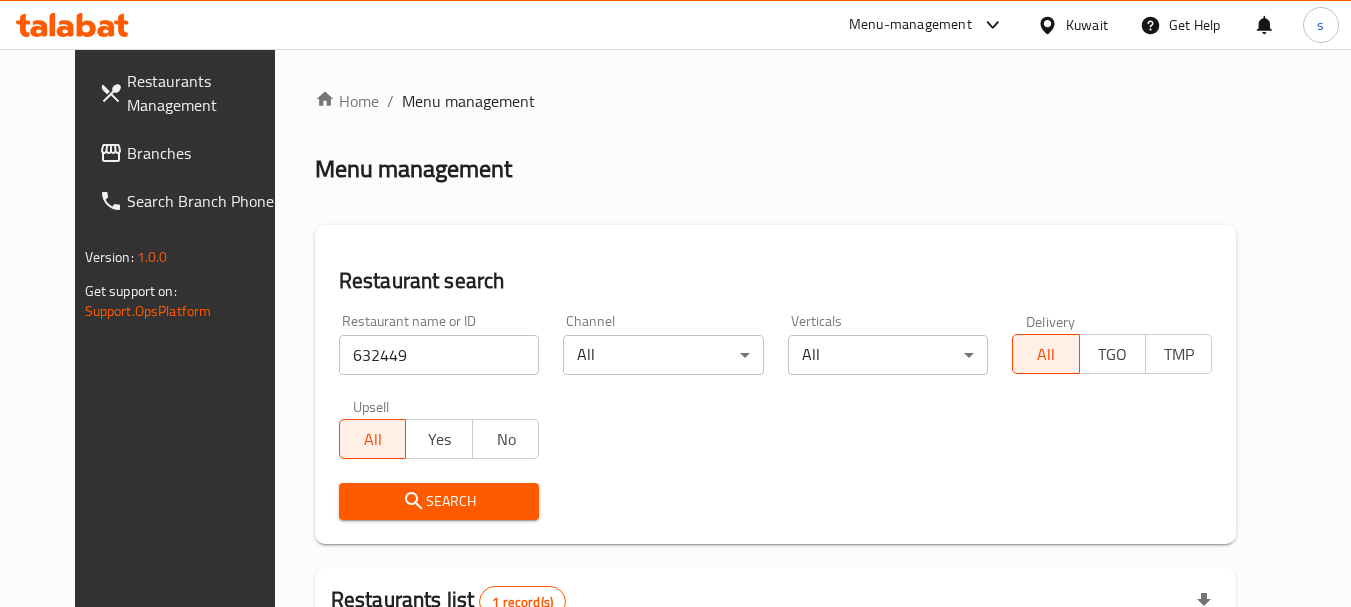 scroll, scrollTop: 268, scrollLeft: 0, axis: vertical 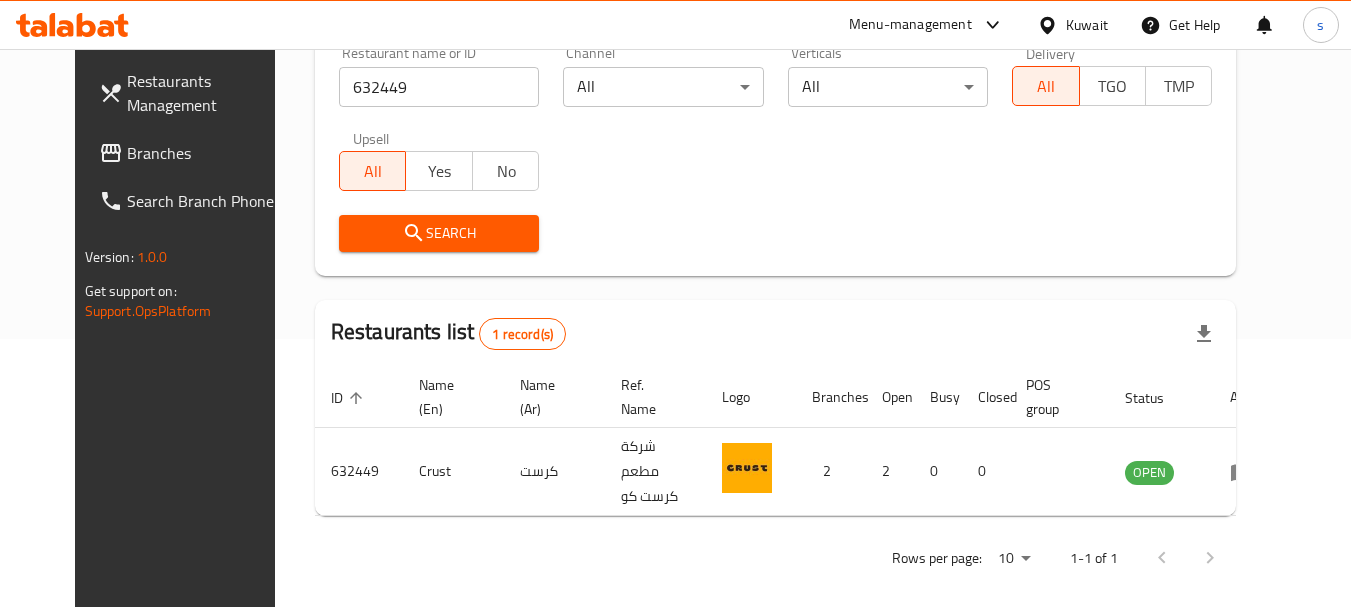 click on "Branches" at bounding box center [206, 153] 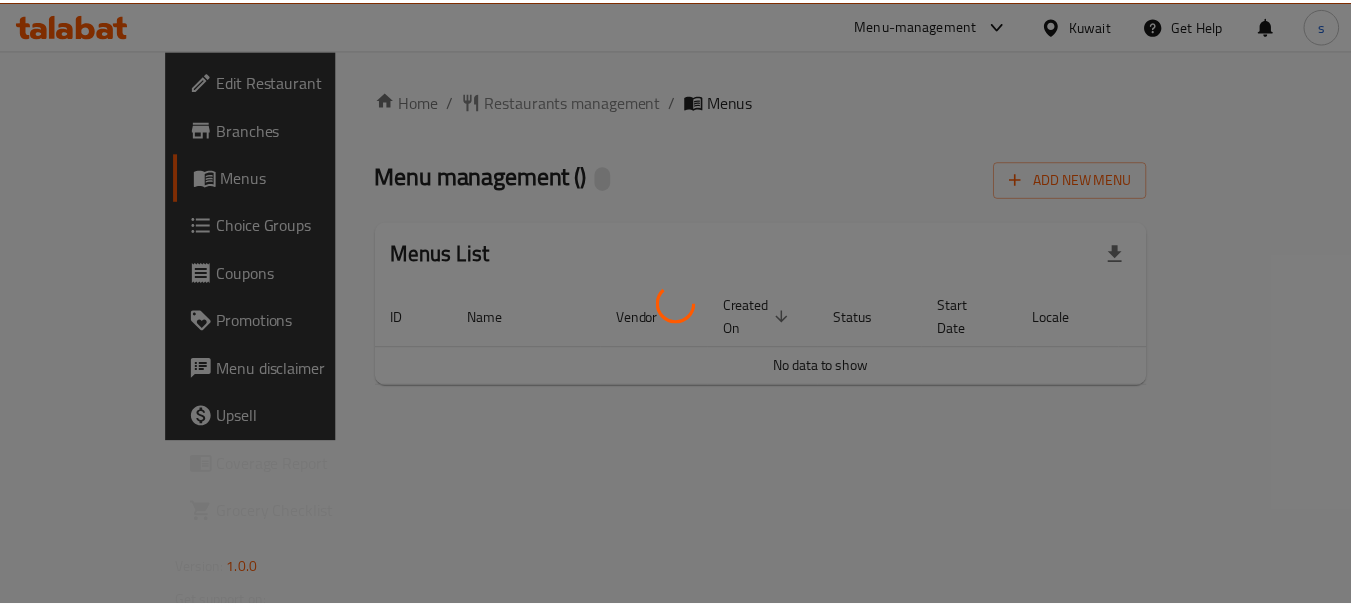 scroll, scrollTop: 0, scrollLeft: 0, axis: both 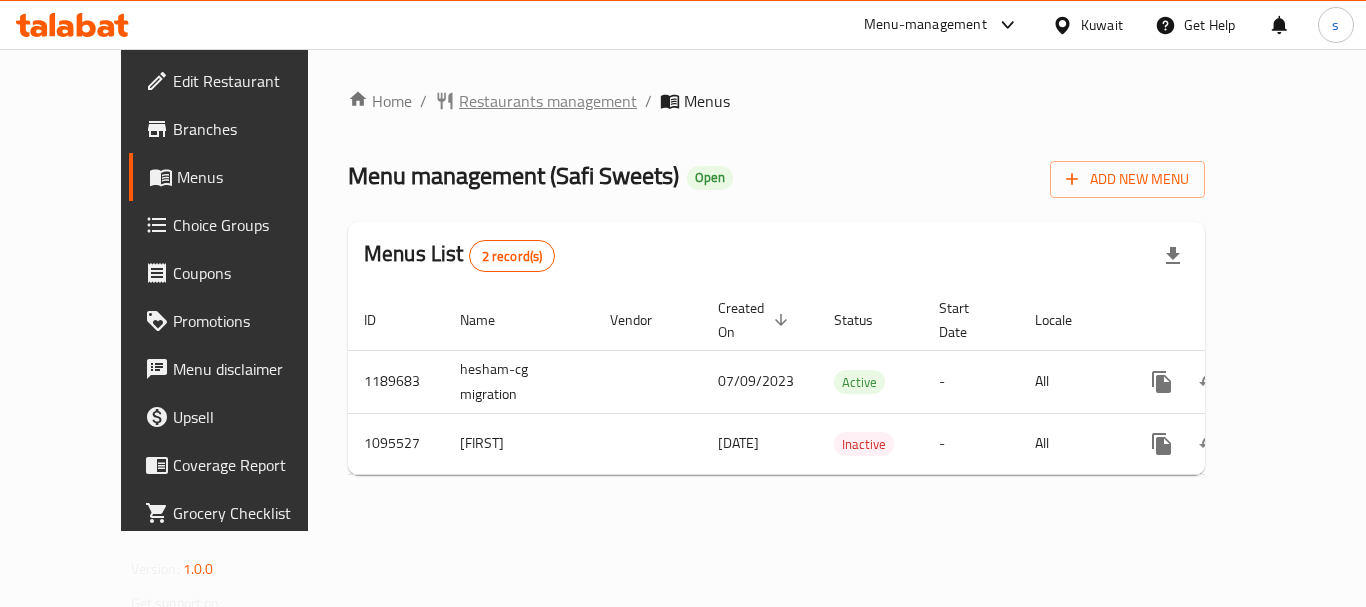 click on "Restaurants management" at bounding box center (548, 101) 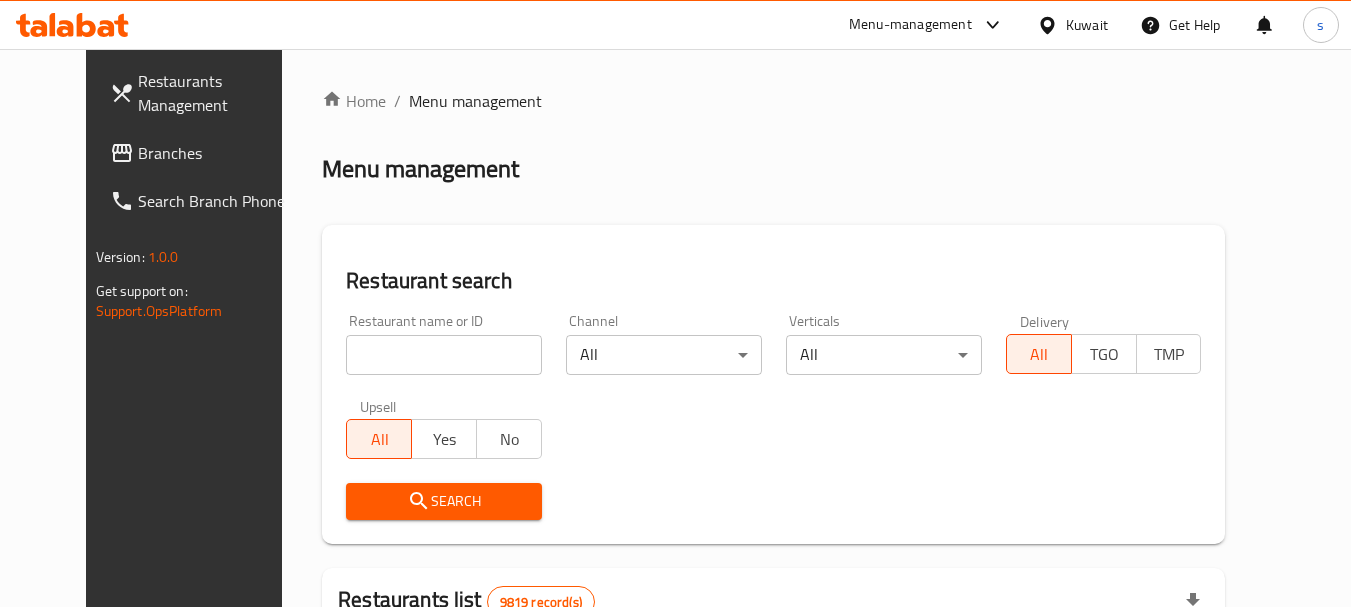 click on "Branches" at bounding box center [217, 153] 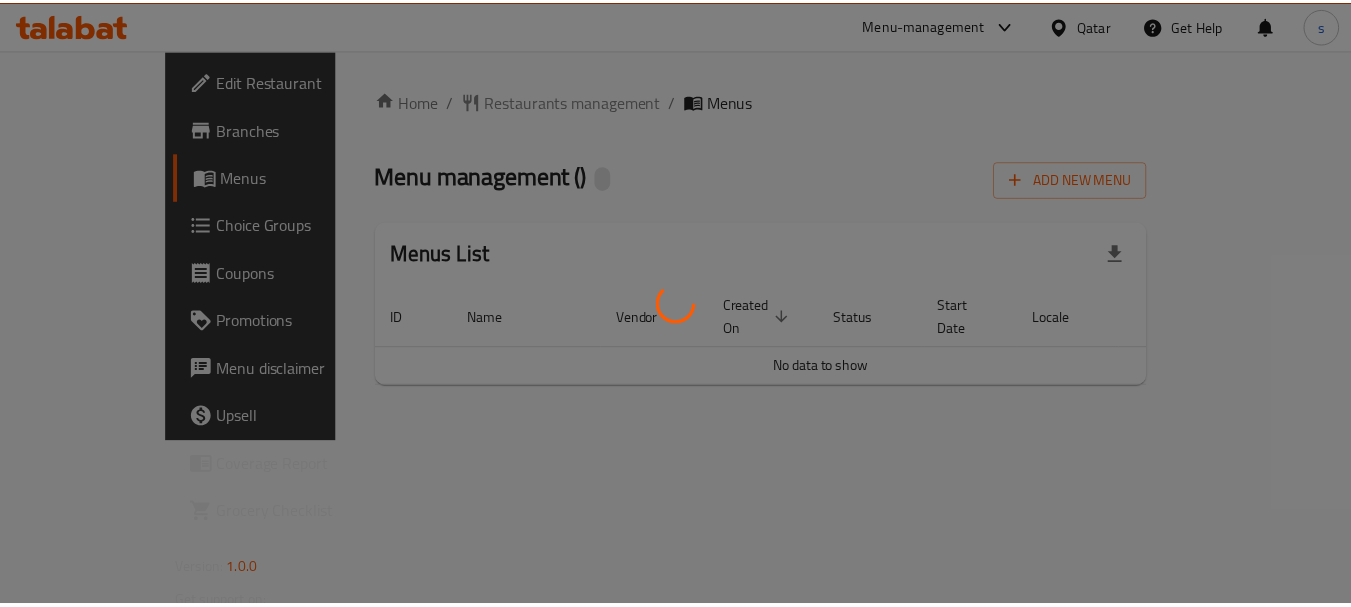 scroll, scrollTop: 0, scrollLeft: 0, axis: both 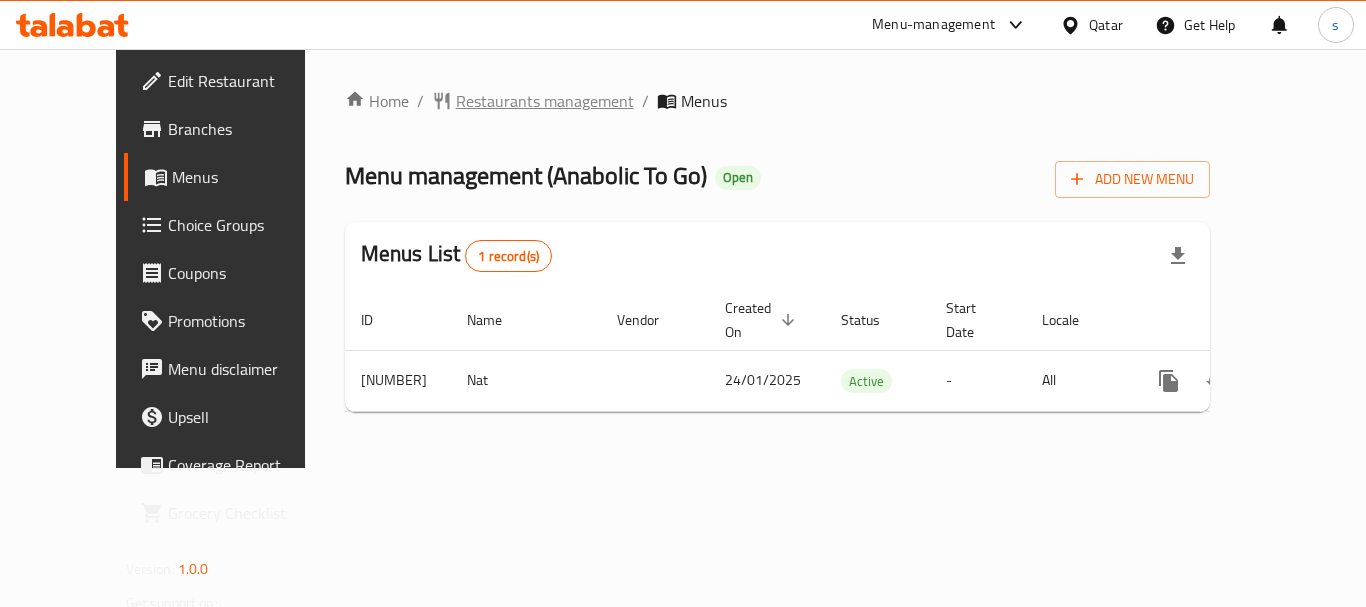 click on "Restaurants management" at bounding box center (545, 101) 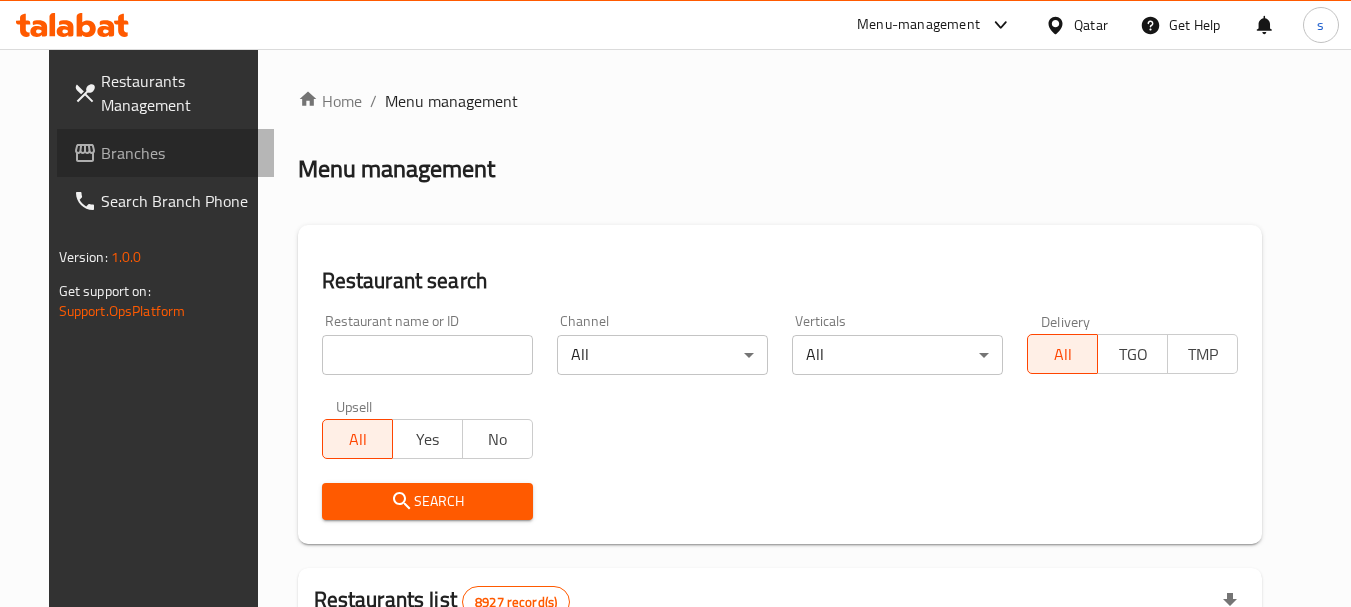 click on "Branches" at bounding box center (180, 153) 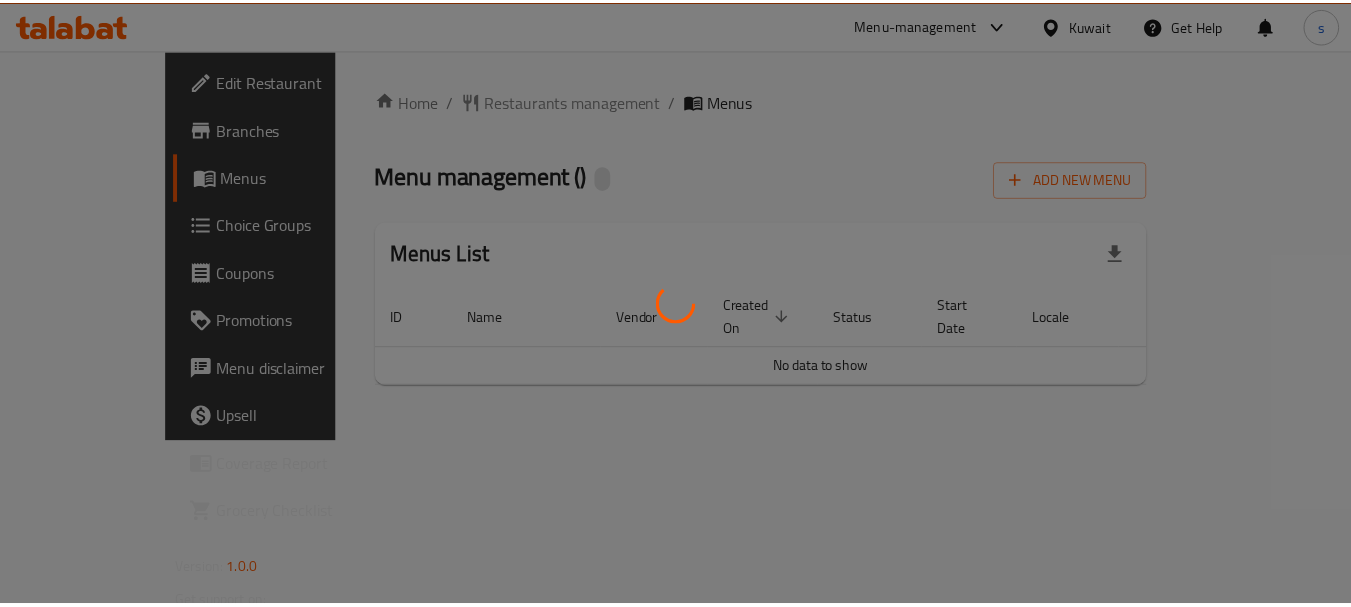 scroll, scrollTop: 0, scrollLeft: 0, axis: both 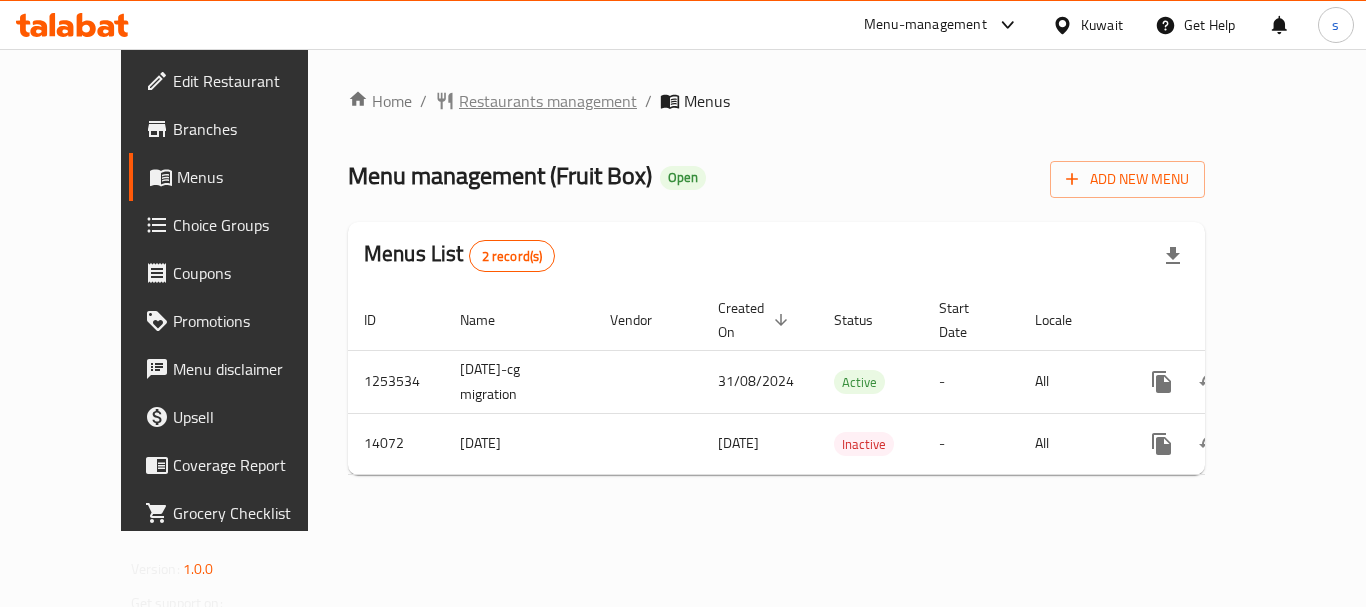click on "Restaurants management" at bounding box center [548, 101] 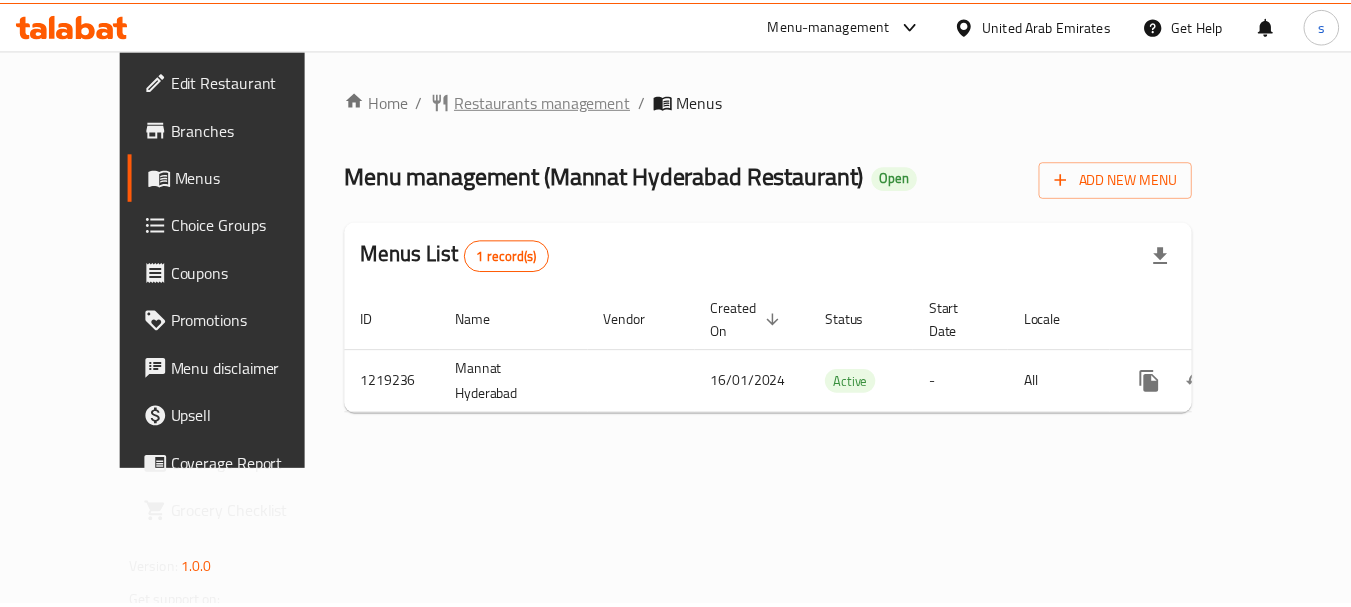 scroll, scrollTop: 0, scrollLeft: 0, axis: both 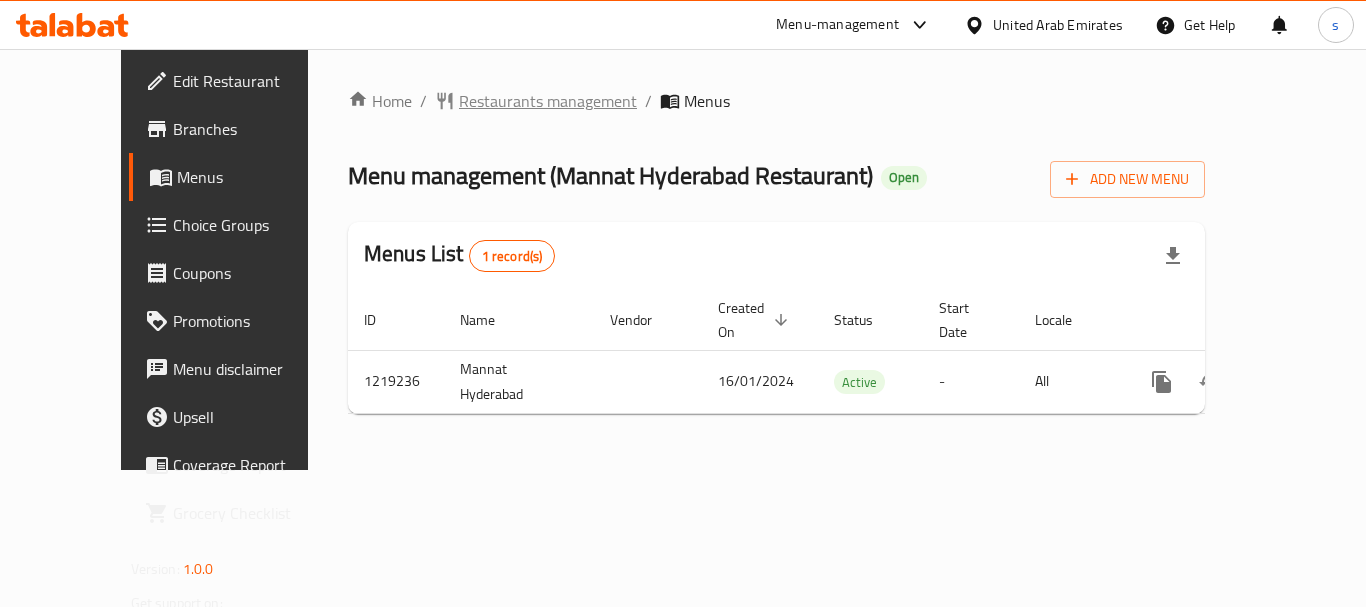 click on "Restaurants management" at bounding box center (548, 101) 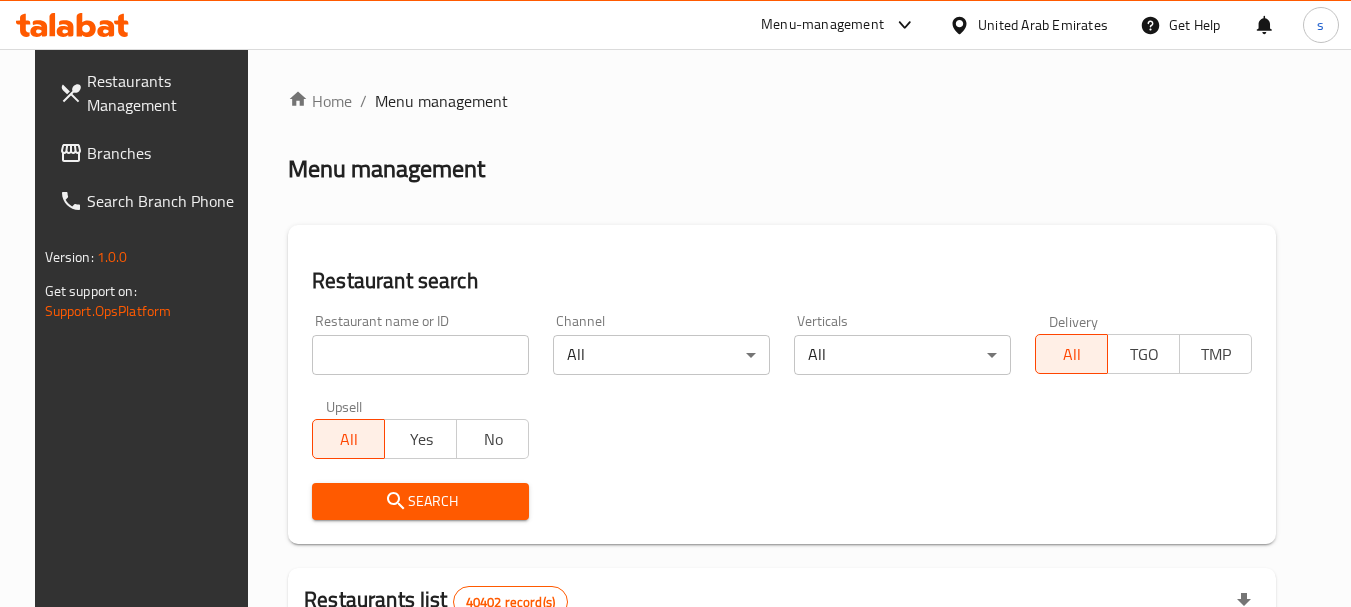 click on "Branches" at bounding box center [152, 153] 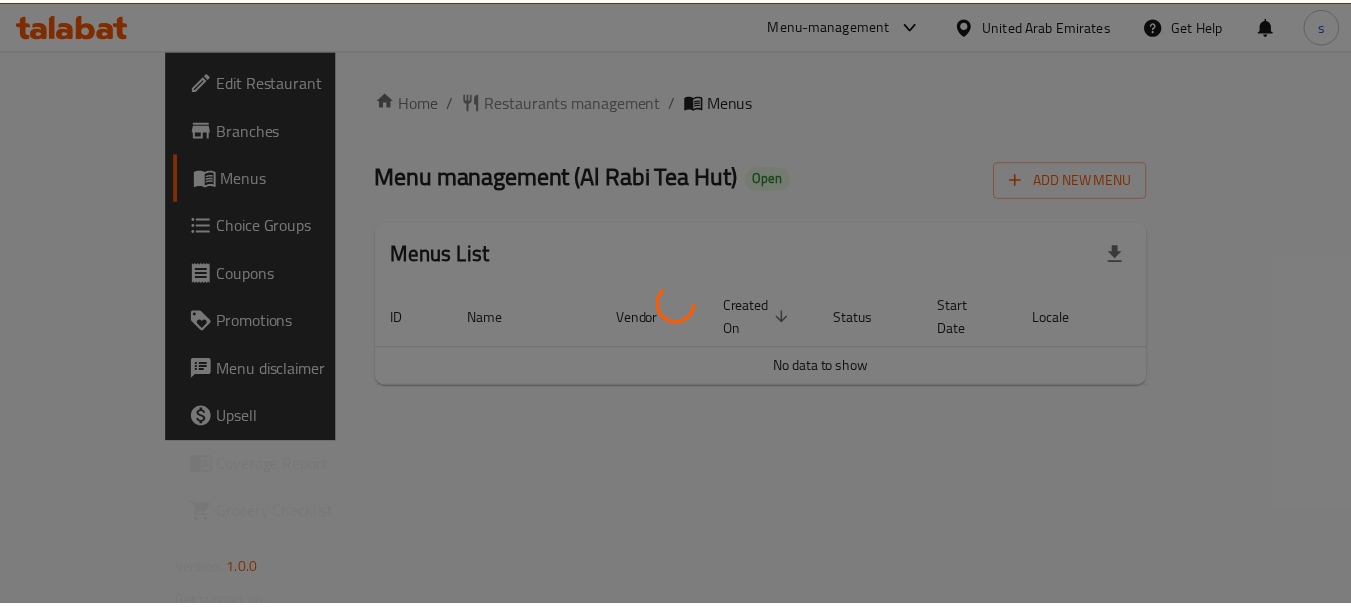 scroll, scrollTop: 0, scrollLeft: 0, axis: both 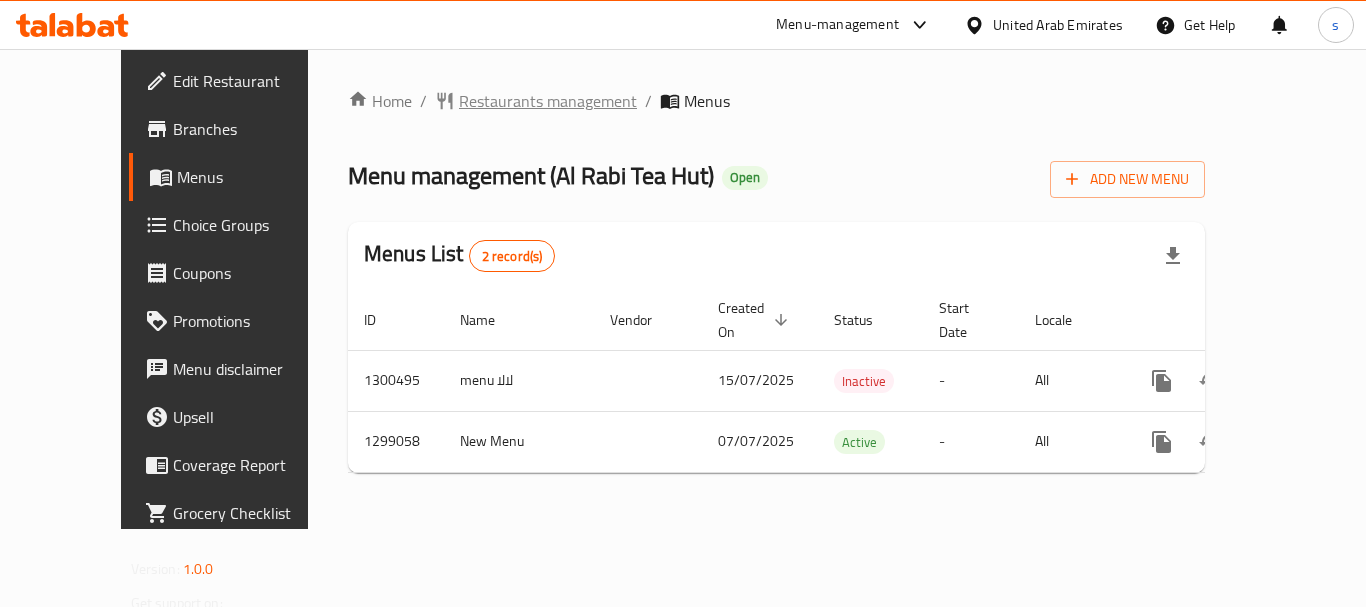 click on "Restaurants management" at bounding box center [548, 101] 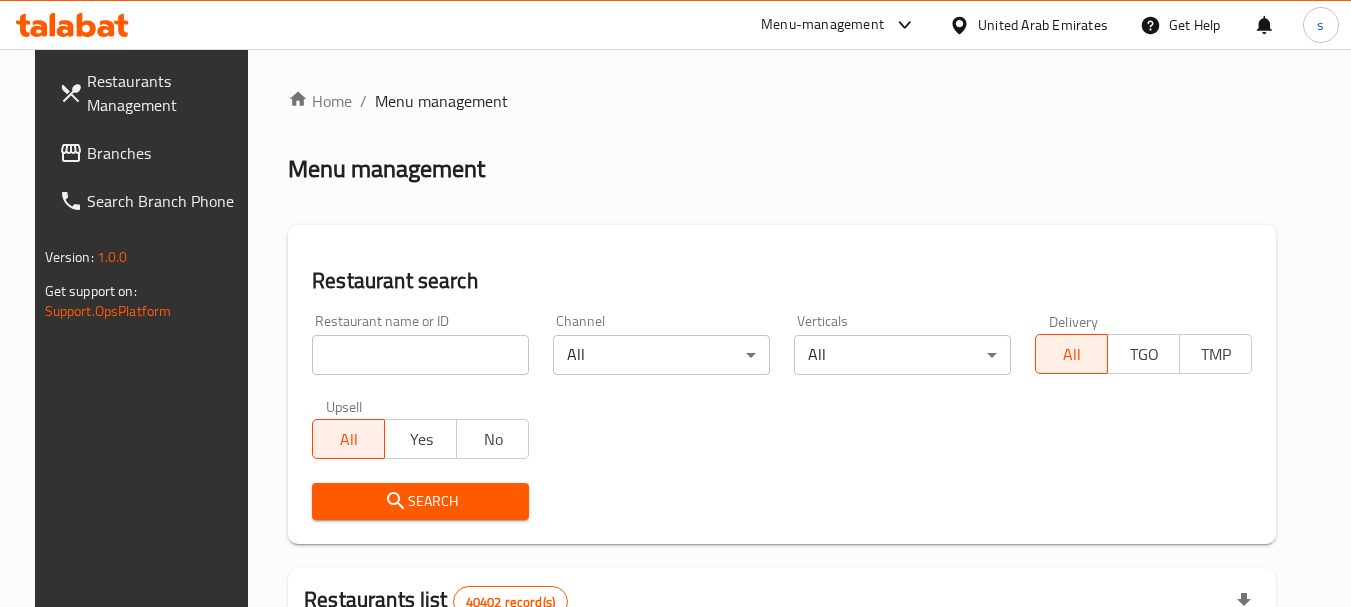 click on "Branches" at bounding box center (166, 153) 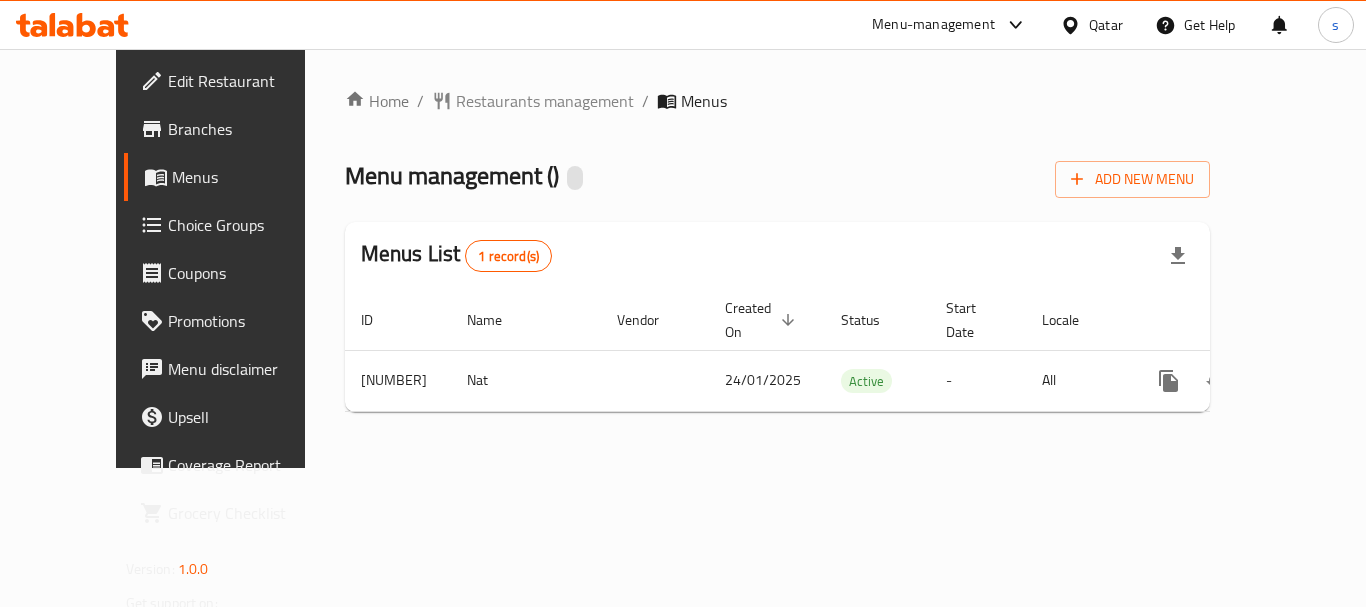 scroll, scrollTop: 0, scrollLeft: 0, axis: both 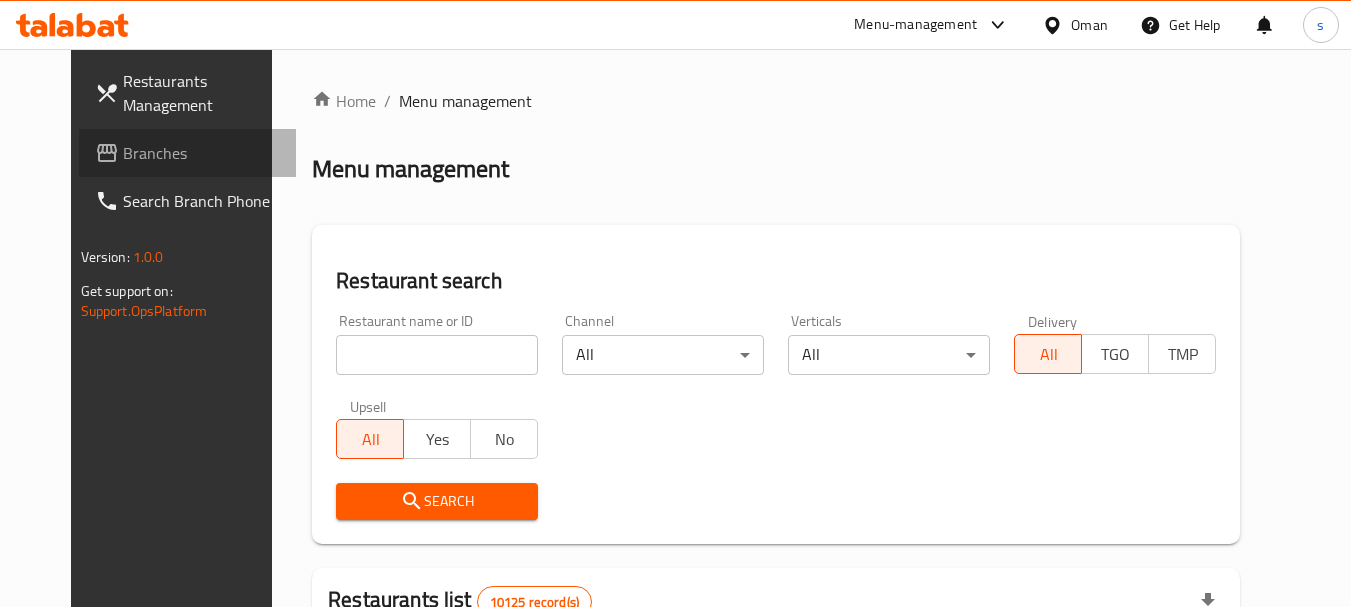 click on "Branches" at bounding box center [202, 153] 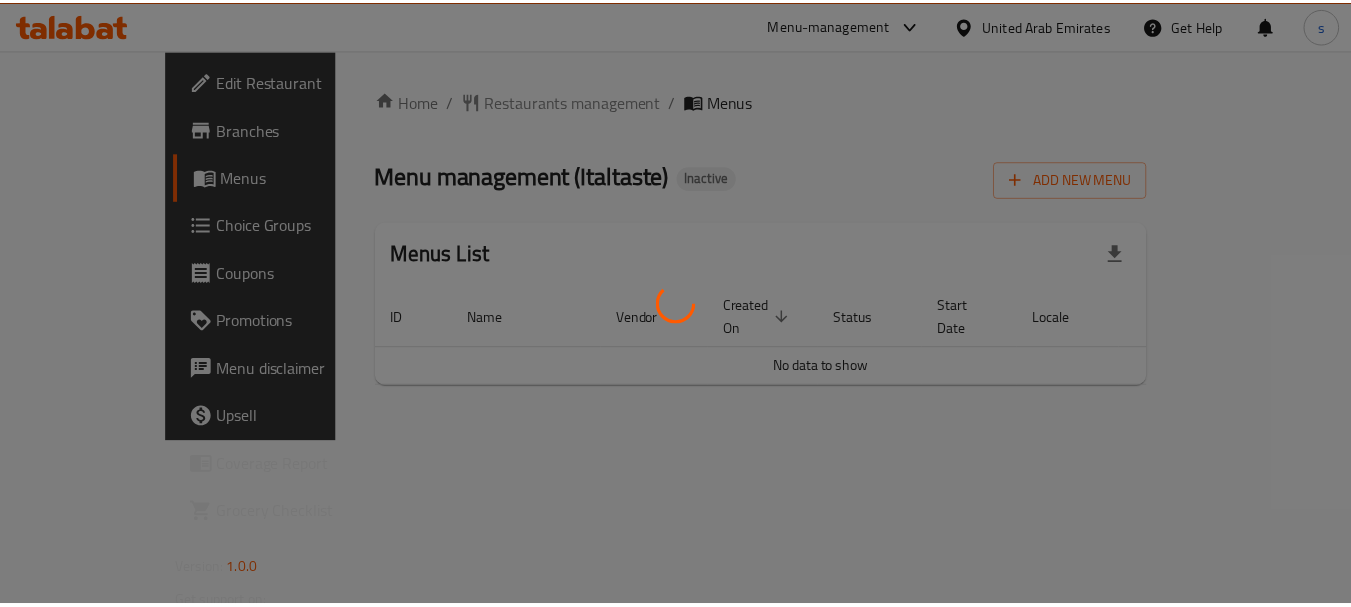scroll, scrollTop: 0, scrollLeft: 0, axis: both 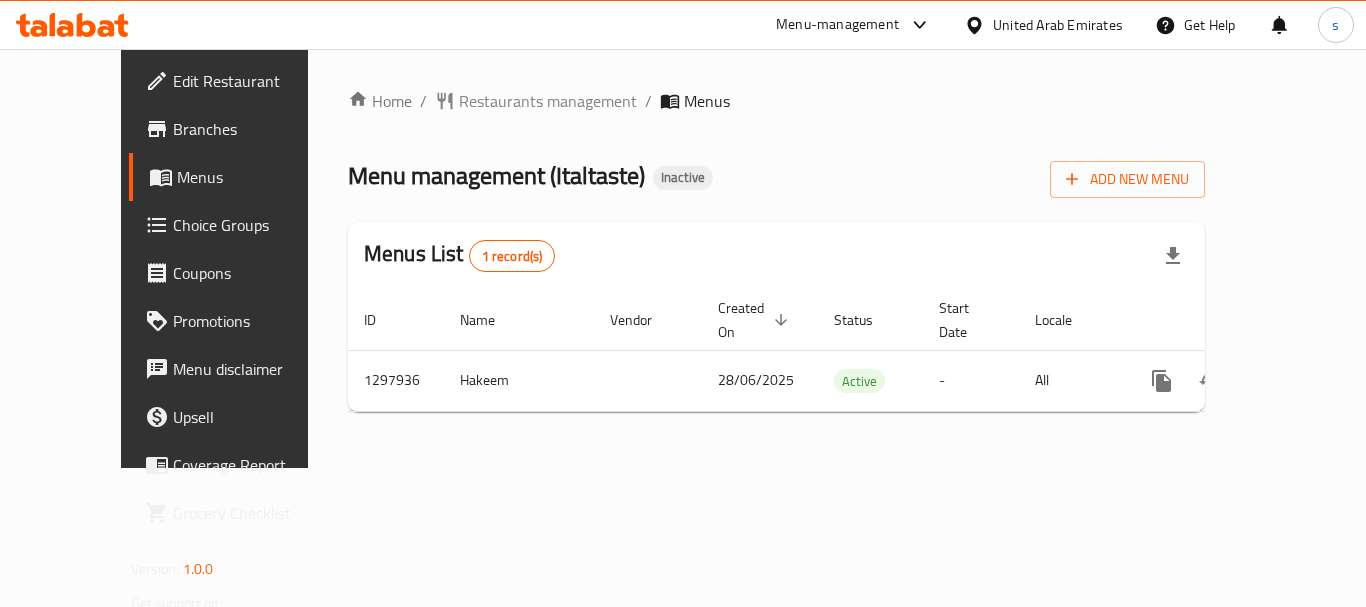 click on "Home / Restaurants management / Menus Menu management ( Italtaste )  Inactive Add New Menu Menus List   1 record(s) ID Name Vendor Created On sorted descending Status Start Date Locale Actions 1297936 [LAST] 28/06/2025 Active - All" at bounding box center (776, 258) 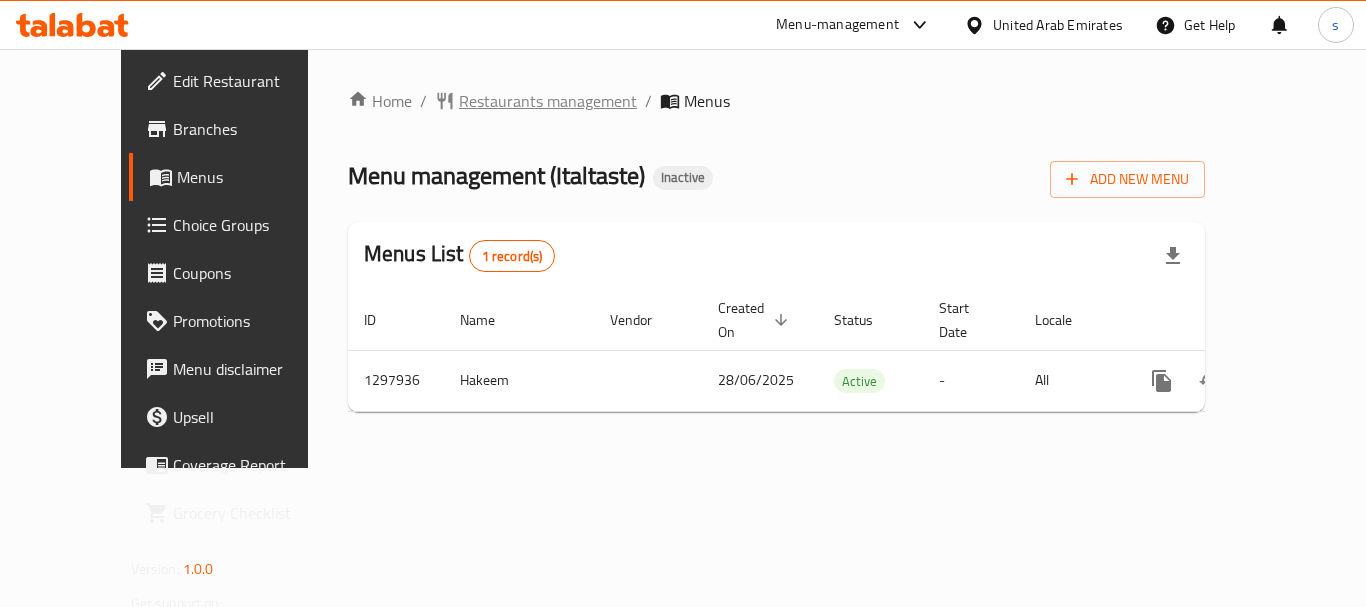 click on "Restaurants management" at bounding box center (548, 101) 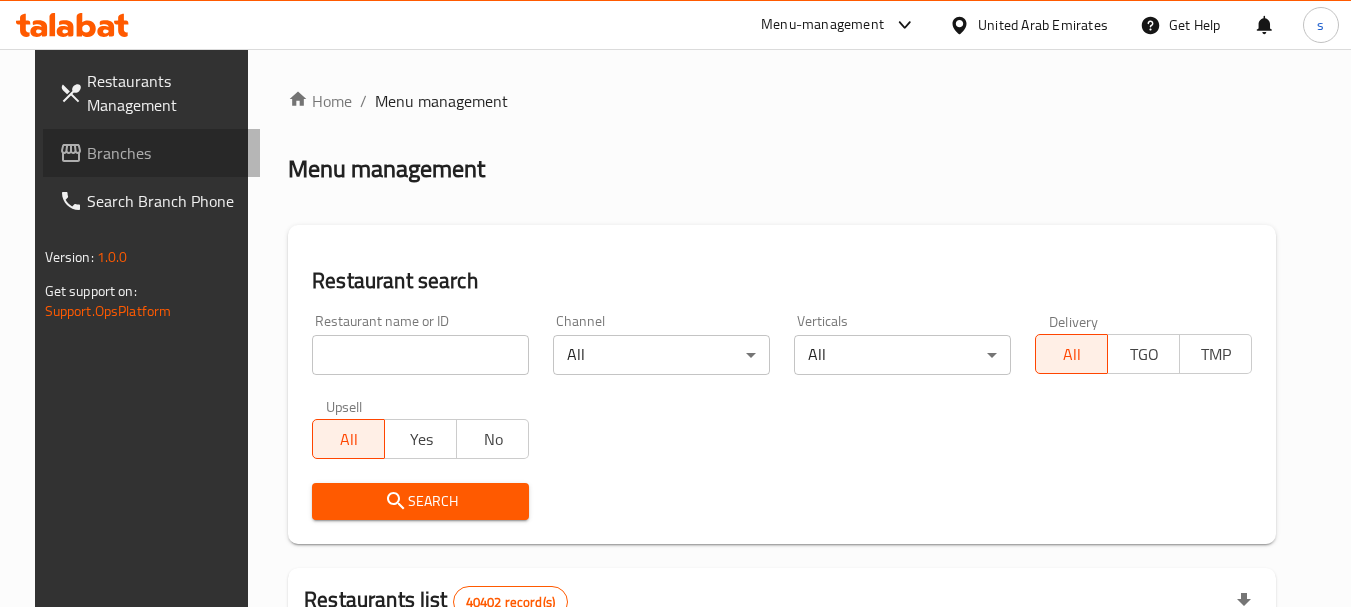 click on "Branches" at bounding box center [166, 153] 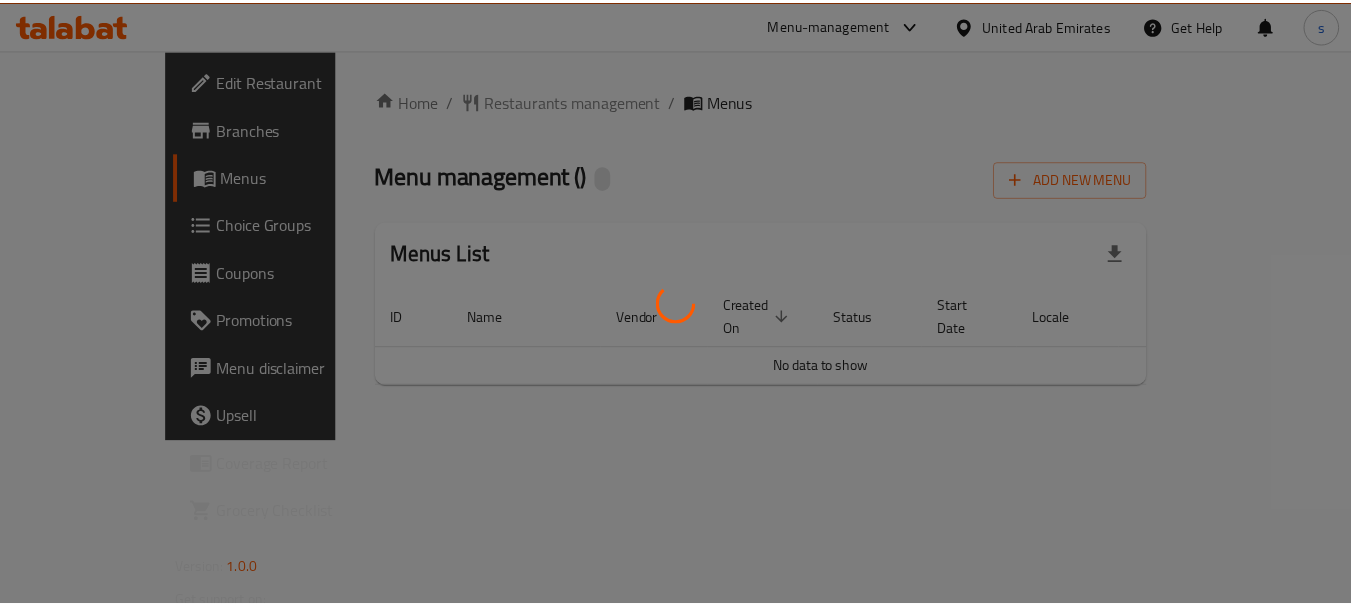 scroll, scrollTop: 0, scrollLeft: 0, axis: both 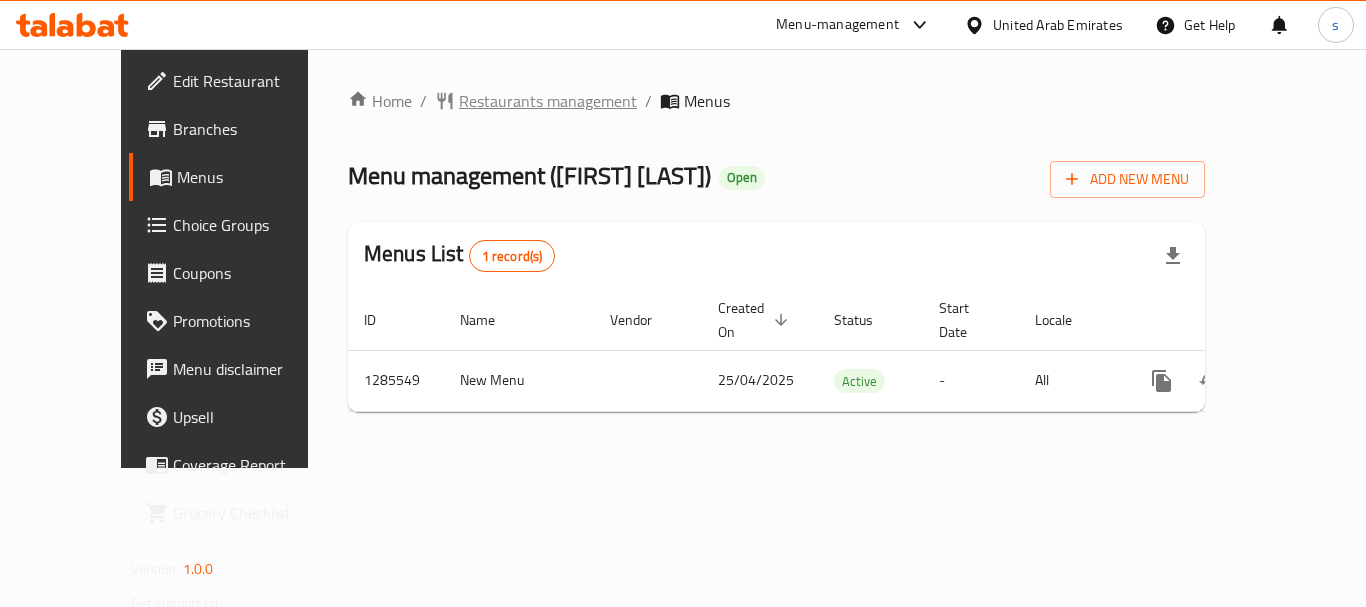 click on "Restaurants management" at bounding box center (548, 101) 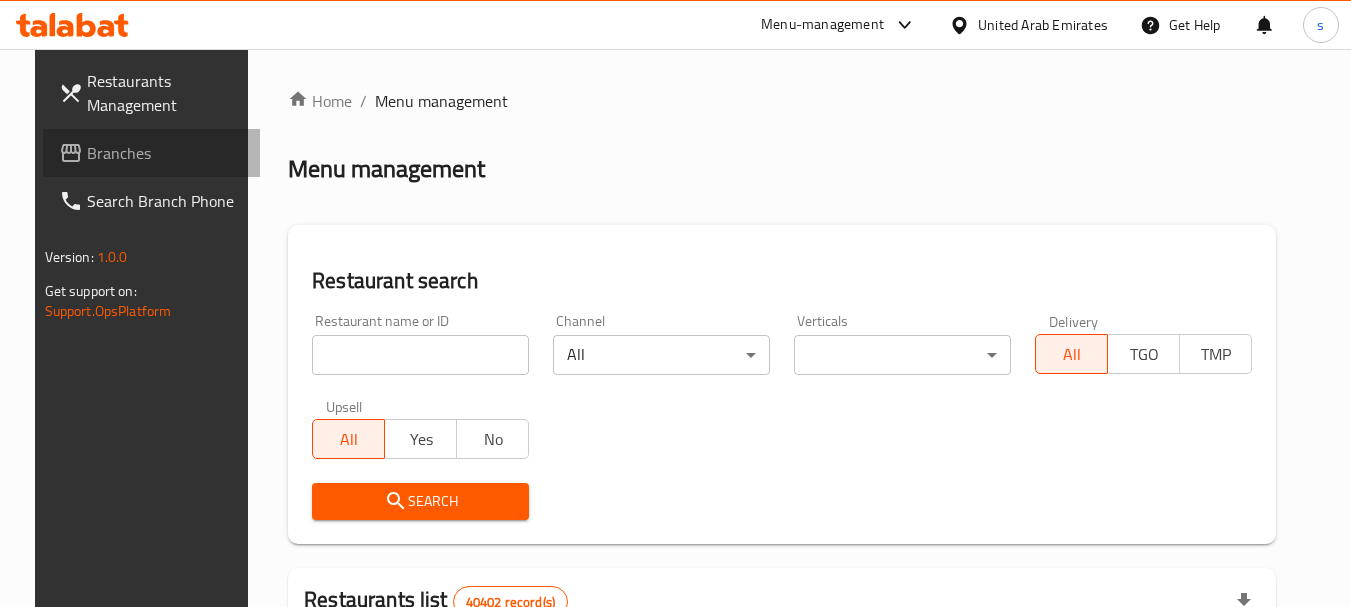 click on "Branches" at bounding box center (152, 153) 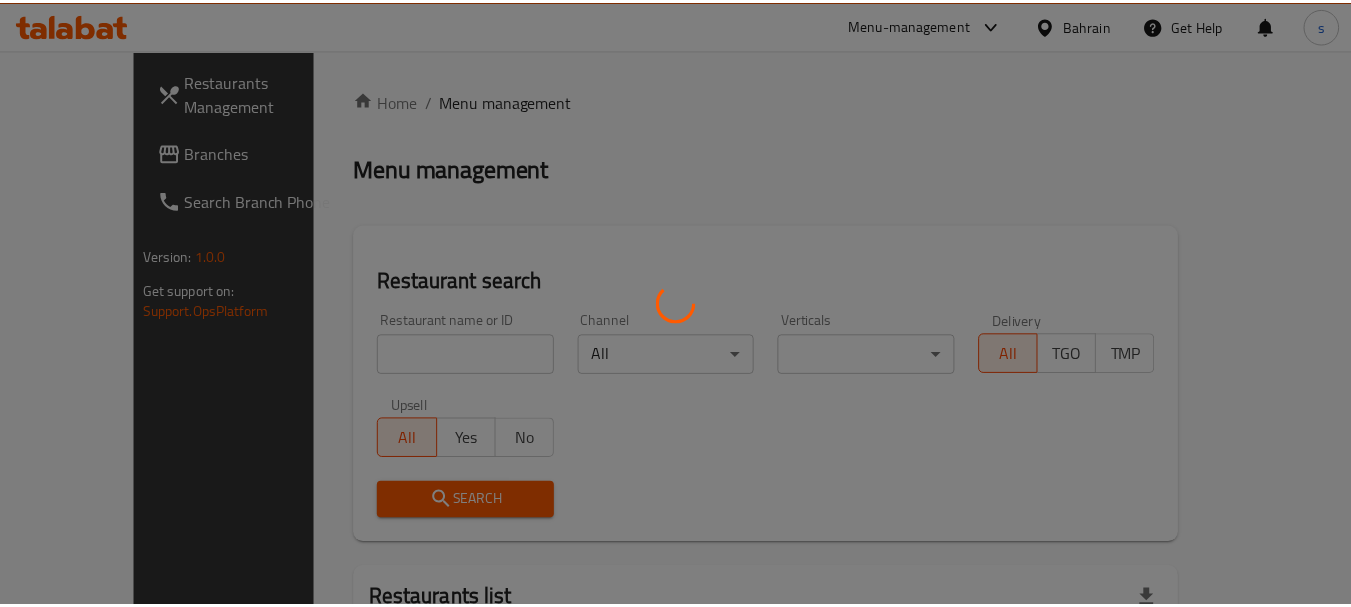 scroll, scrollTop: 0, scrollLeft: 0, axis: both 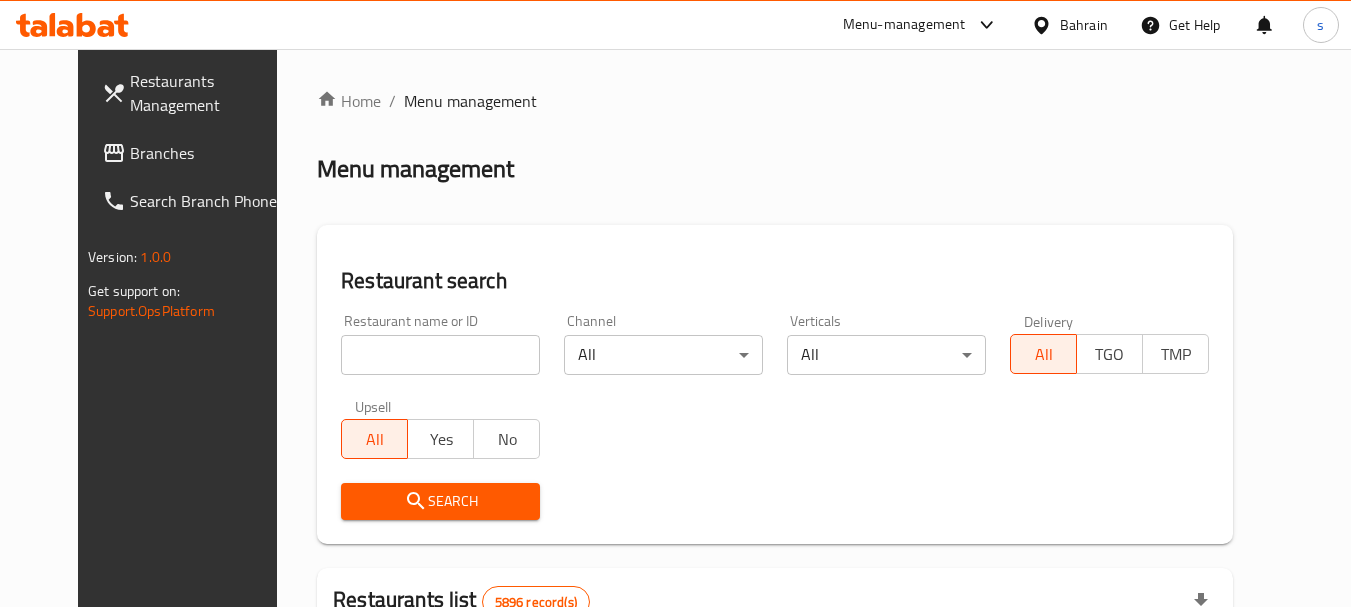click on "Branches" at bounding box center [209, 153] 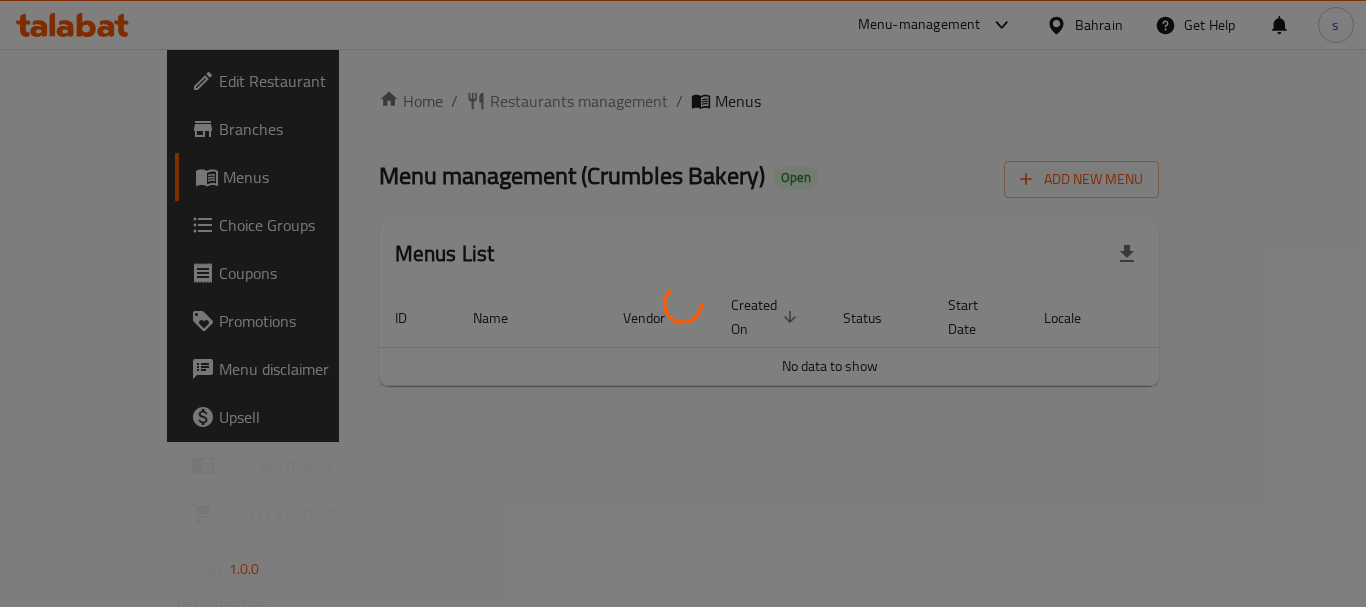 scroll, scrollTop: 0, scrollLeft: 0, axis: both 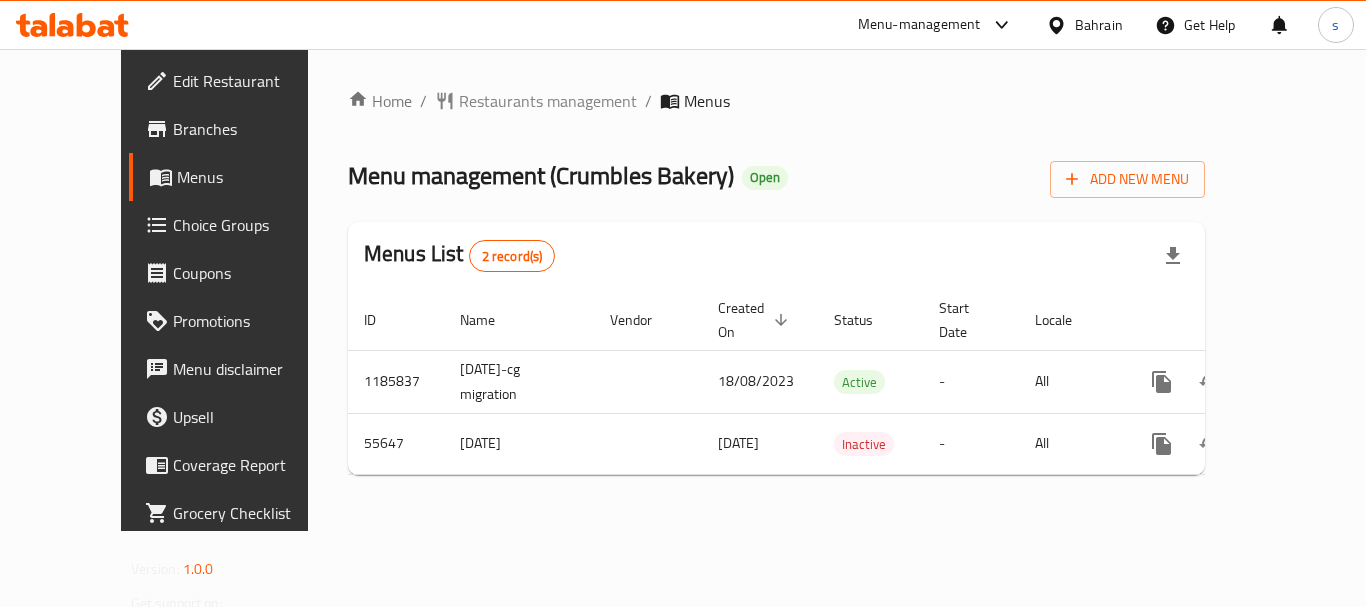 click on "Menu-management" at bounding box center (936, 25) 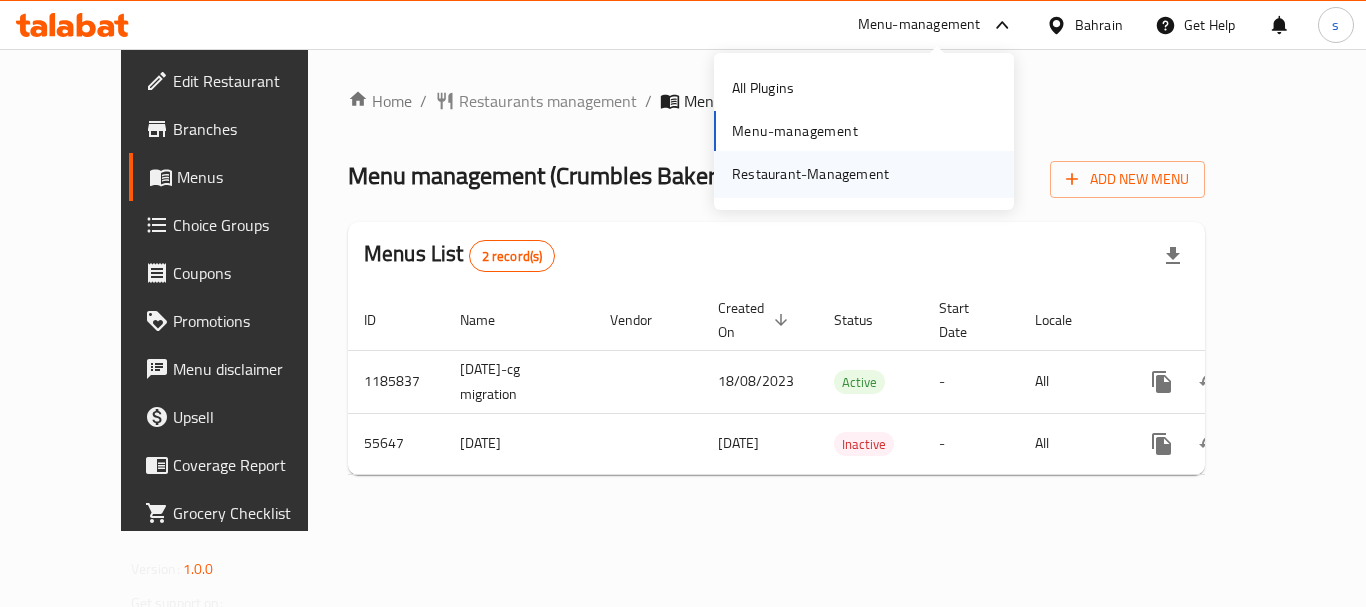 click on "Restaurant-Management" at bounding box center [810, 174] 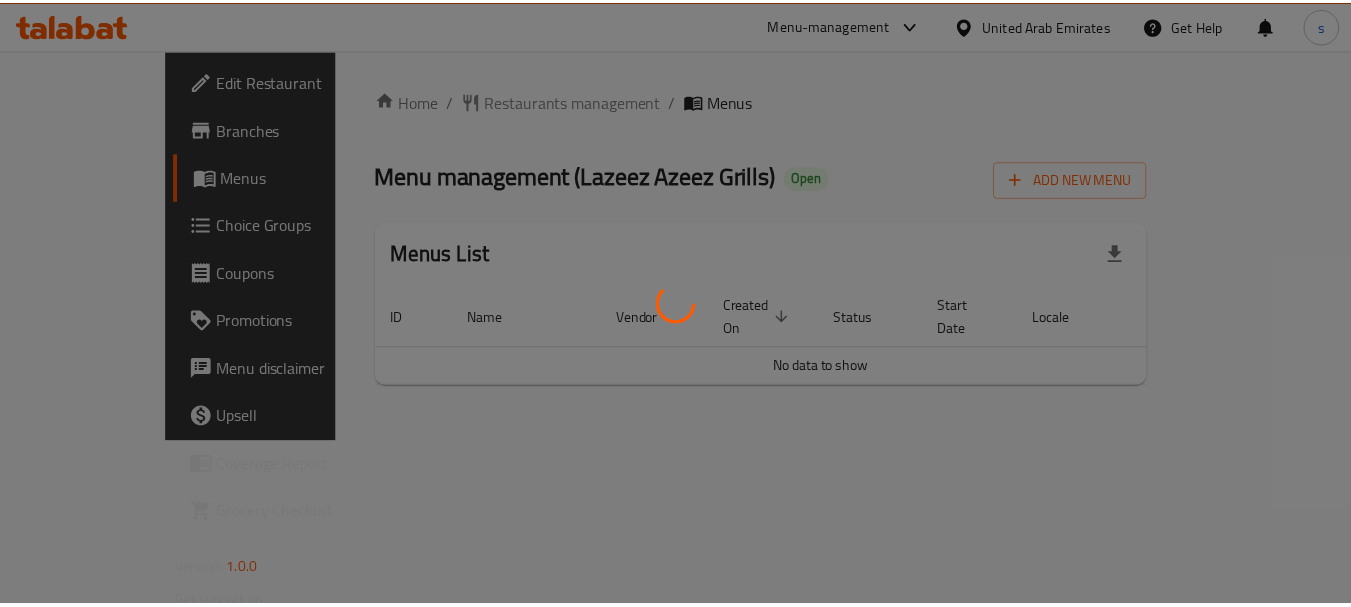 scroll, scrollTop: 0, scrollLeft: 0, axis: both 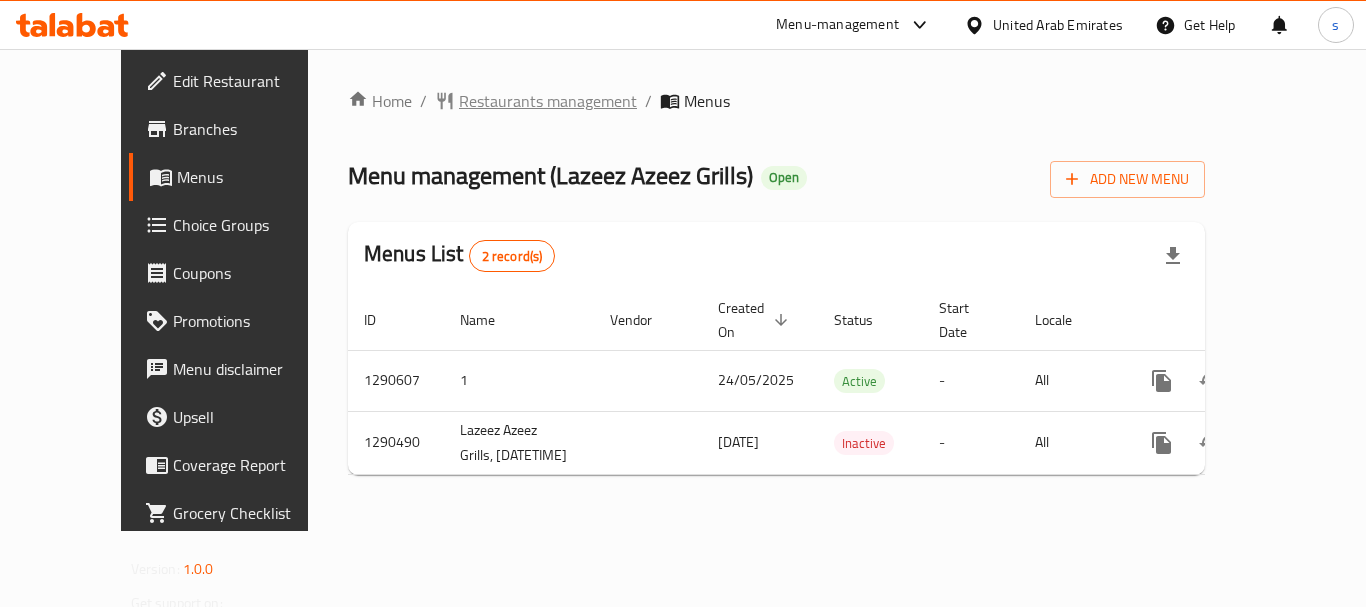click on "Restaurants management" at bounding box center (548, 101) 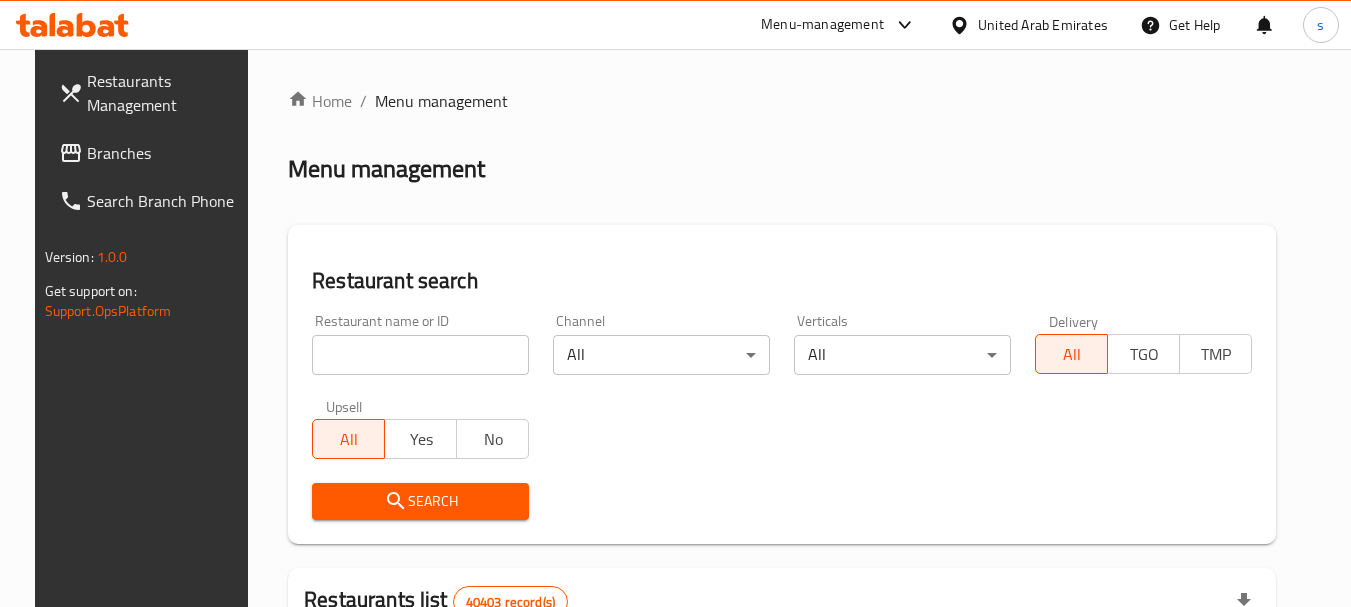 click on "Branches" at bounding box center [166, 153] 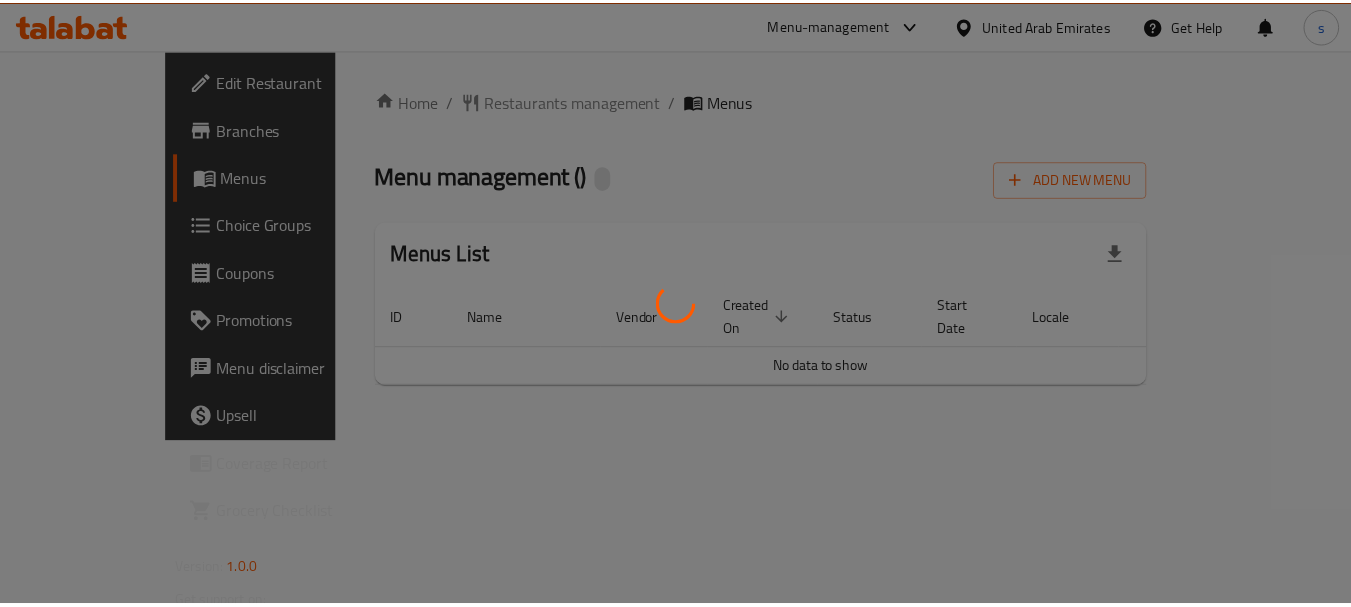 scroll, scrollTop: 0, scrollLeft: 0, axis: both 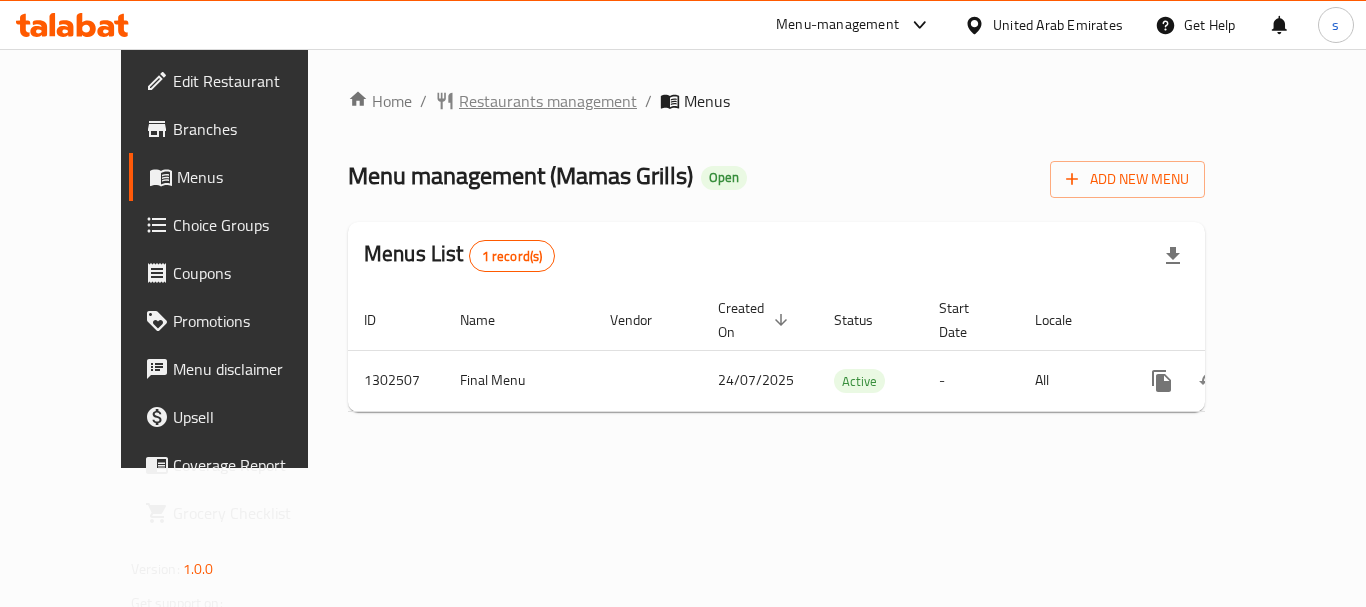 click on "Restaurants management" at bounding box center (548, 101) 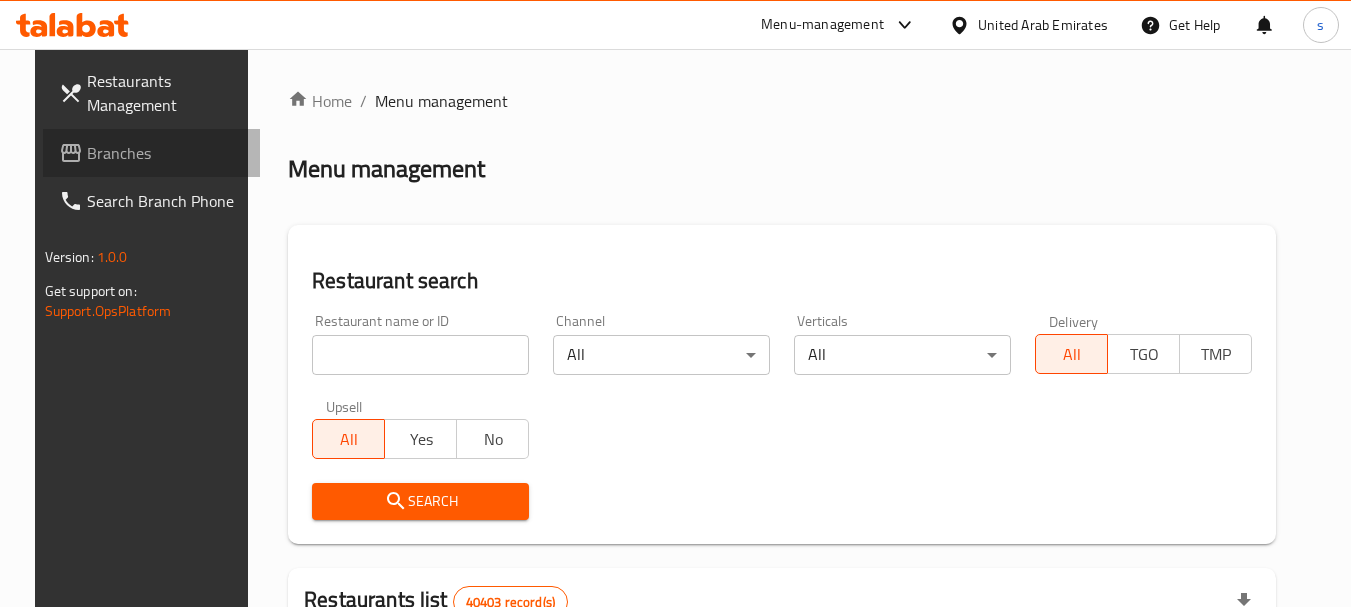 click on "Branches" at bounding box center (166, 153) 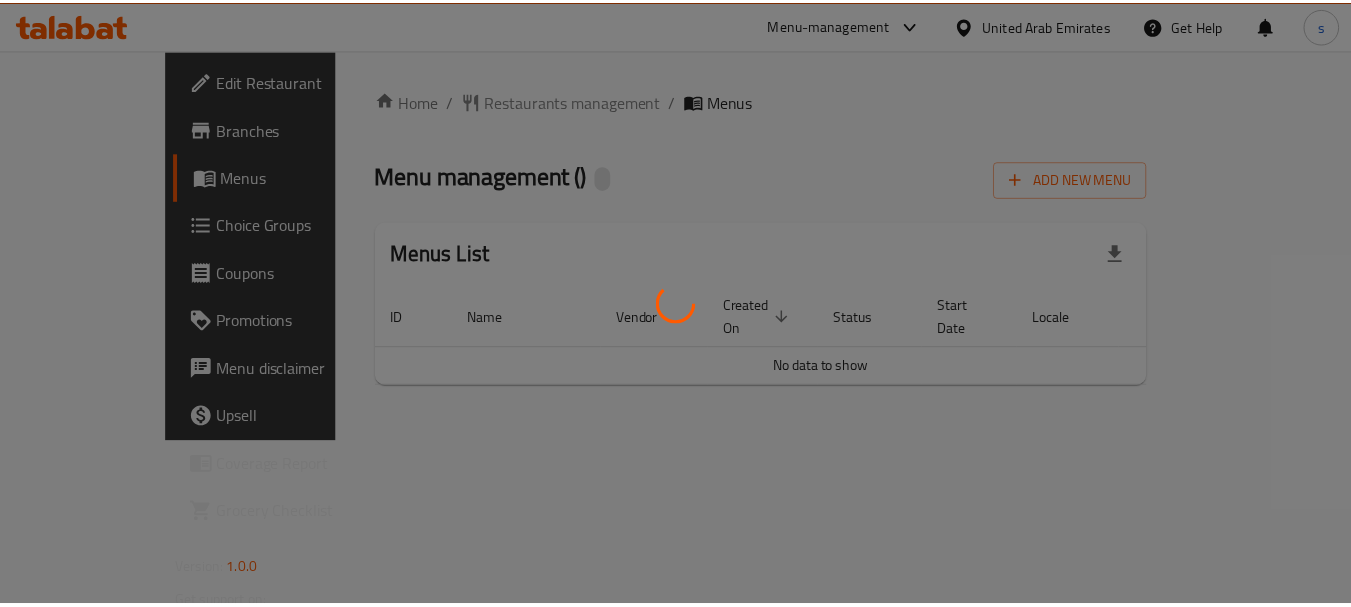 scroll, scrollTop: 0, scrollLeft: 0, axis: both 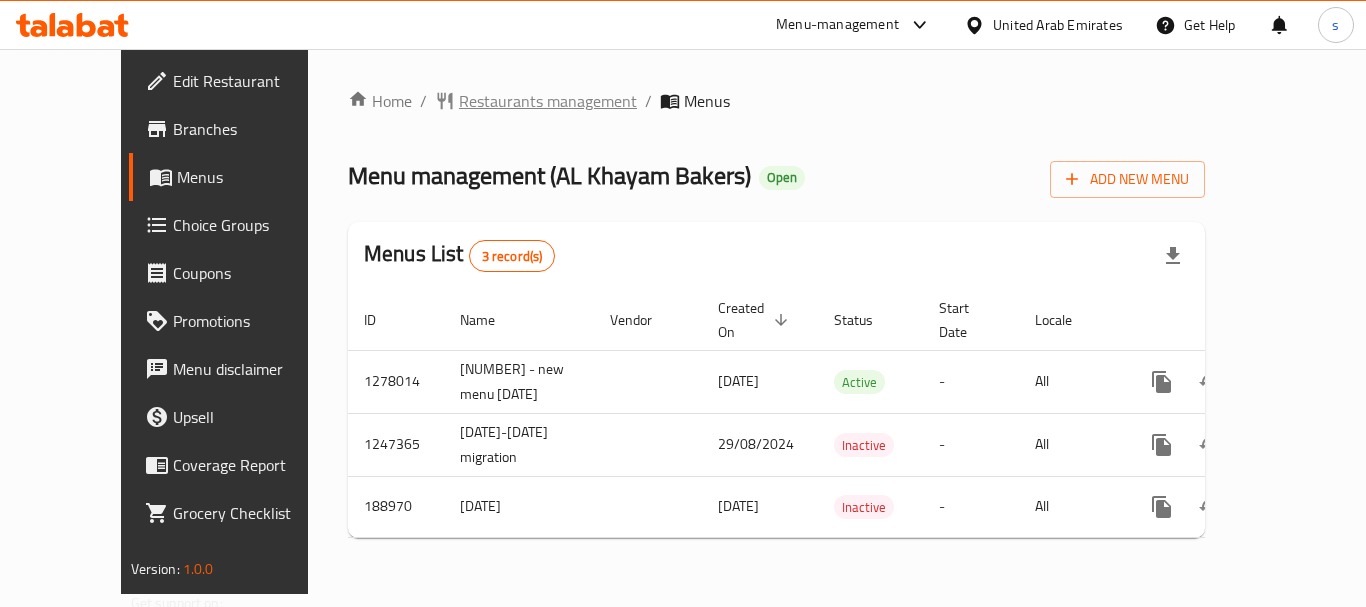 click on "Restaurants management" at bounding box center [548, 101] 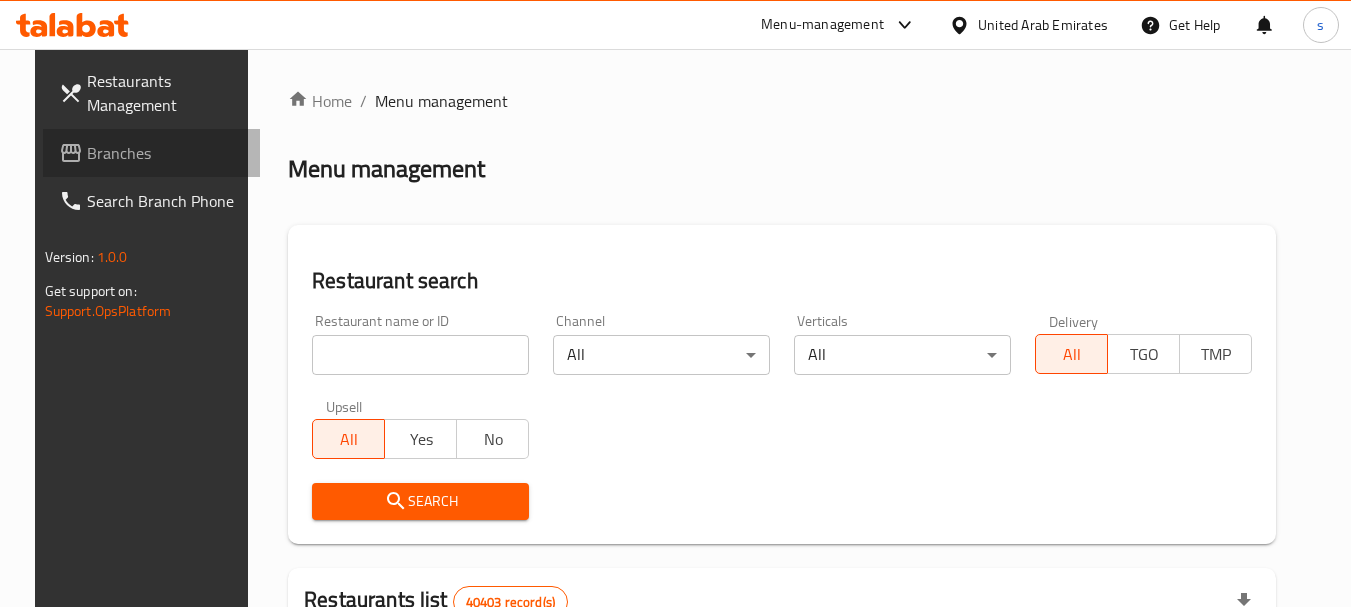 click on "Branches" at bounding box center [152, 153] 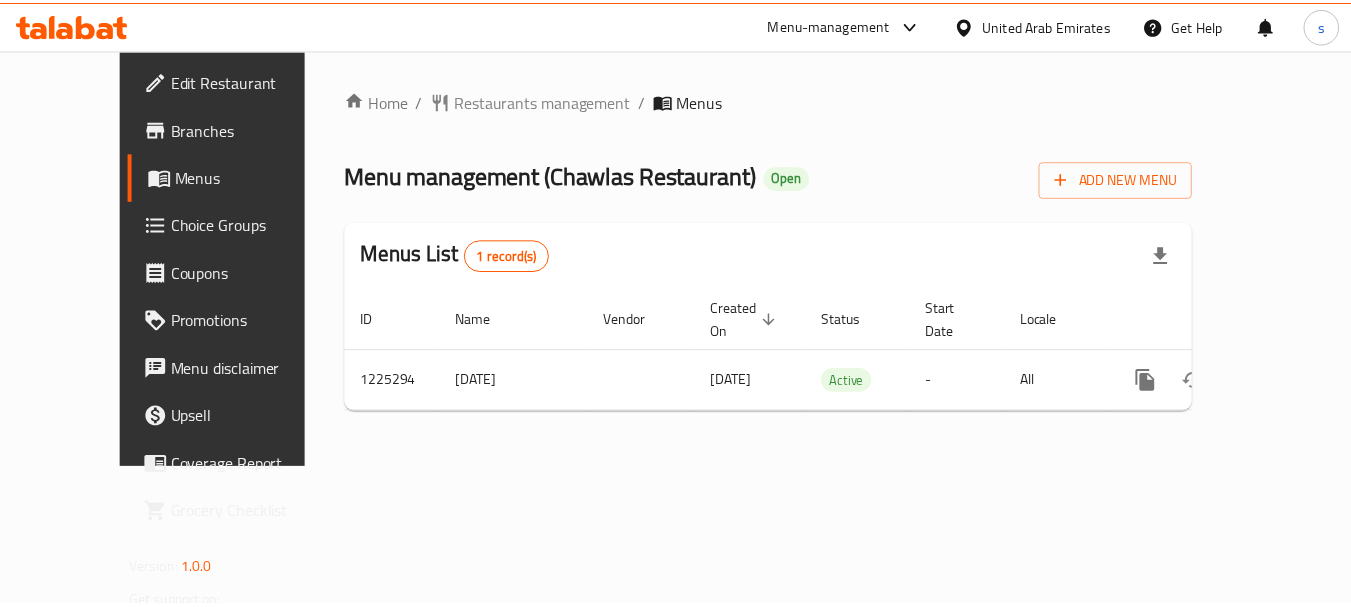 scroll, scrollTop: 0, scrollLeft: 0, axis: both 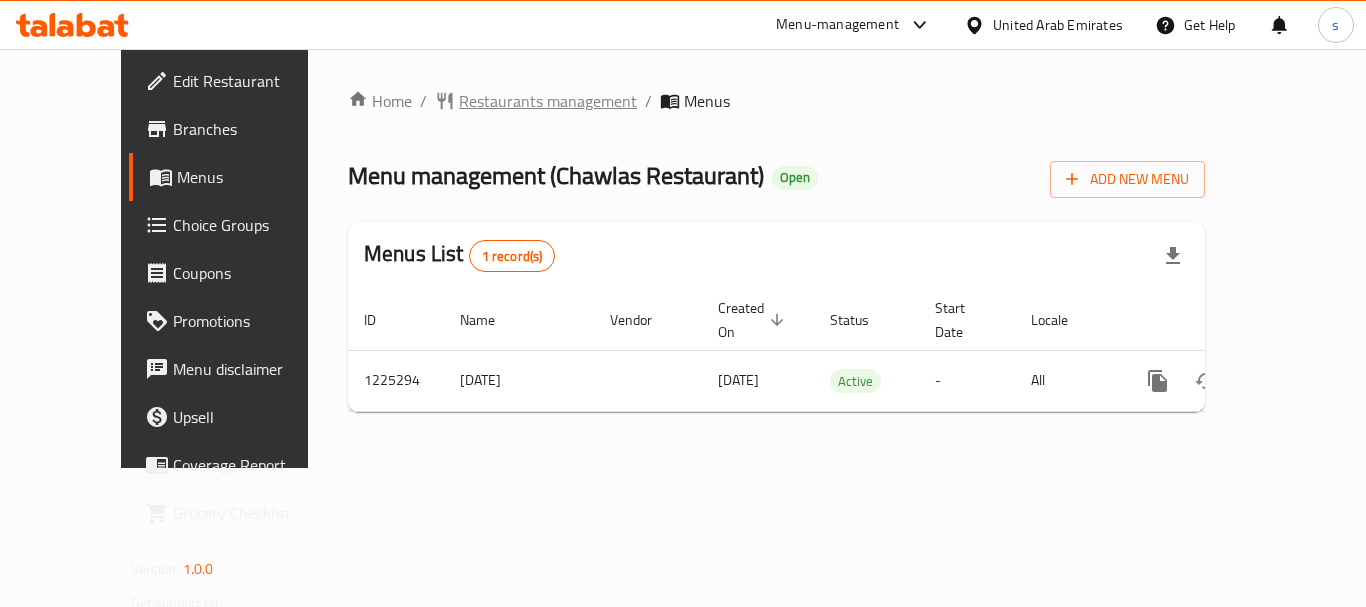 click on "Restaurants management" at bounding box center (548, 101) 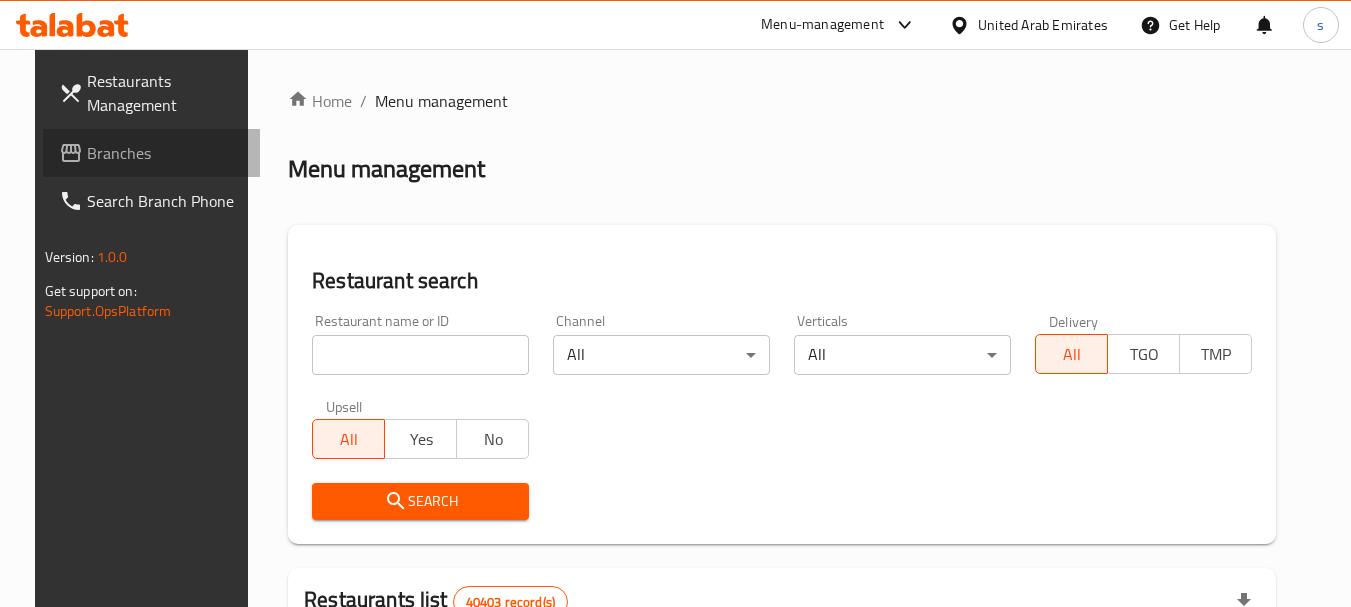 click on "Branches" at bounding box center [166, 153] 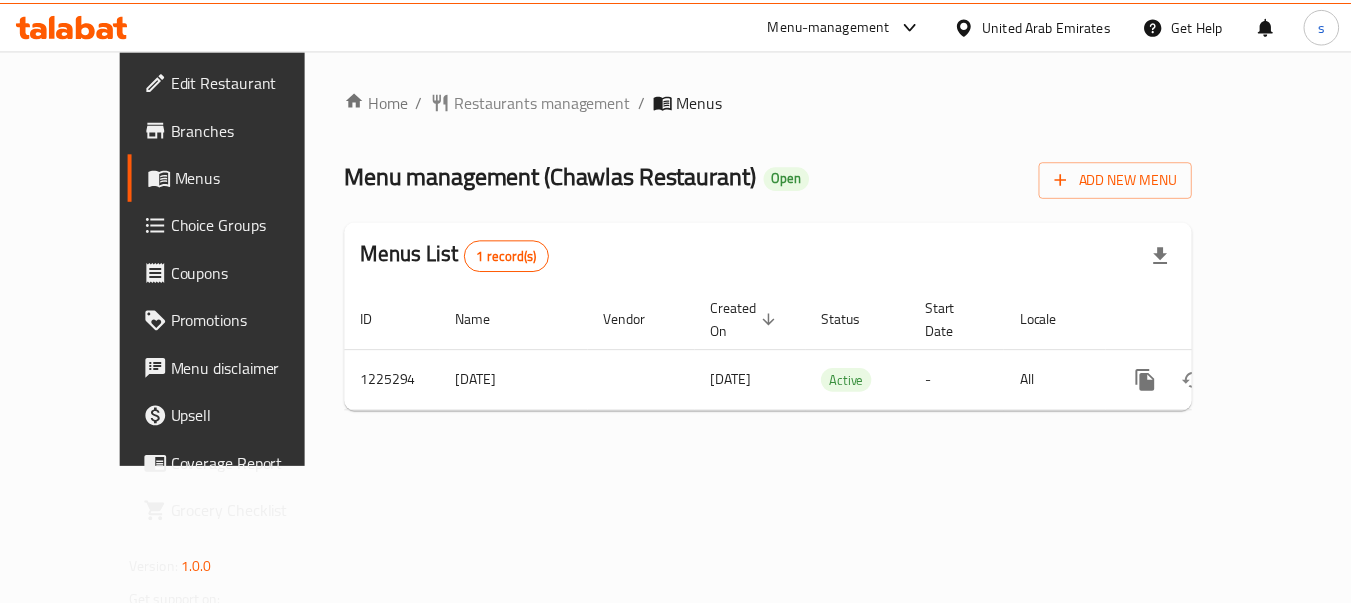 scroll, scrollTop: 0, scrollLeft: 0, axis: both 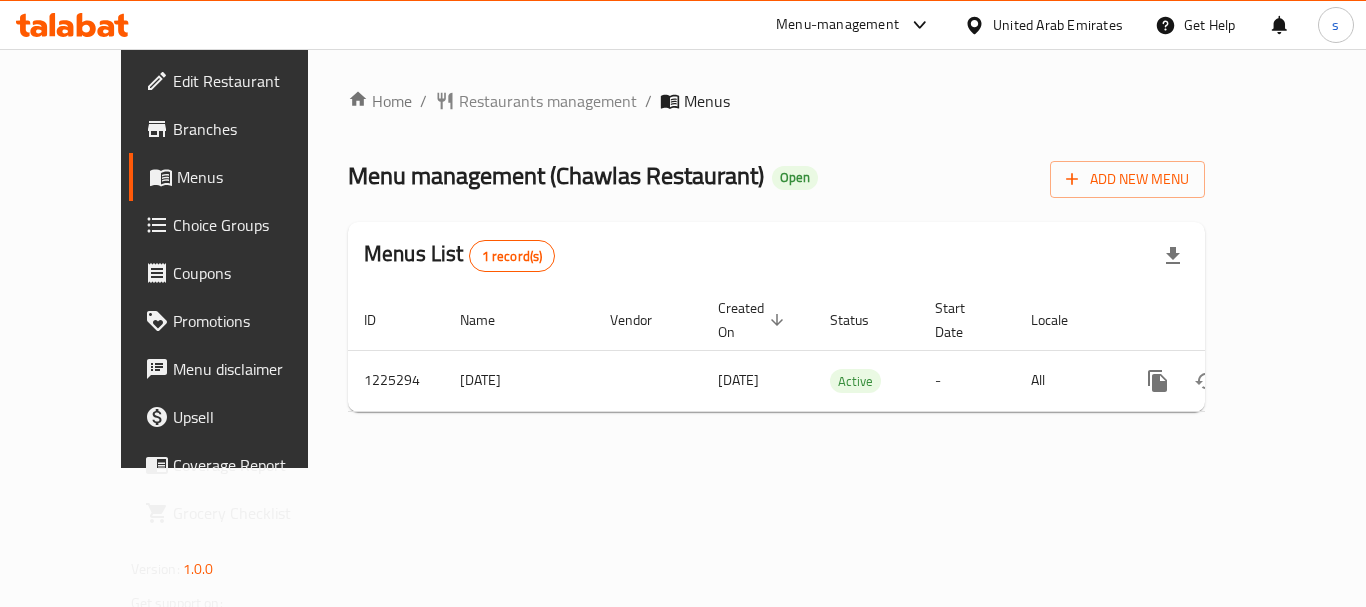 click on "Home / Restaurants management / Menus Menu management ( Chawlas Restaurant )  Open Add New Menu Menus List   1 record(s) ID Name Vendor Created On sorted descending Status Start Date Locale Actions 1225294 [DATE] [DATE] Active - All" at bounding box center [776, 258] 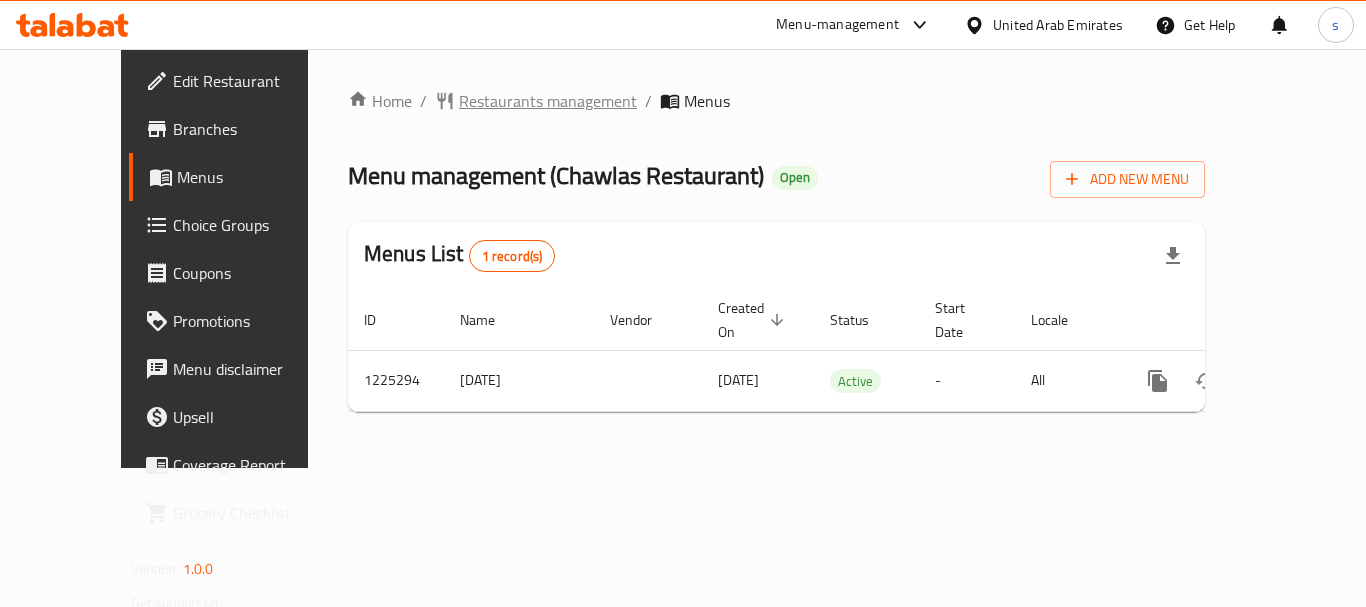 click on "Restaurants management" at bounding box center [548, 101] 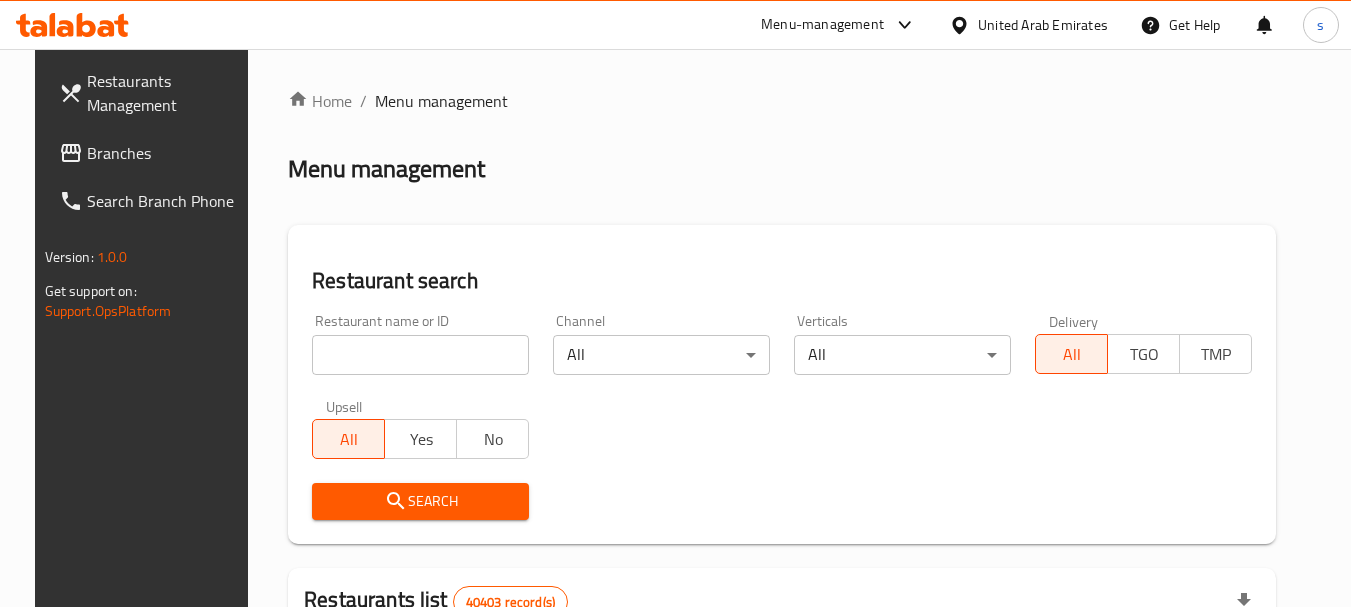 click on "Branches" at bounding box center (166, 153) 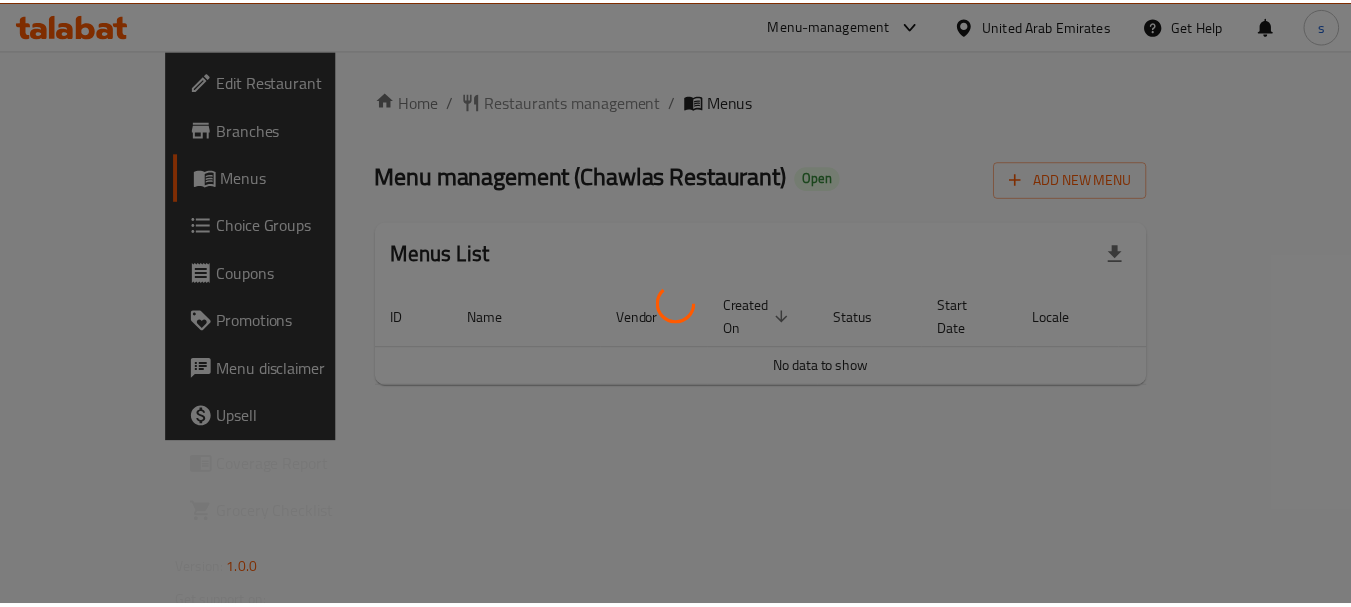 scroll, scrollTop: 0, scrollLeft: 0, axis: both 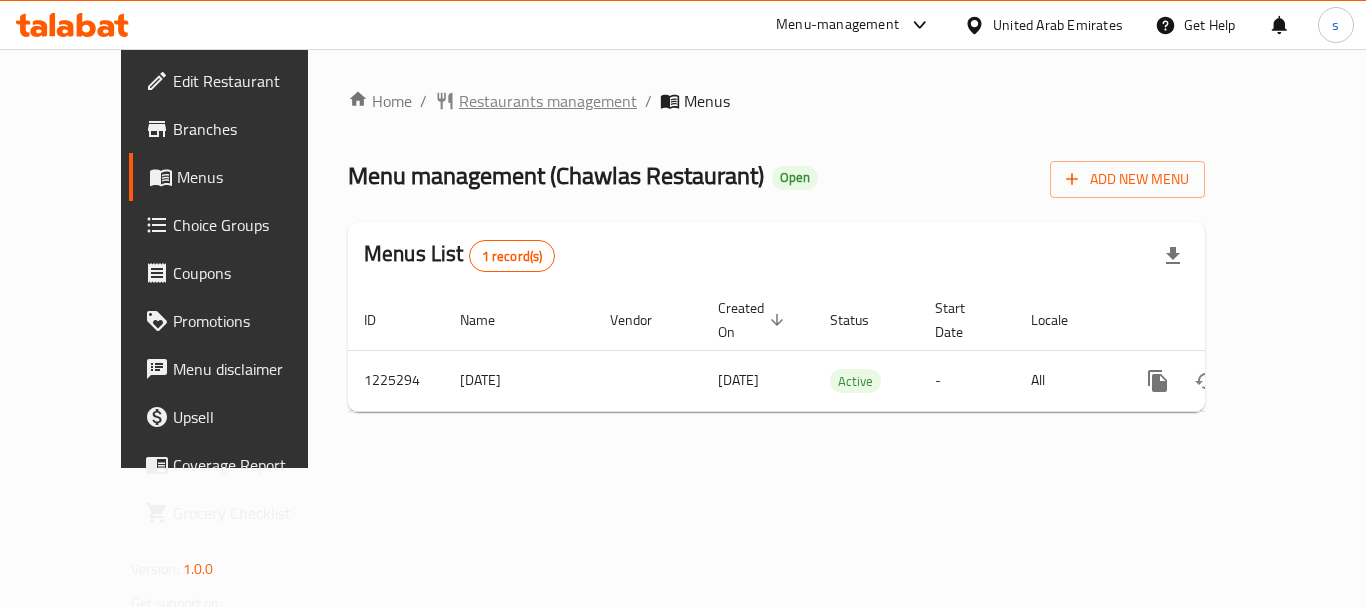 click on "Restaurants management" at bounding box center [548, 101] 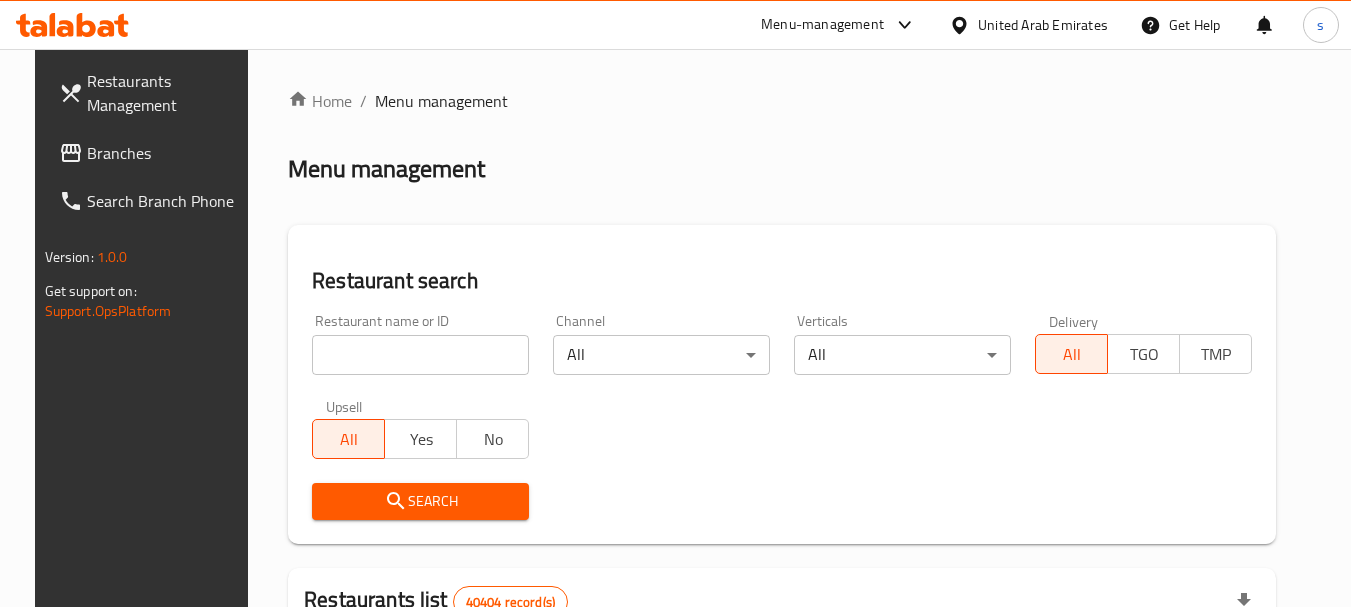 click on "Branches" at bounding box center [166, 153] 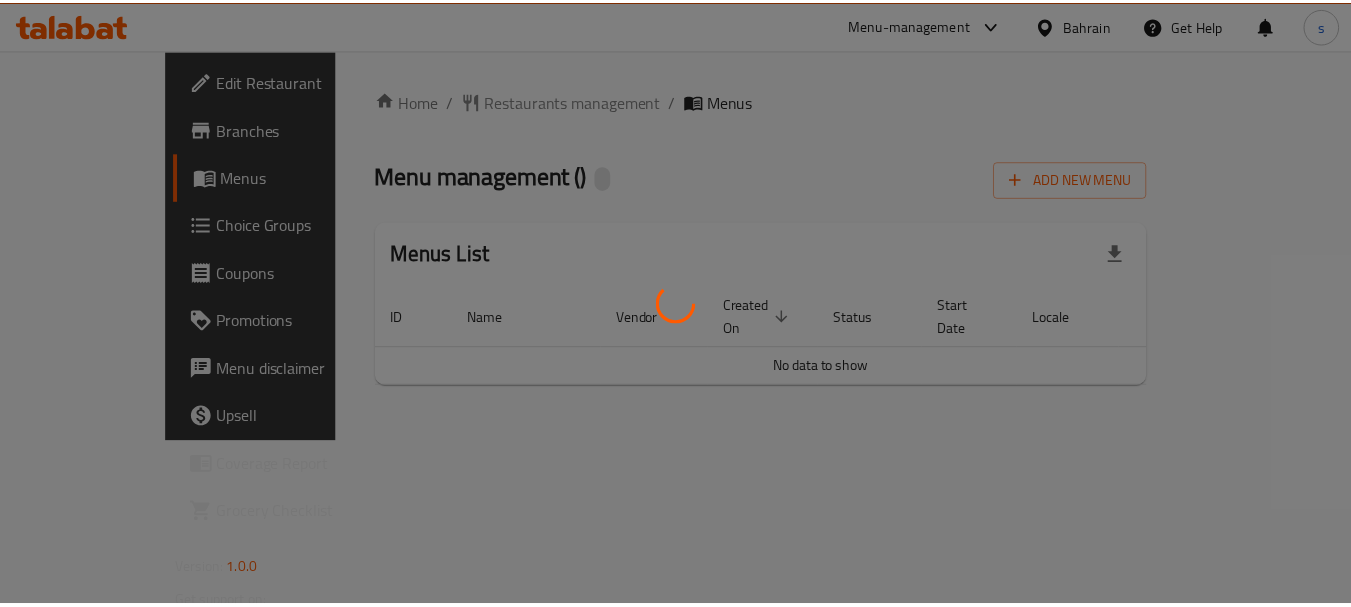 scroll, scrollTop: 0, scrollLeft: 0, axis: both 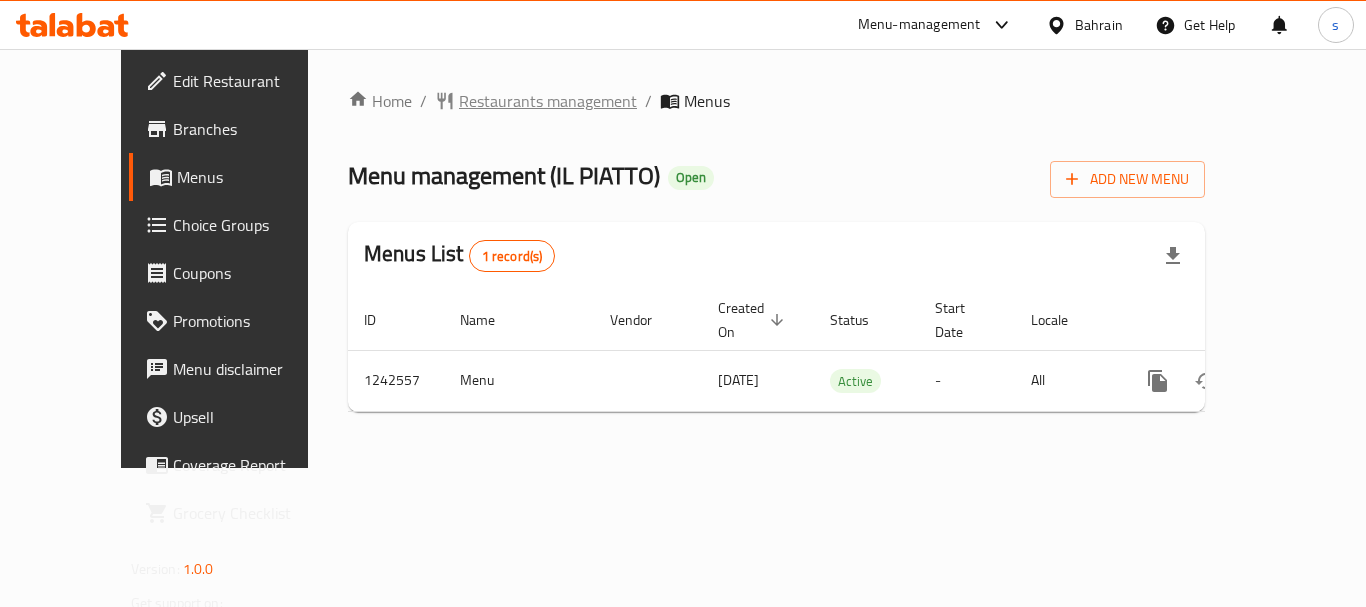 click on "Restaurants management" at bounding box center (548, 101) 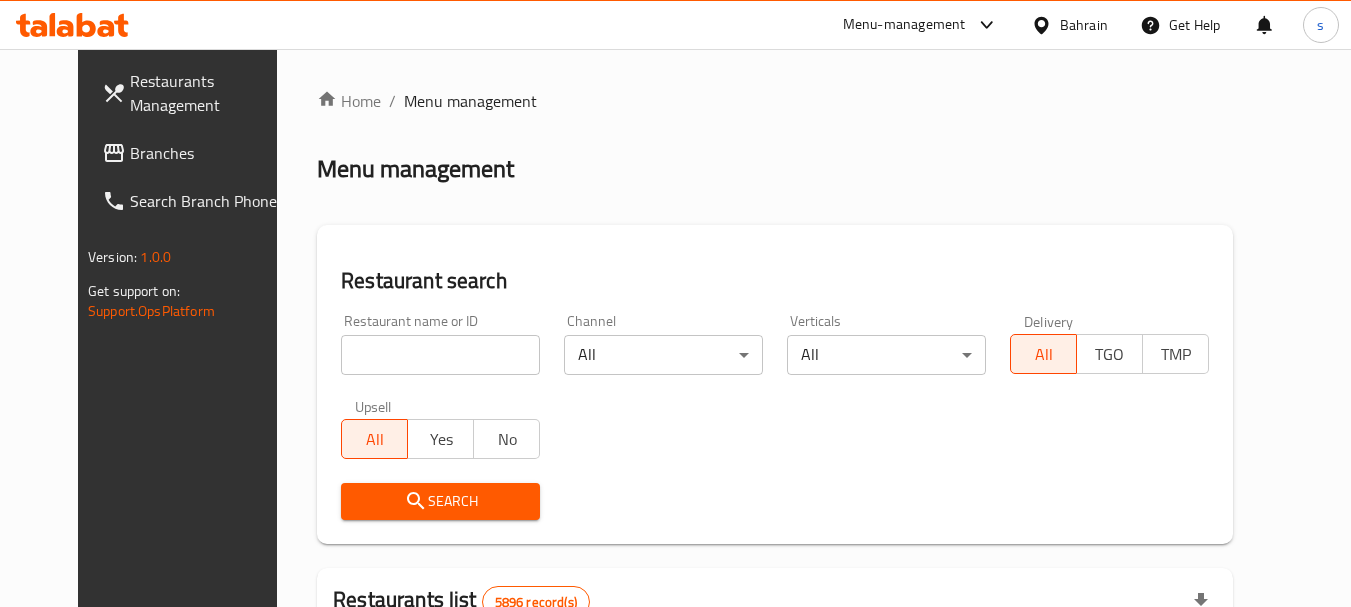 click on "Branches" at bounding box center [195, 153] 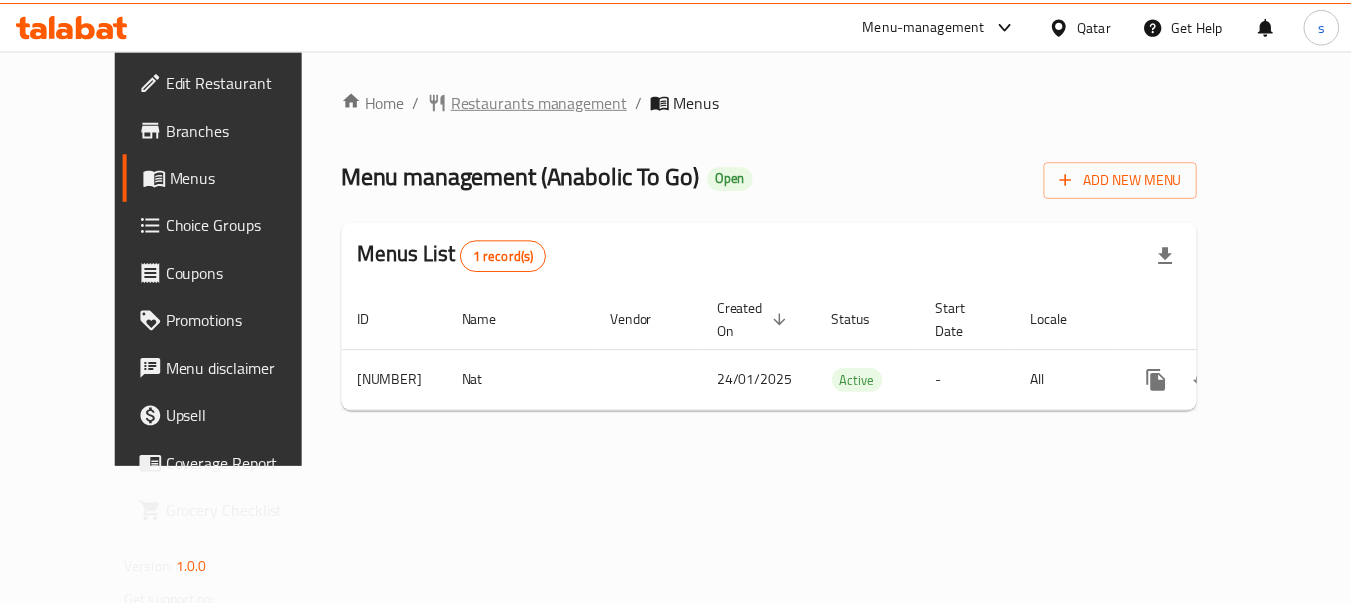scroll, scrollTop: 0, scrollLeft: 0, axis: both 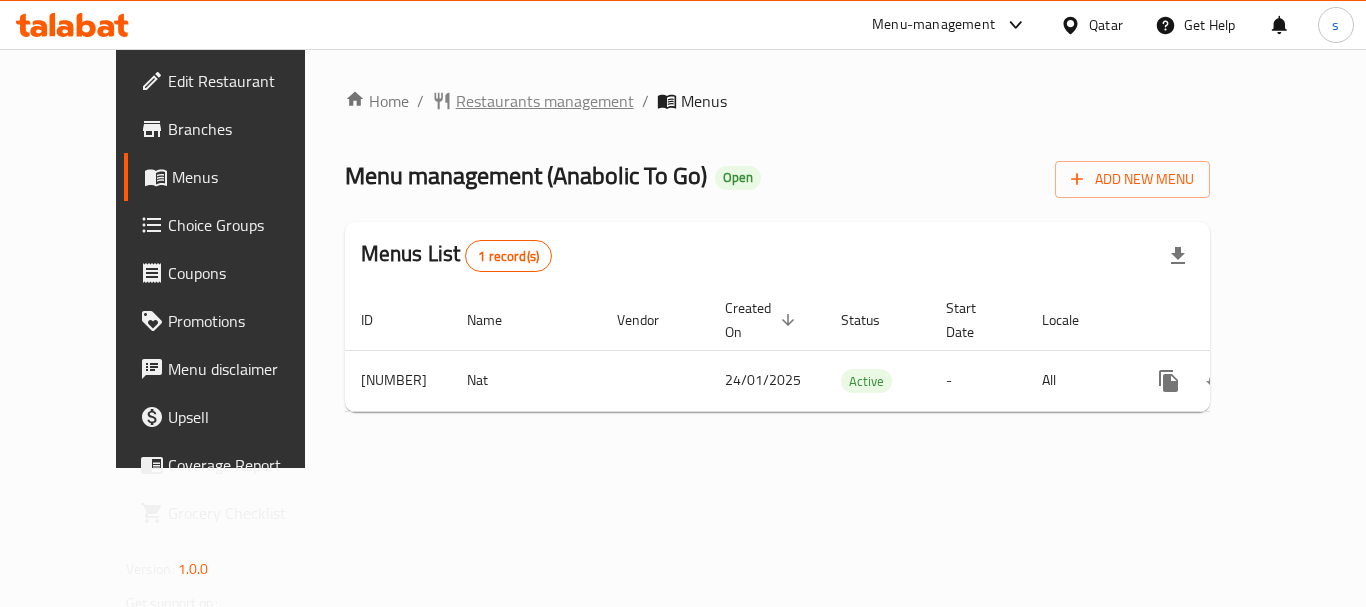 click on "Restaurants management" at bounding box center [545, 101] 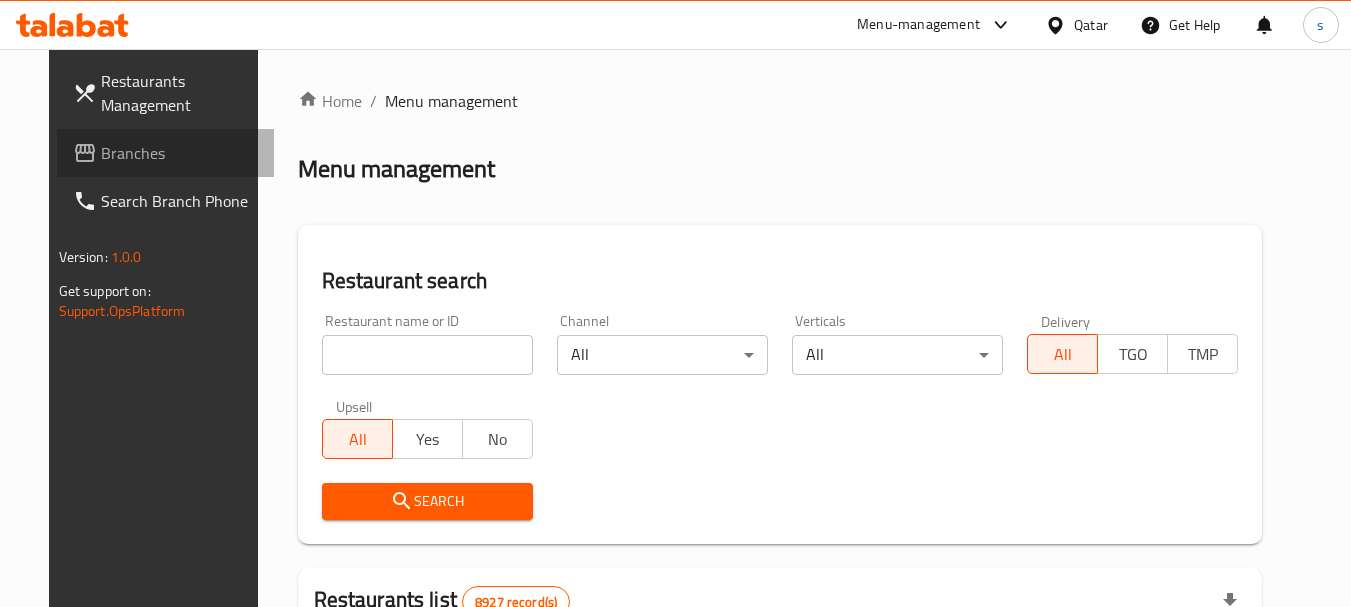click on "Branches" at bounding box center (180, 153) 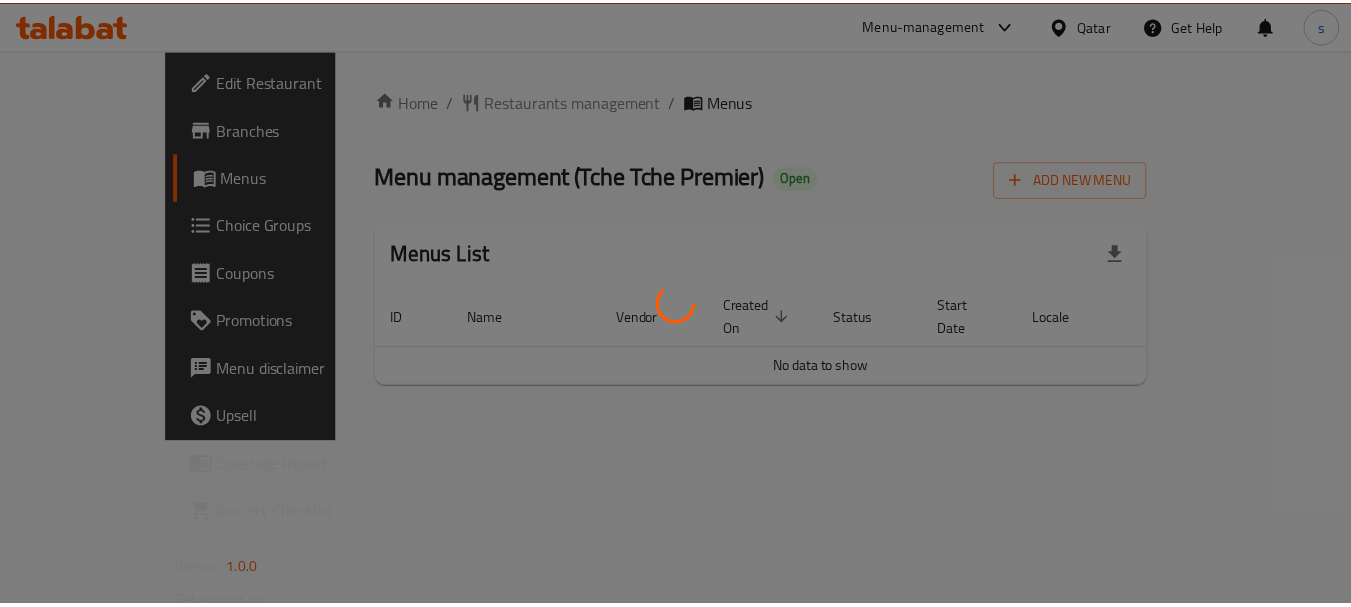 scroll, scrollTop: 0, scrollLeft: 0, axis: both 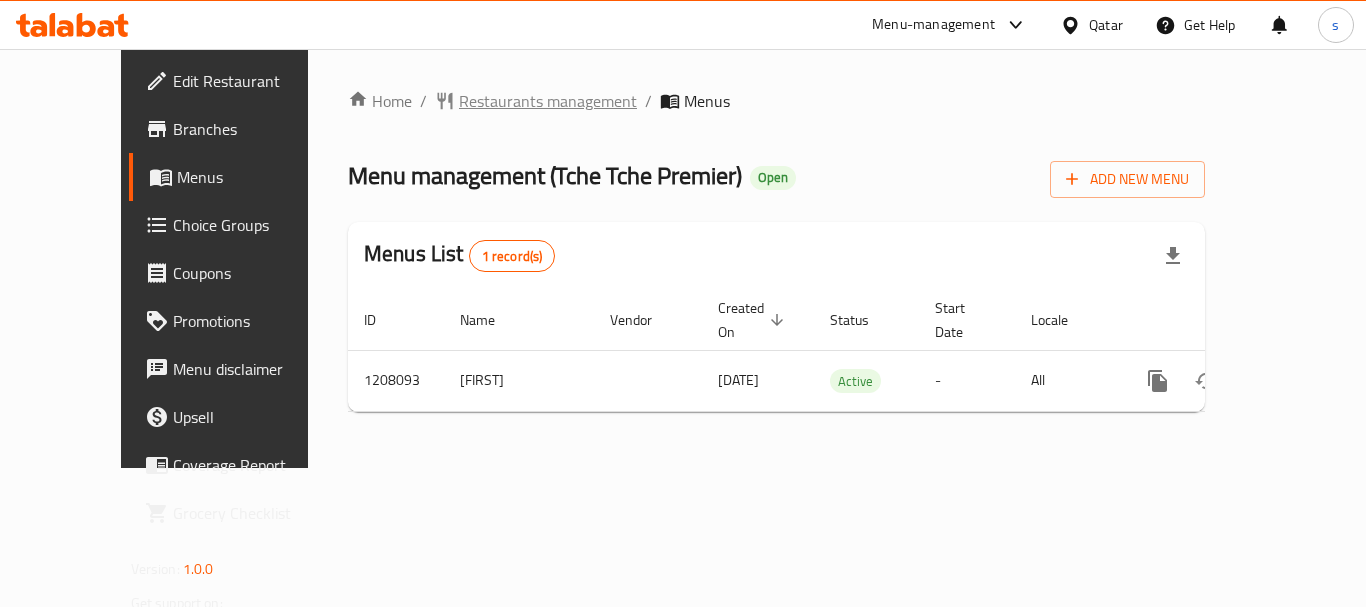 click on "Restaurants management" at bounding box center (548, 101) 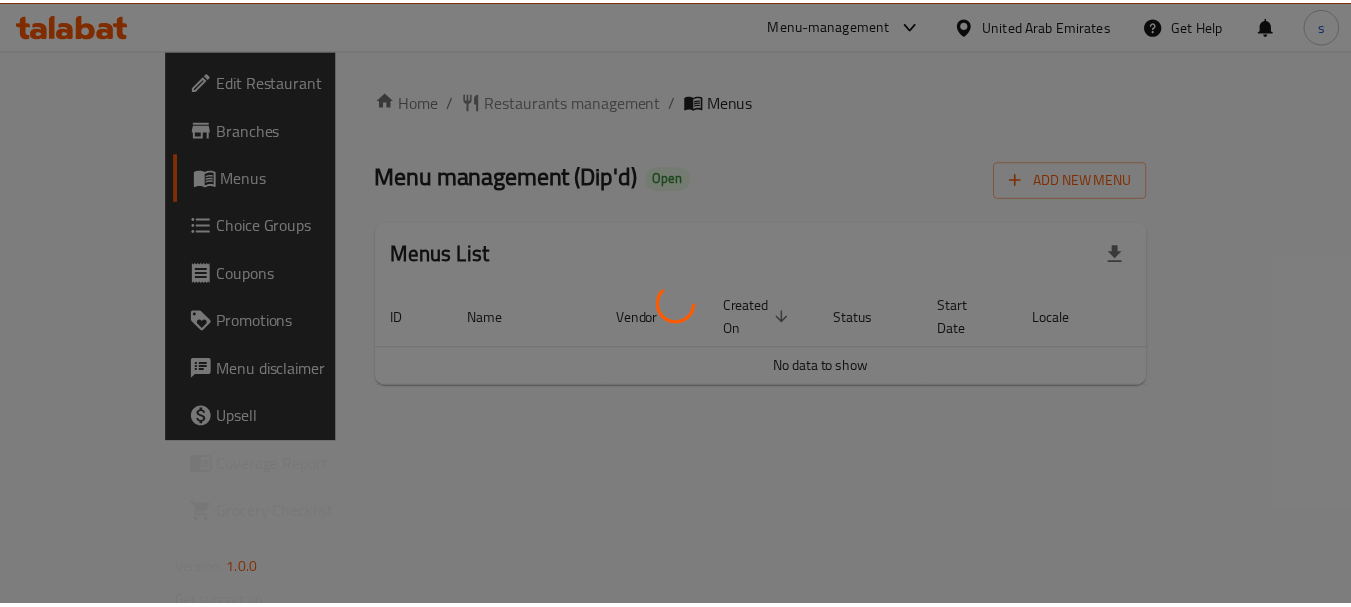 scroll, scrollTop: 0, scrollLeft: 0, axis: both 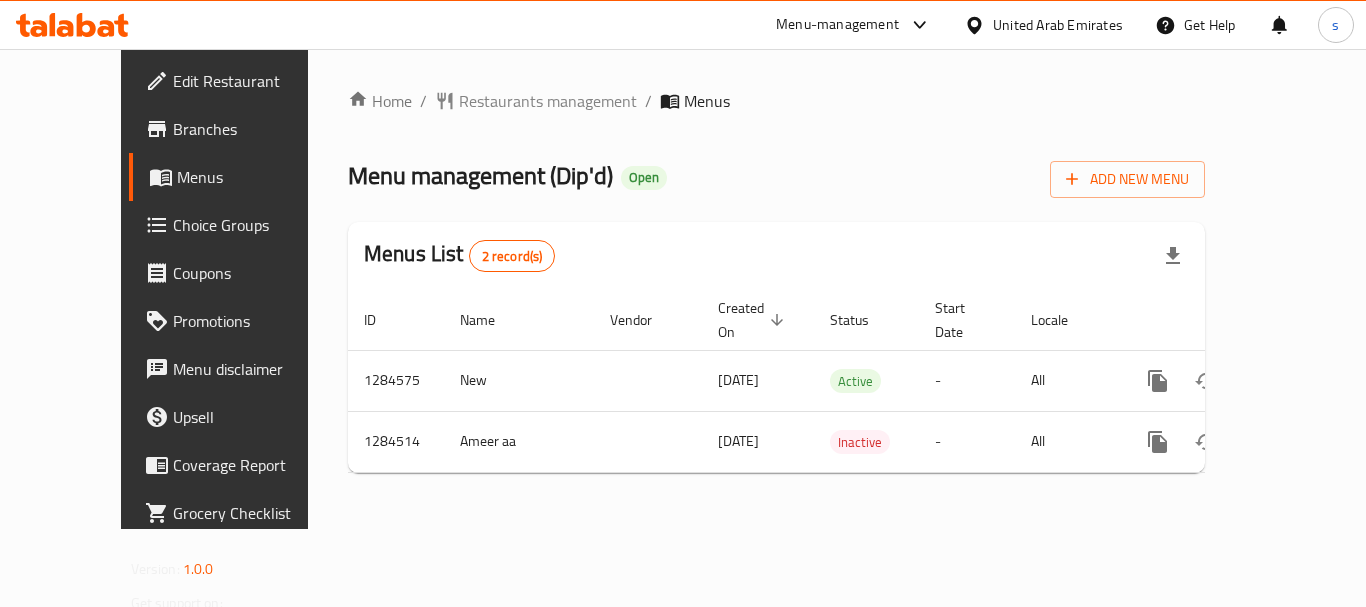 click on "Home / Restaurants management / Menus Menu management ( Dip'd )  Open Add New Menu Menus List   2 record(s) ID Name Vendor Created On sorted descending Status Start Date Locale Actions 1284575 New [DATE] Active - All 1284514 Ameer aa [DATE] Inactive - All" at bounding box center [776, 289] 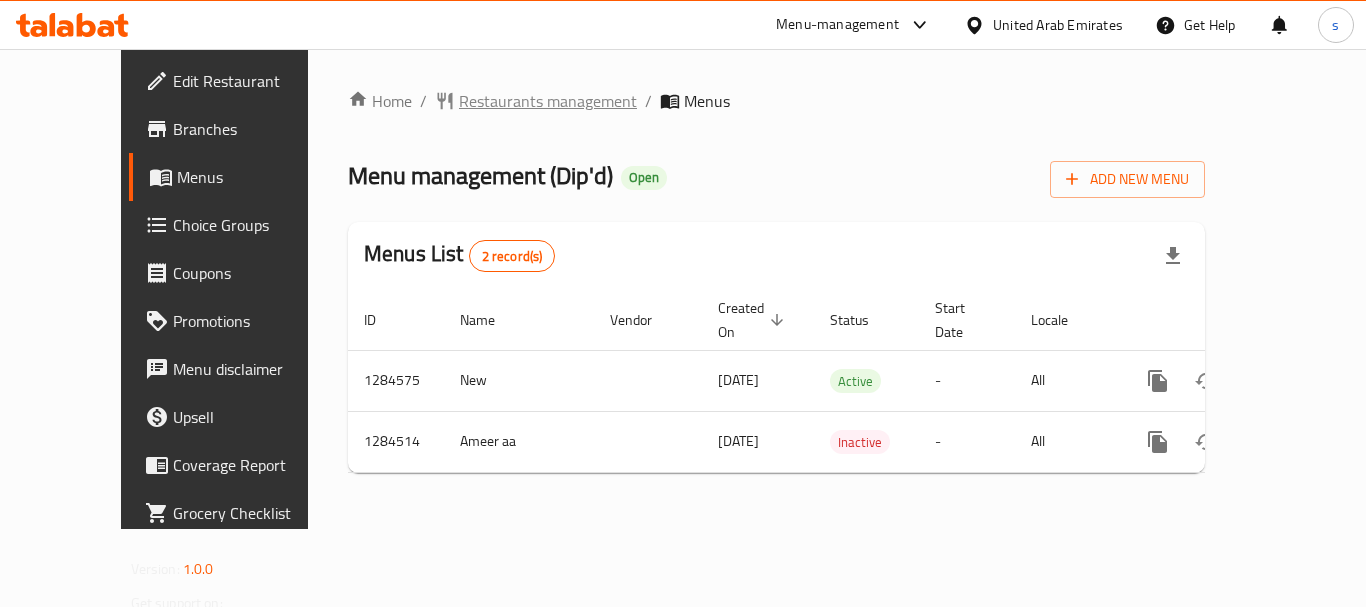 click on "Restaurants management" at bounding box center [548, 101] 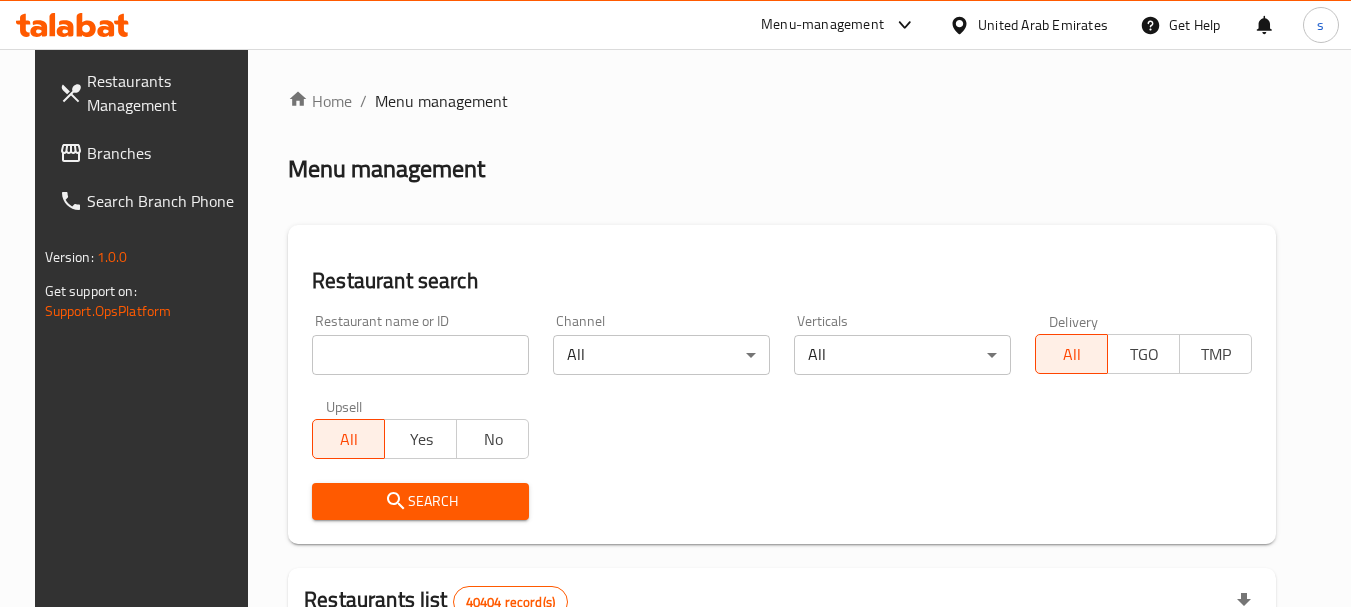 click on "Branches" at bounding box center (166, 153) 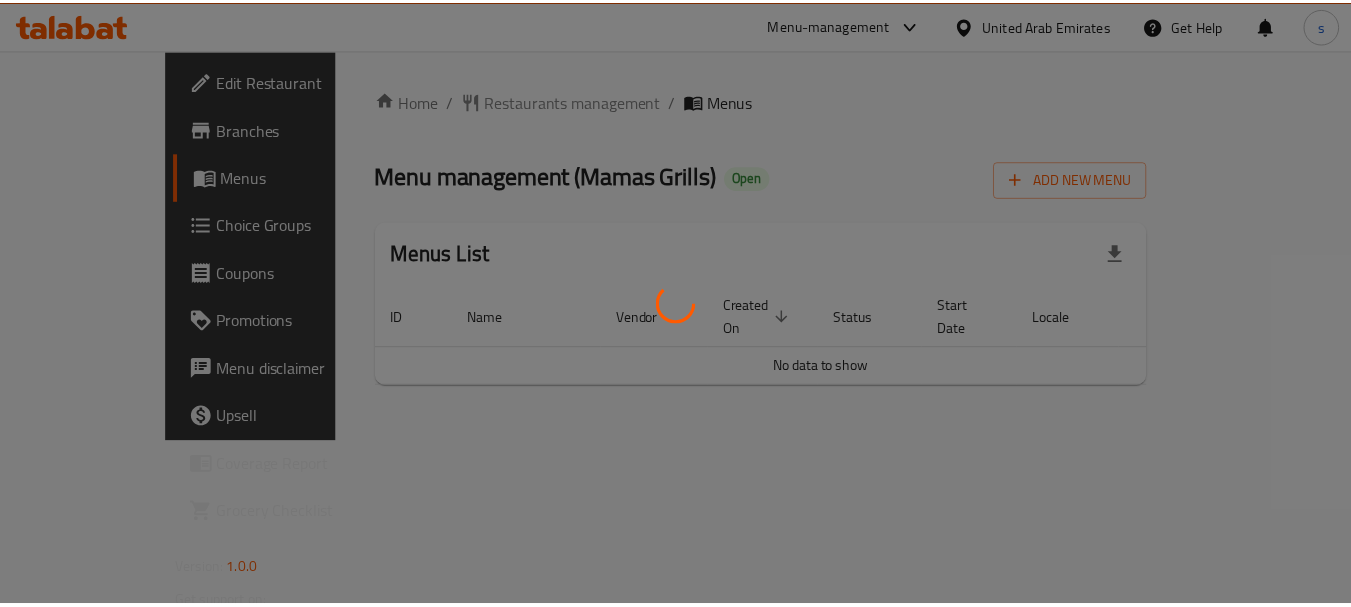 scroll, scrollTop: 0, scrollLeft: 0, axis: both 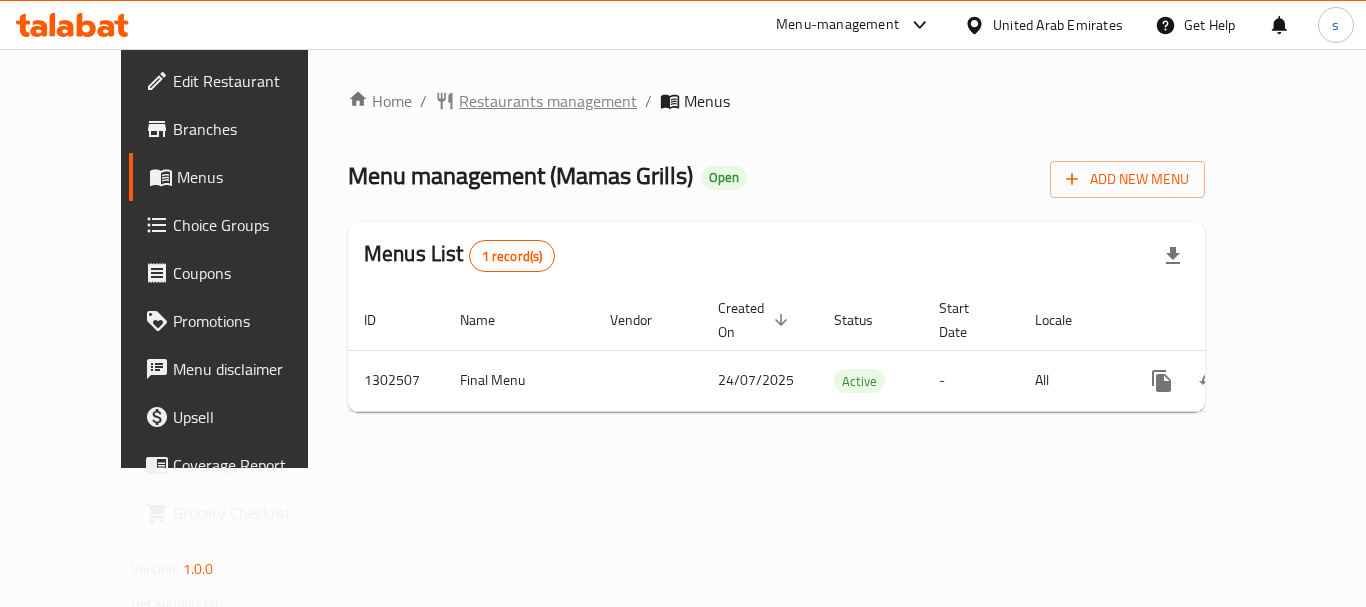 click on "Restaurants management" at bounding box center [548, 101] 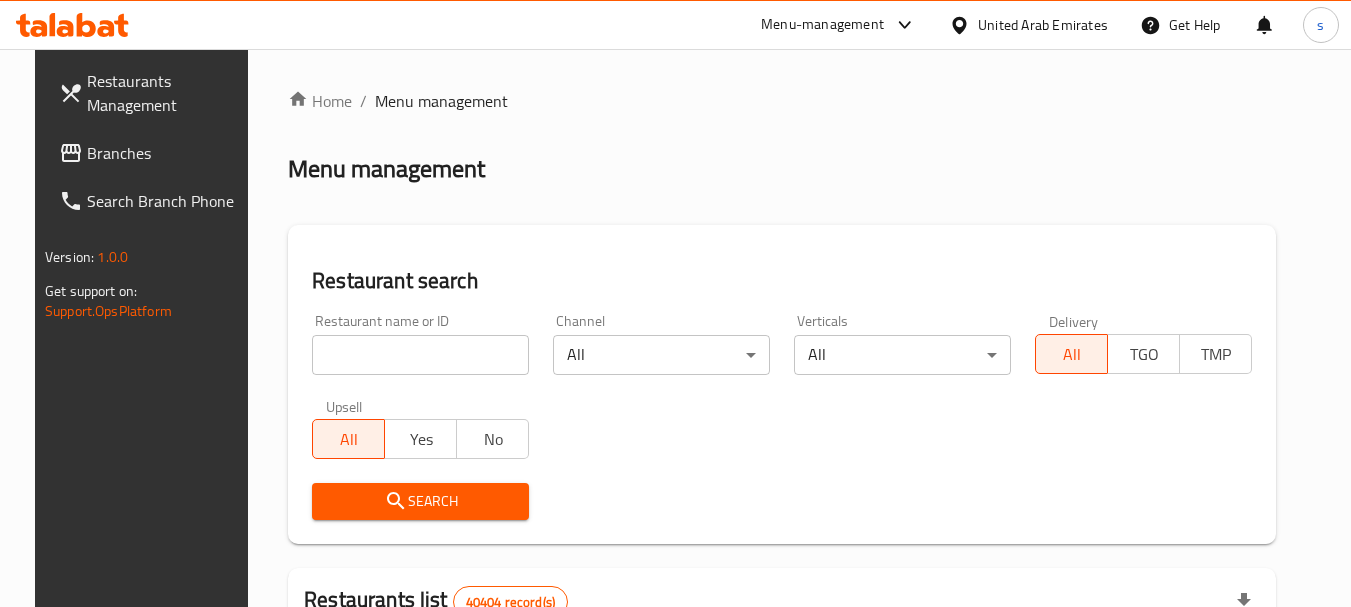 click at bounding box center (675, 303) 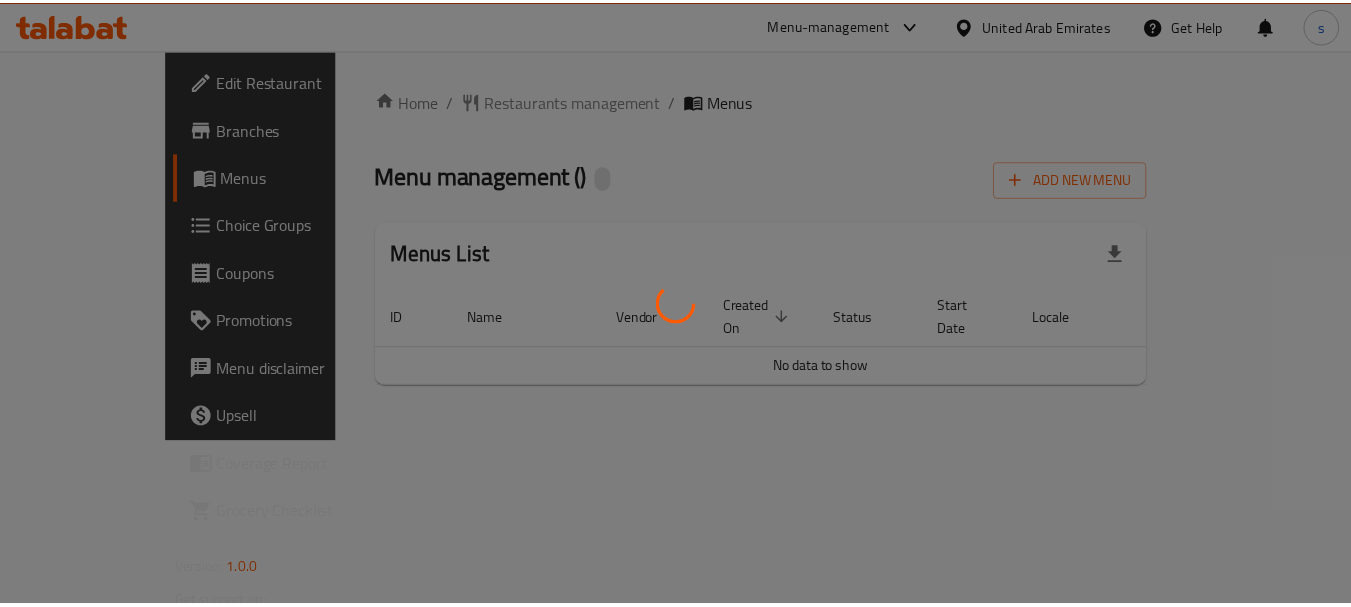 scroll, scrollTop: 0, scrollLeft: 0, axis: both 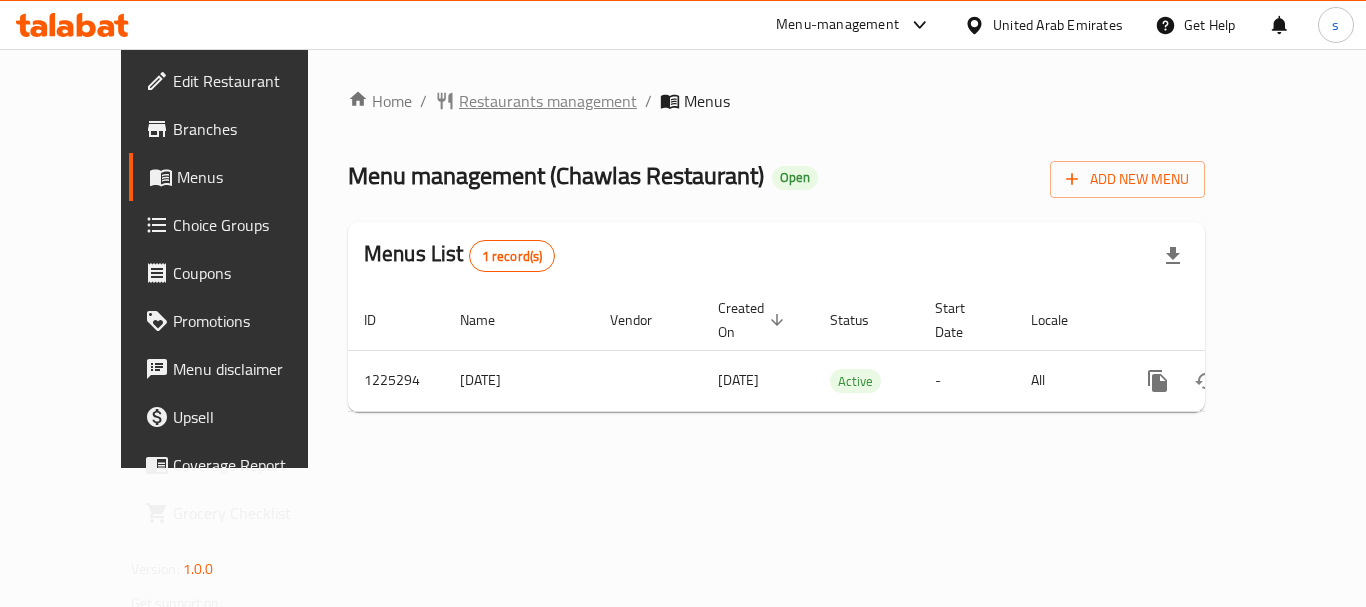 click on "Restaurants management" at bounding box center (548, 101) 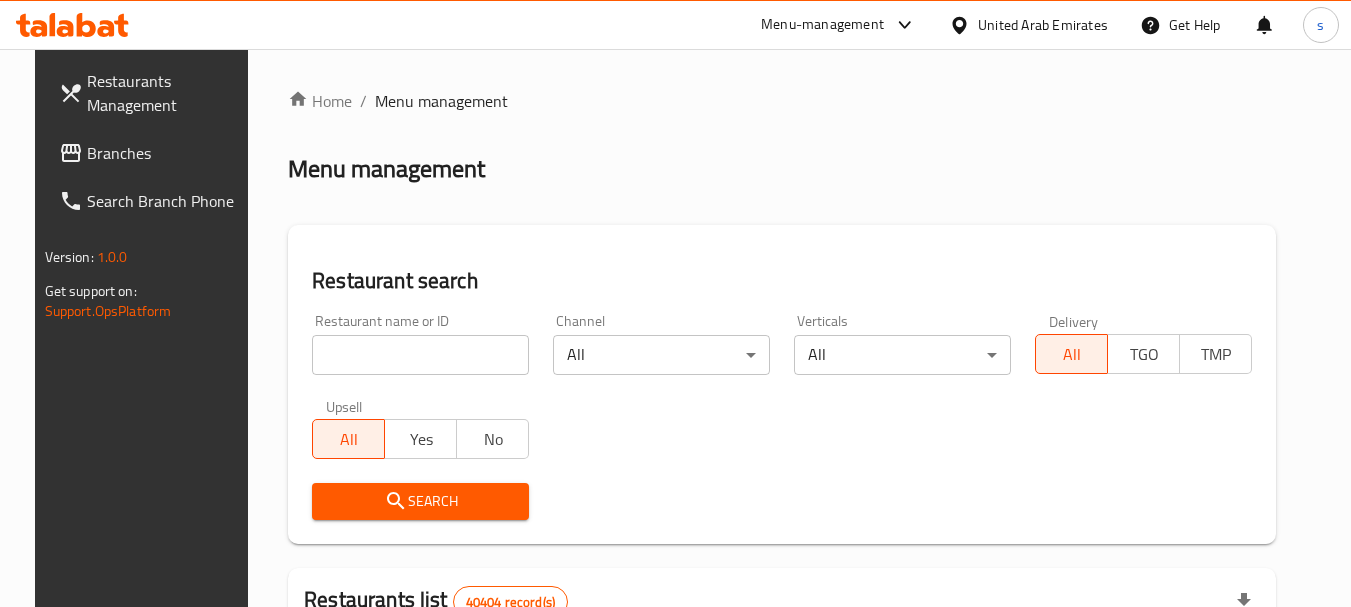 click on "Branches" at bounding box center (166, 153) 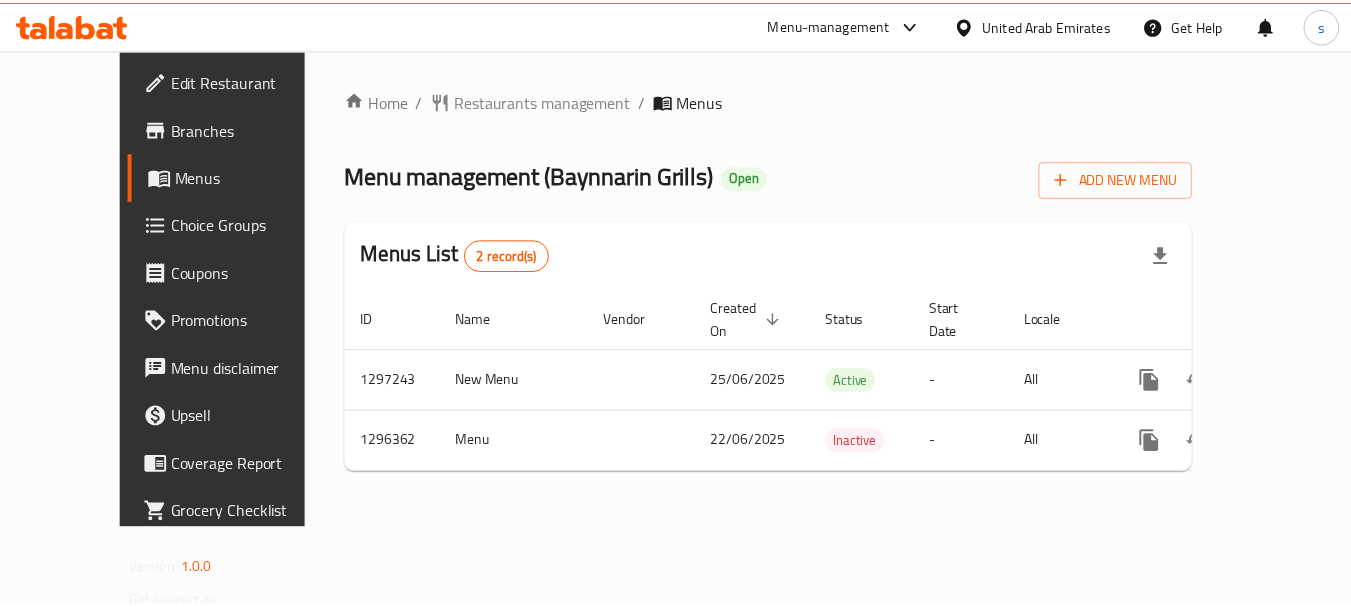 scroll, scrollTop: 0, scrollLeft: 0, axis: both 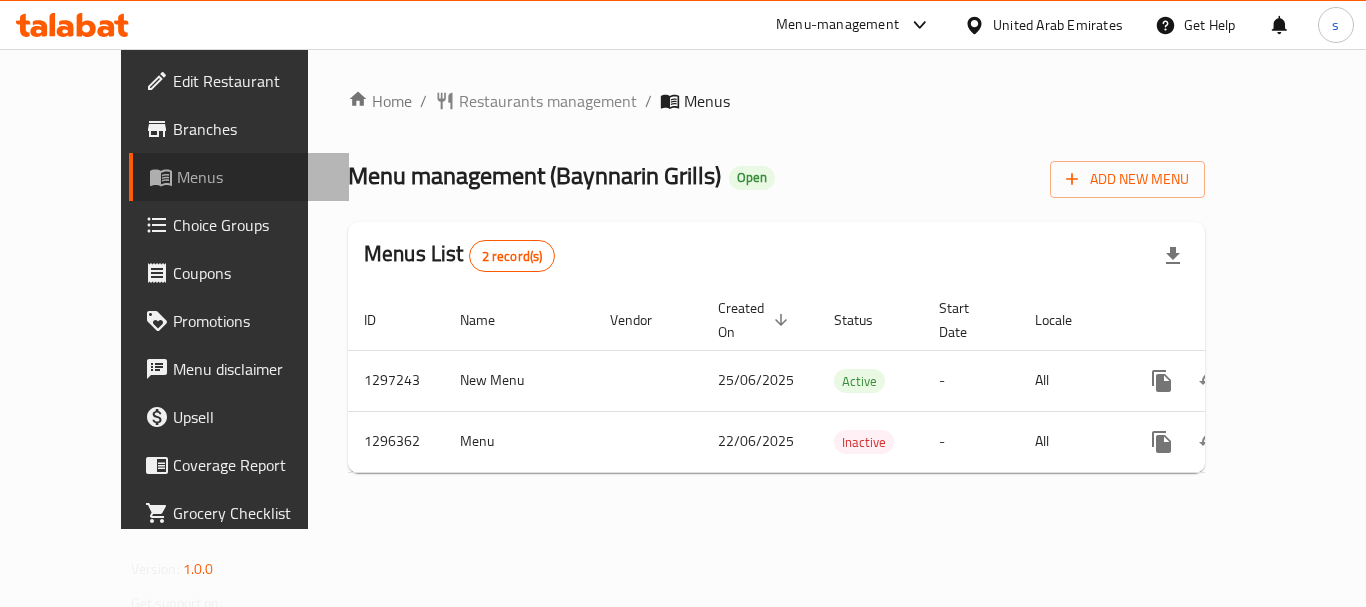 click 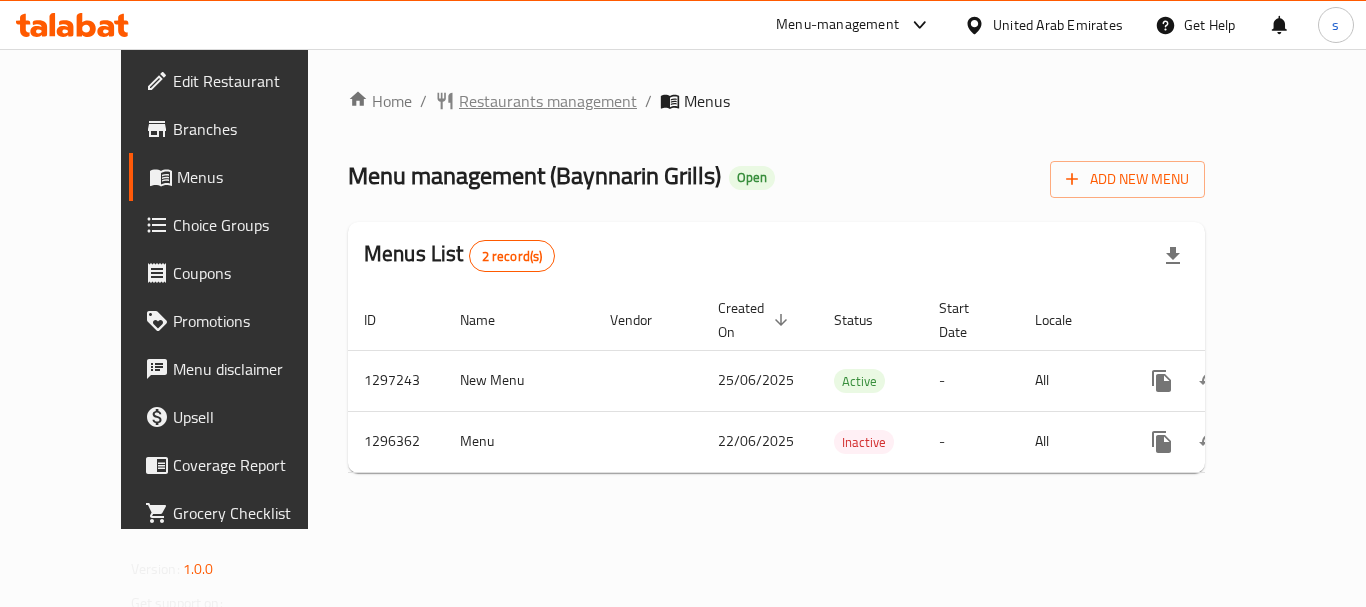 click on "Restaurants management" at bounding box center [548, 101] 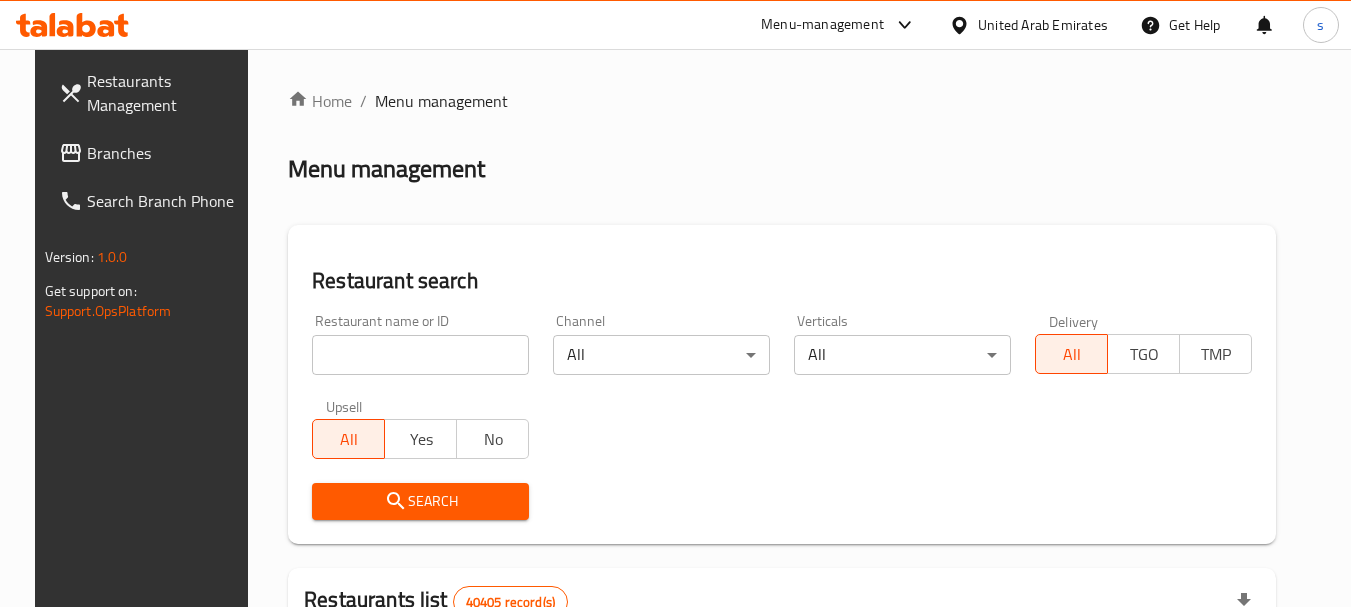 click on "Branches" at bounding box center [166, 153] 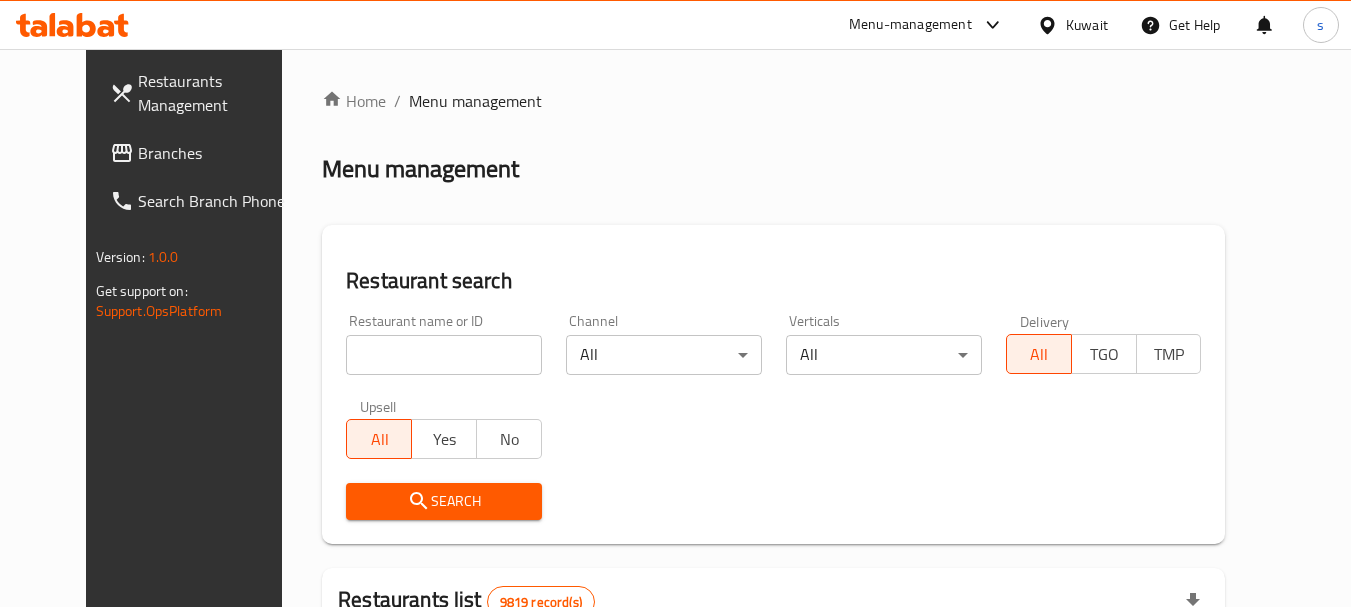 scroll, scrollTop: 0, scrollLeft: 0, axis: both 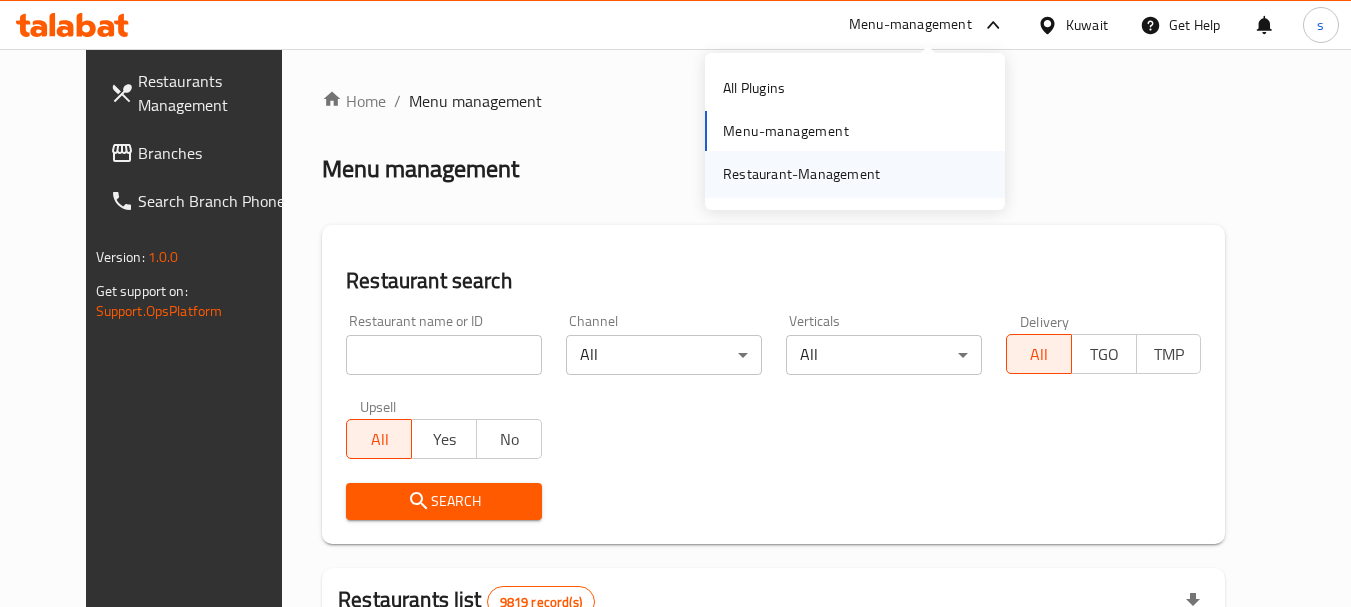 click on "Restaurant-Management" at bounding box center [801, 174] 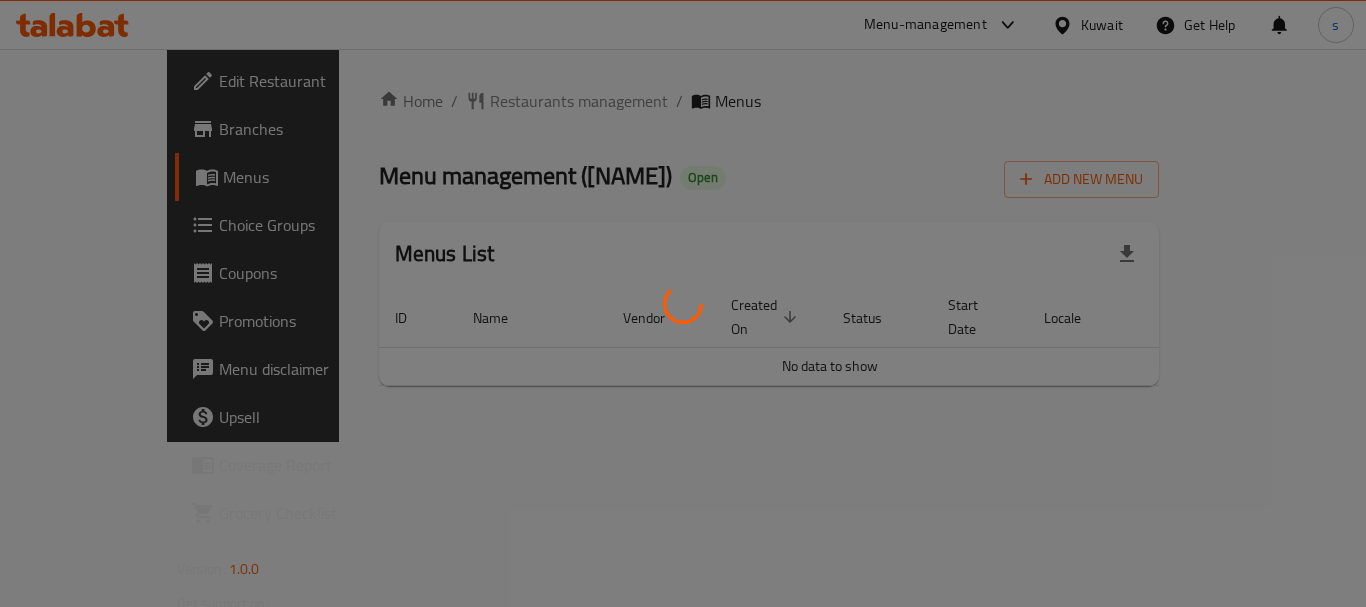 scroll, scrollTop: 0, scrollLeft: 0, axis: both 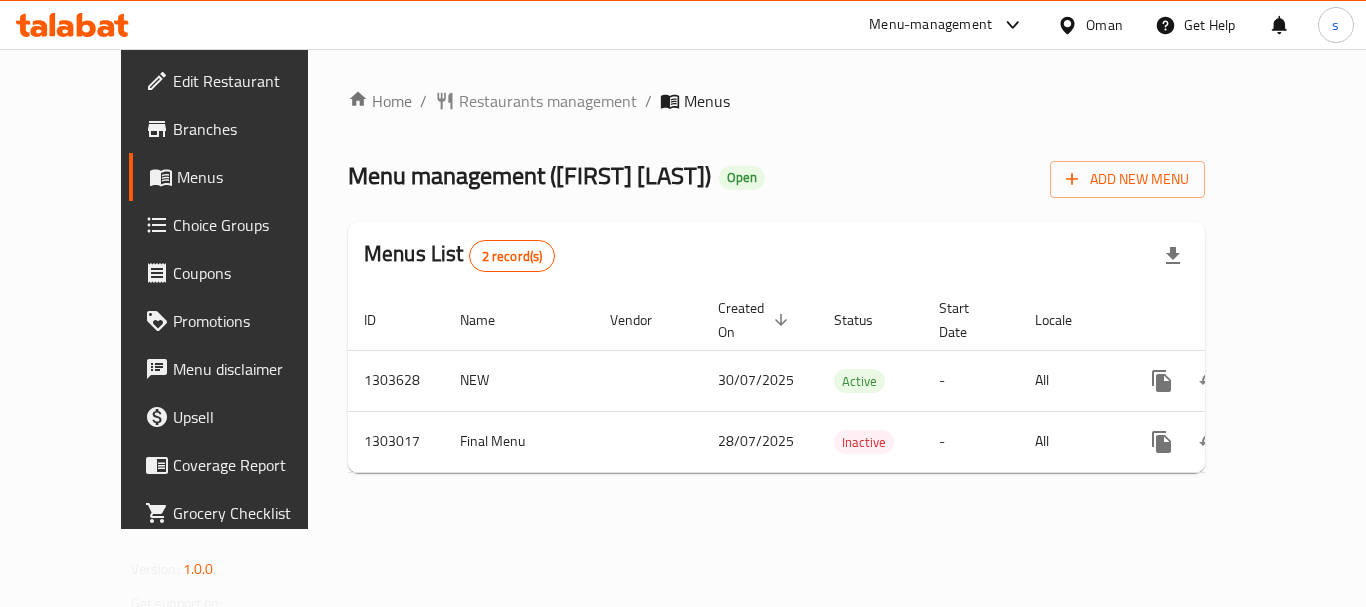 click on "Restaurants management" at bounding box center [548, 101] 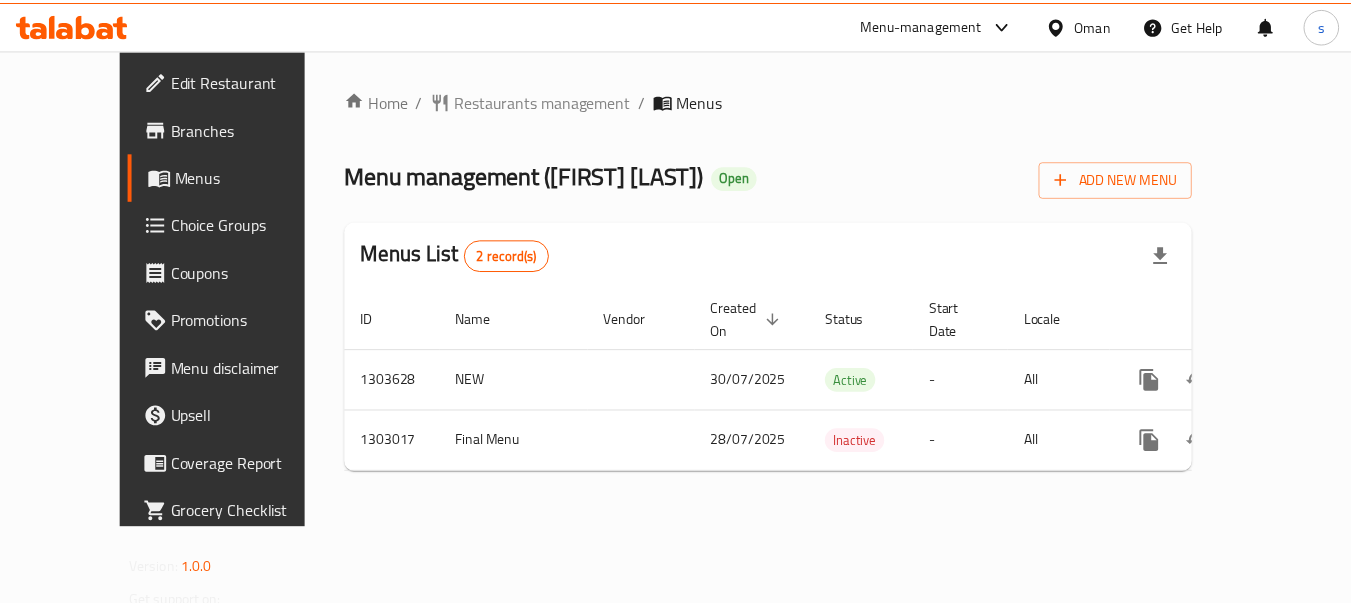 scroll, scrollTop: 0, scrollLeft: 0, axis: both 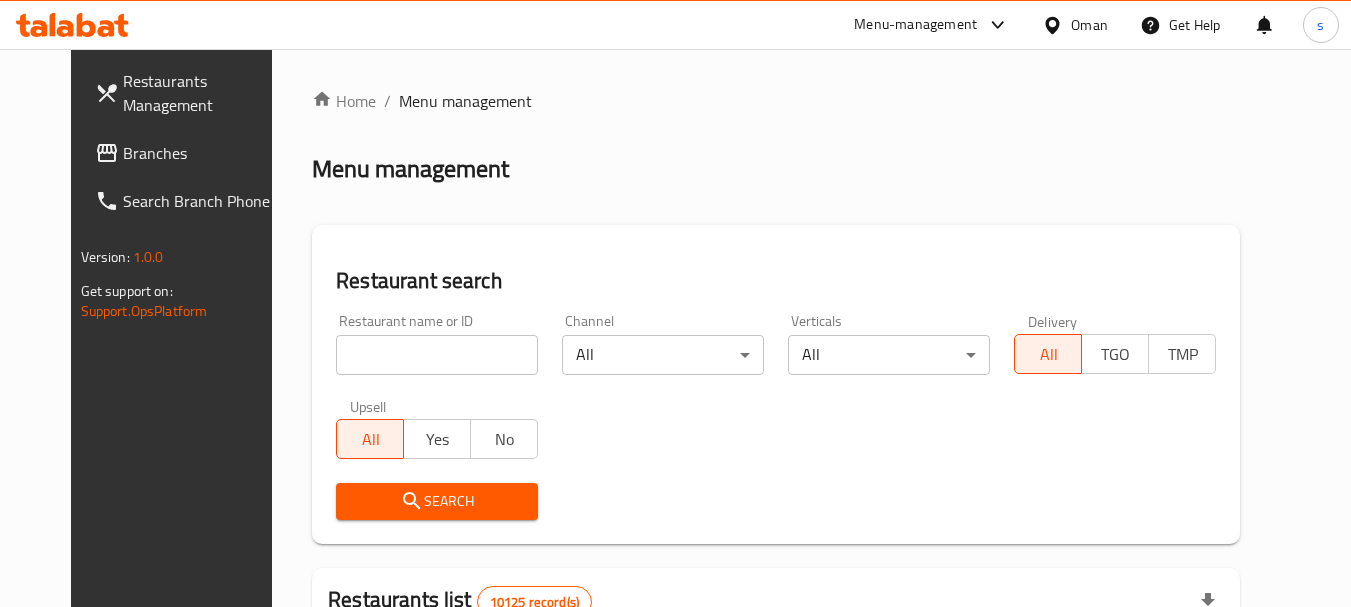 click on "Branches" at bounding box center (202, 153) 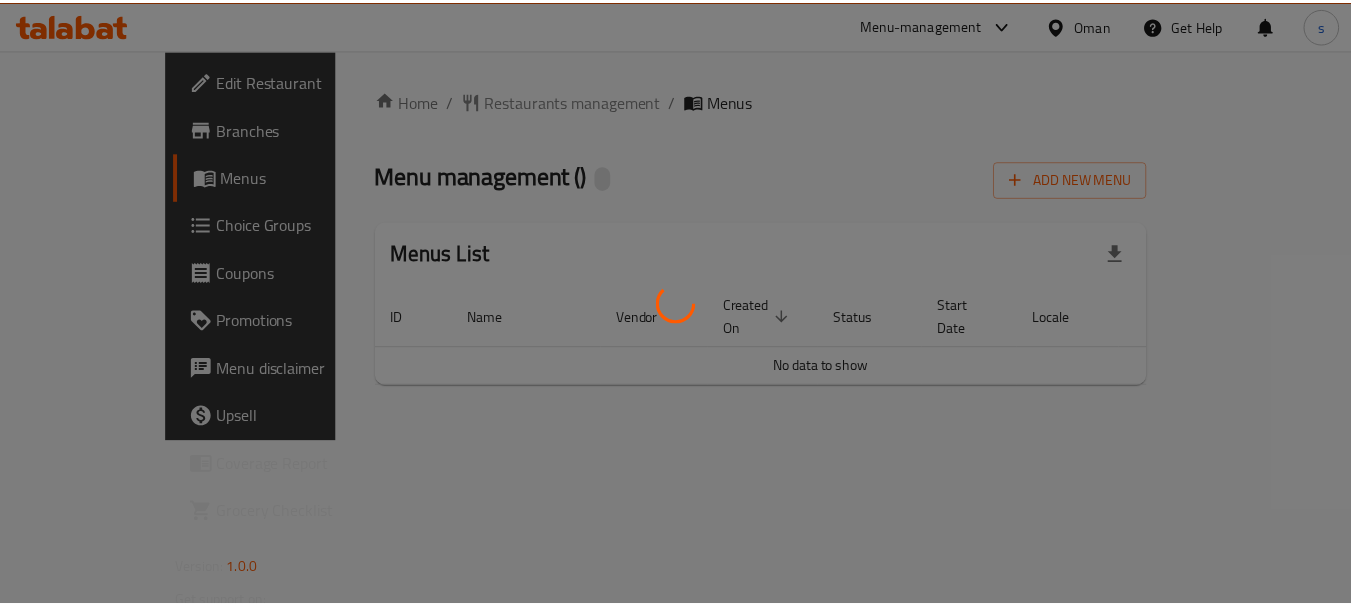 scroll, scrollTop: 0, scrollLeft: 0, axis: both 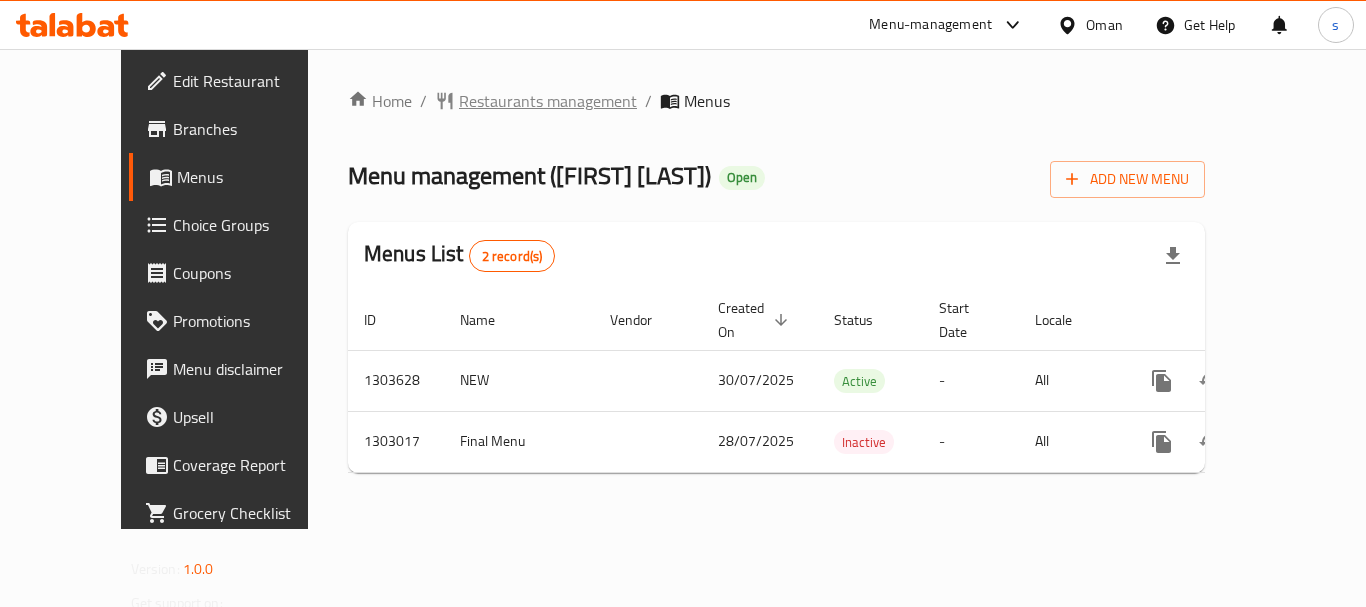 click on "Restaurants management" at bounding box center (548, 101) 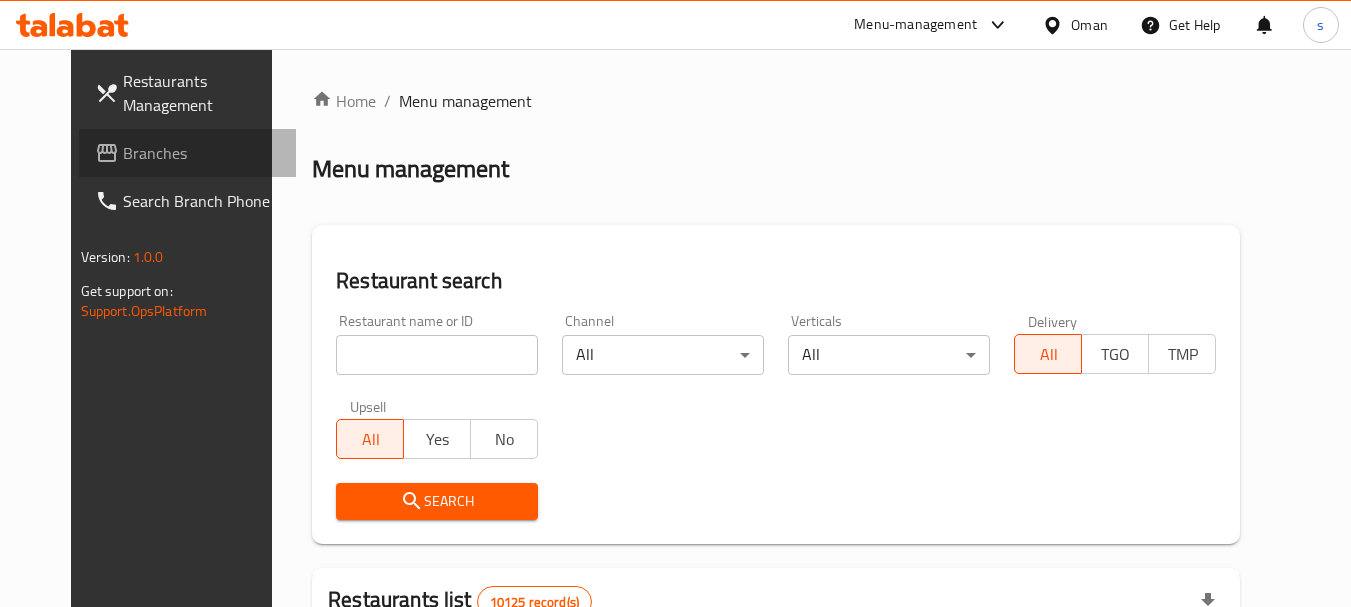 click on "Branches" at bounding box center [202, 153] 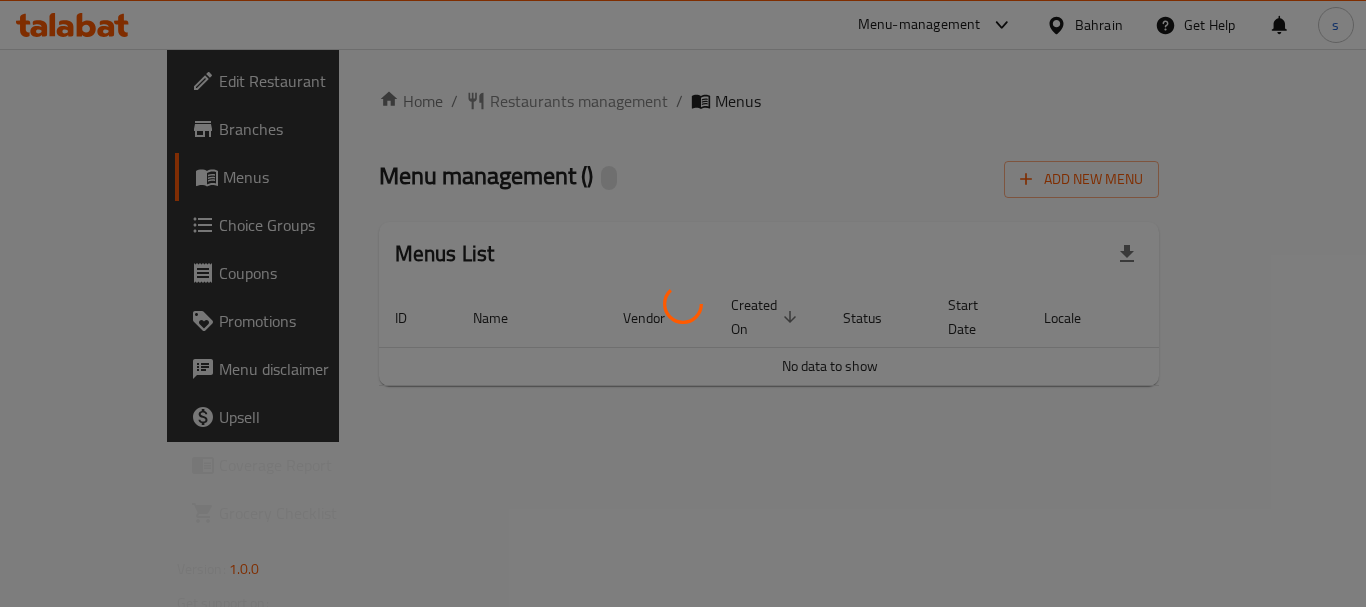 scroll, scrollTop: 0, scrollLeft: 0, axis: both 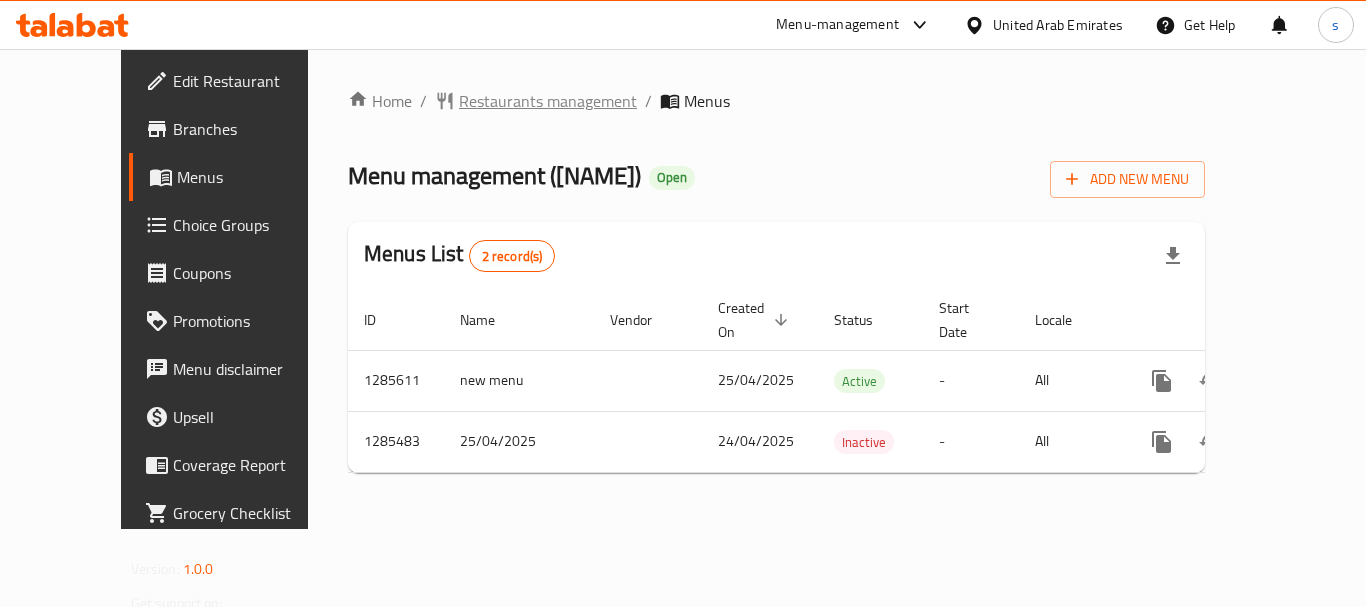 click on "Restaurants management" at bounding box center (548, 101) 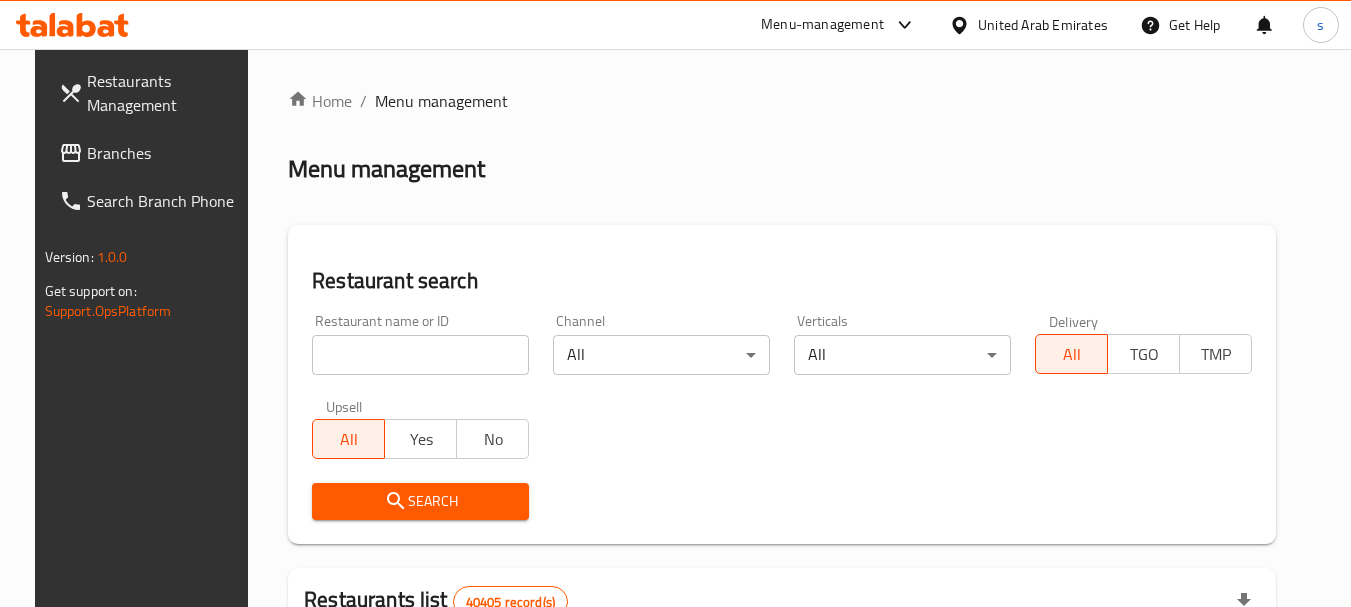 click on "Branches" at bounding box center (152, 153) 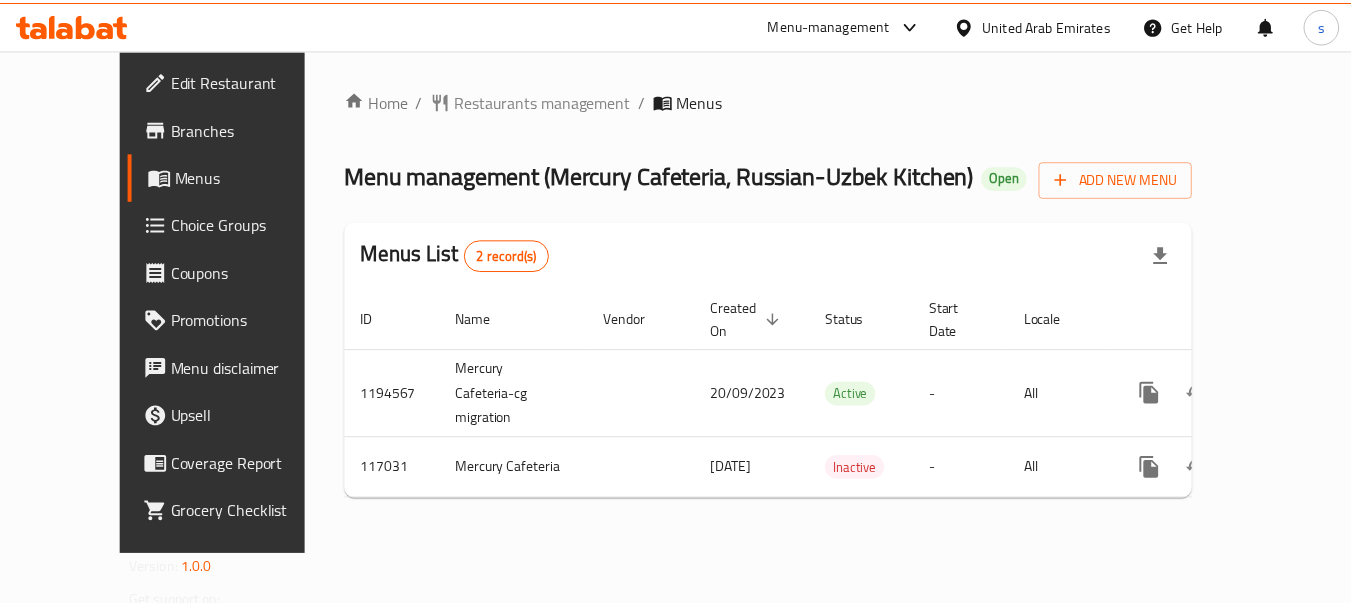 scroll, scrollTop: 0, scrollLeft: 0, axis: both 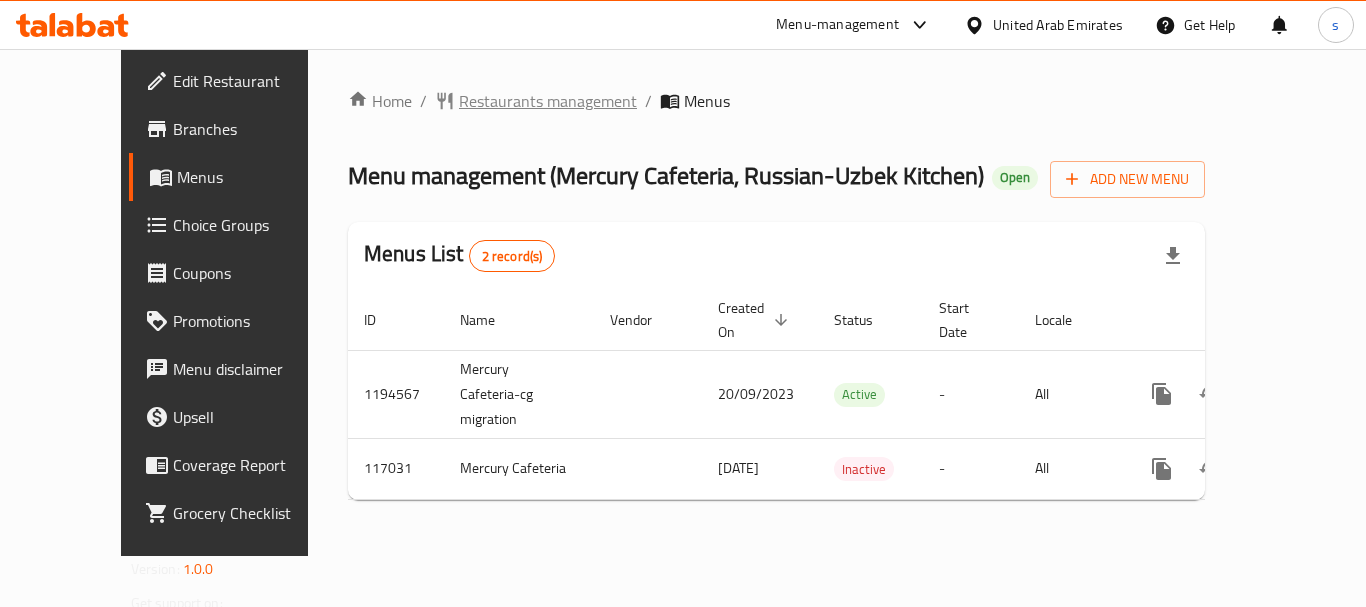 click on "Restaurants management" at bounding box center [548, 101] 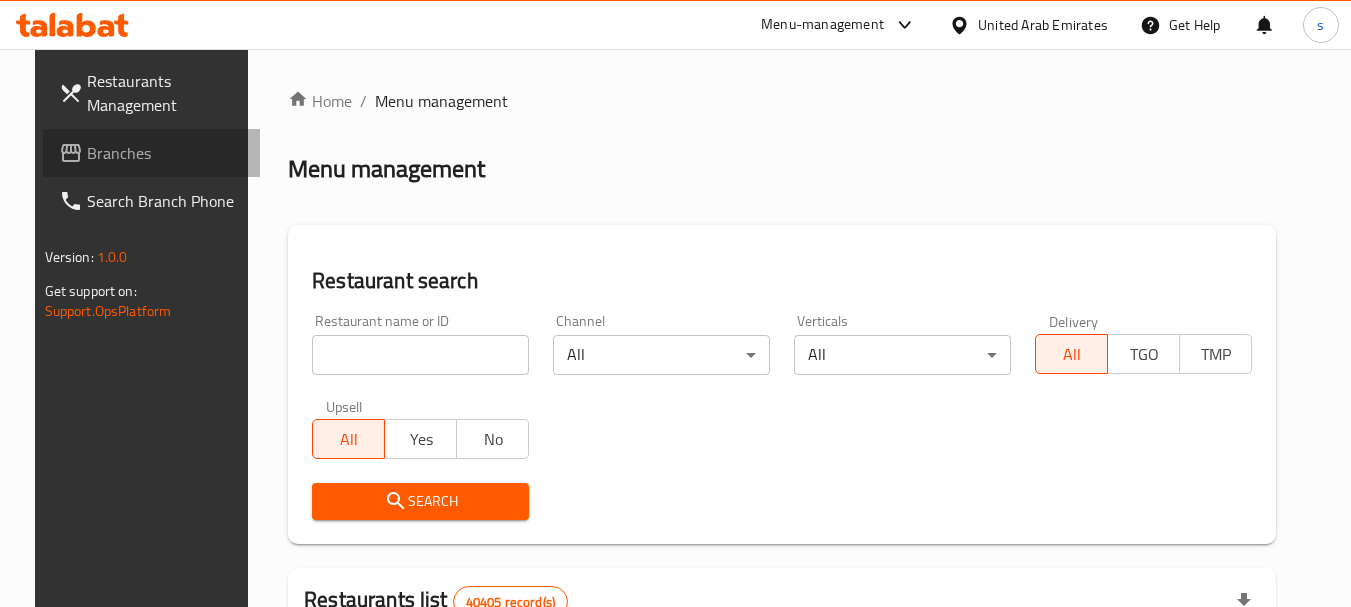 click on "Branches" at bounding box center [166, 153] 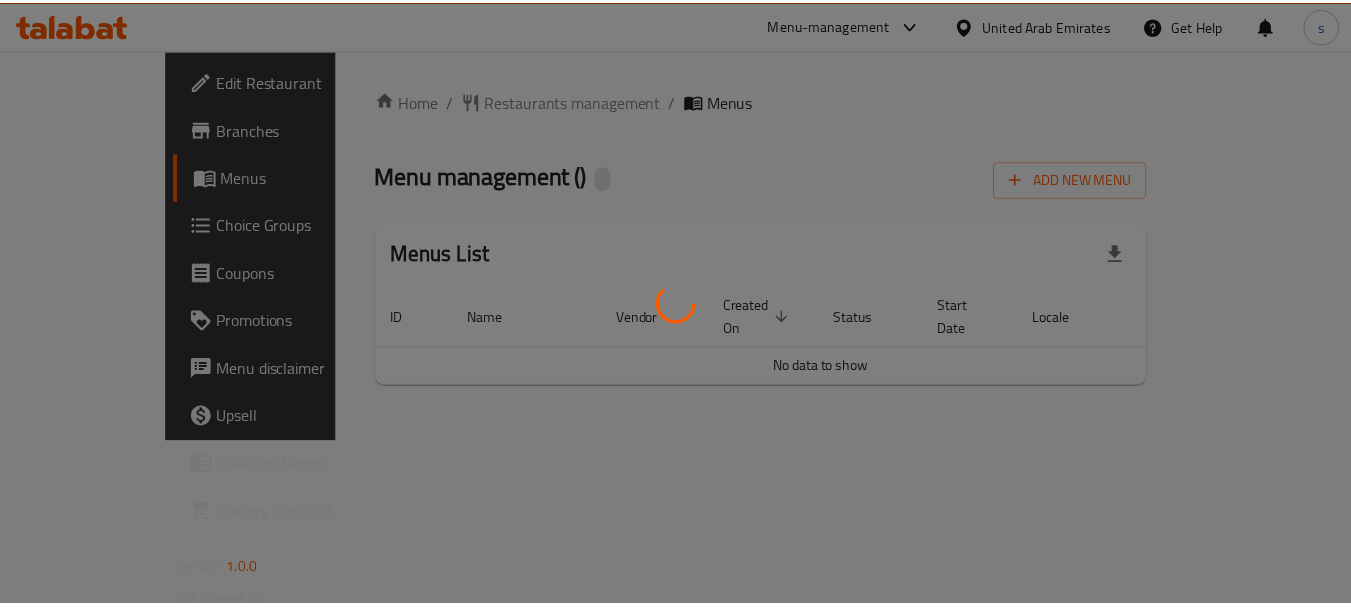 scroll, scrollTop: 0, scrollLeft: 0, axis: both 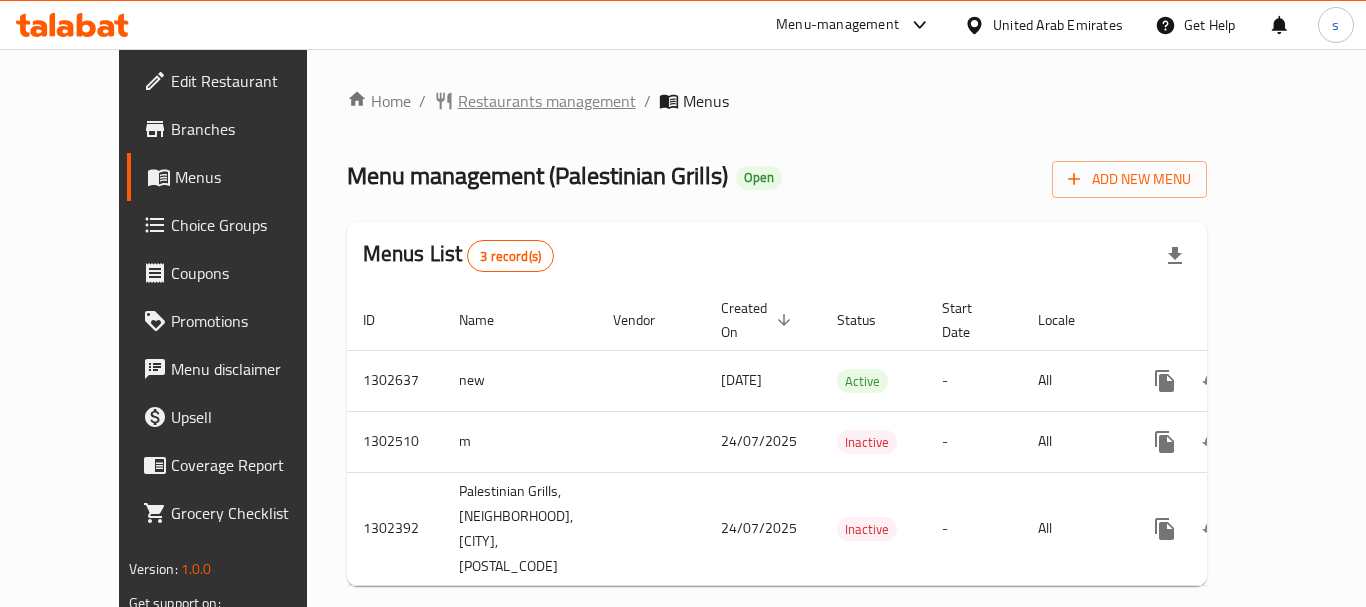 click on "Restaurants management" at bounding box center (547, 101) 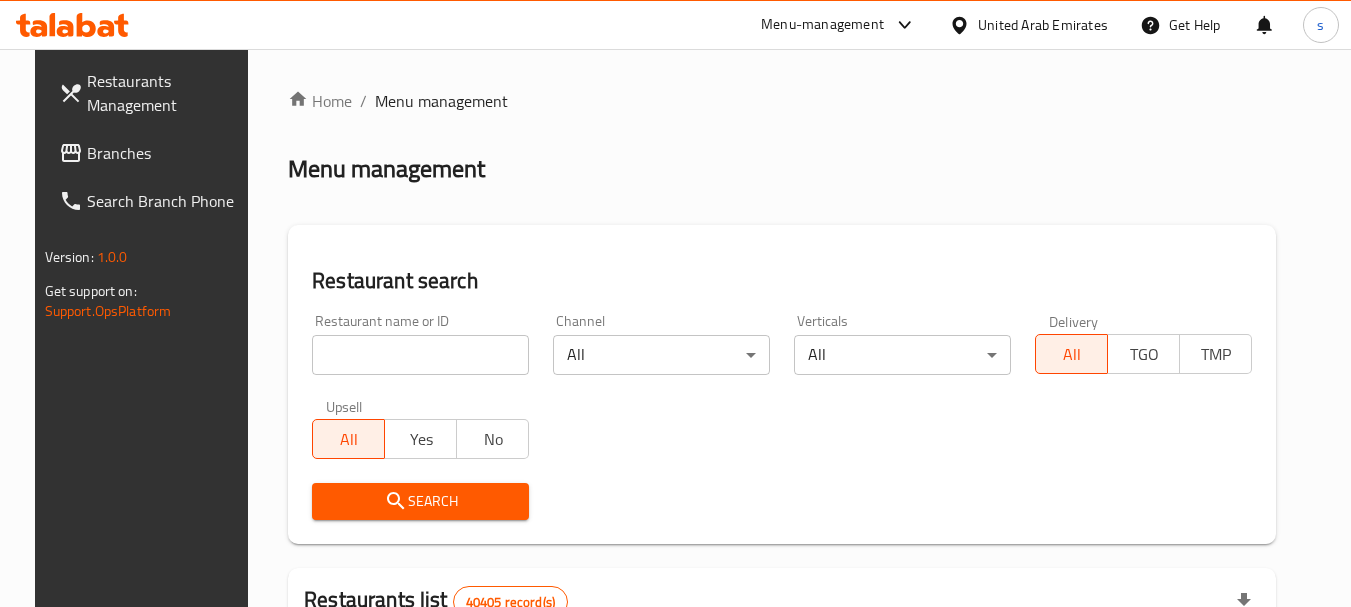 click on "Branches" at bounding box center [152, 153] 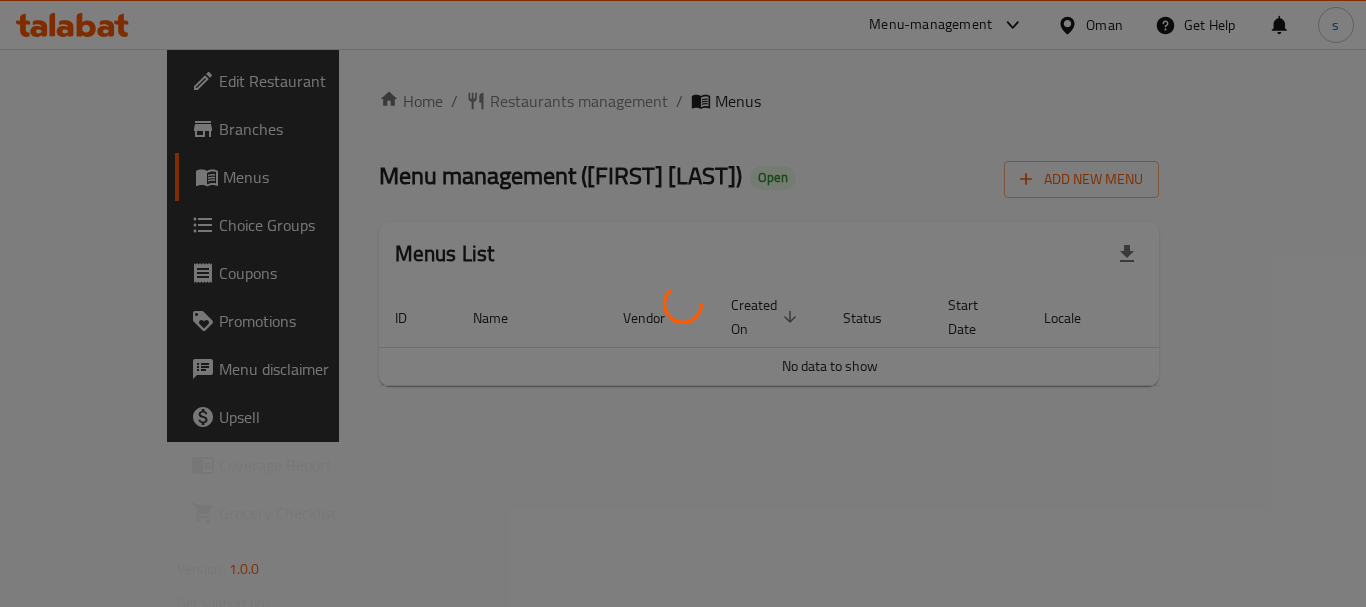 scroll, scrollTop: 0, scrollLeft: 0, axis: both 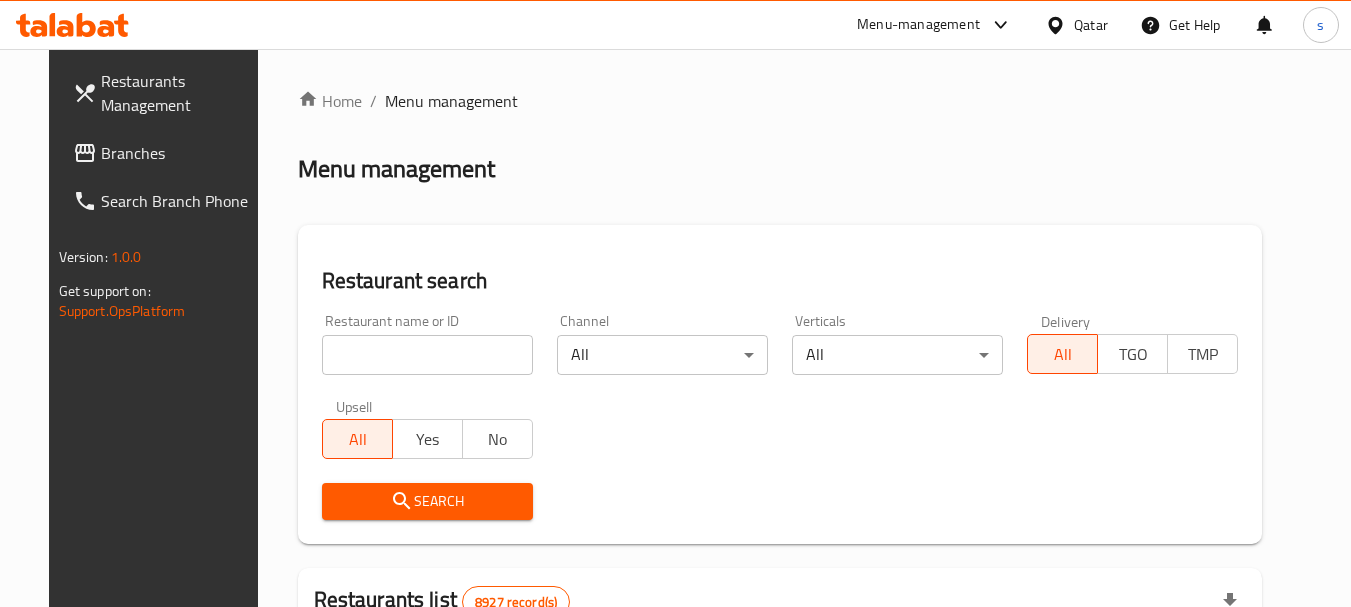 click on "Branches" at bounding box center [180, 153] 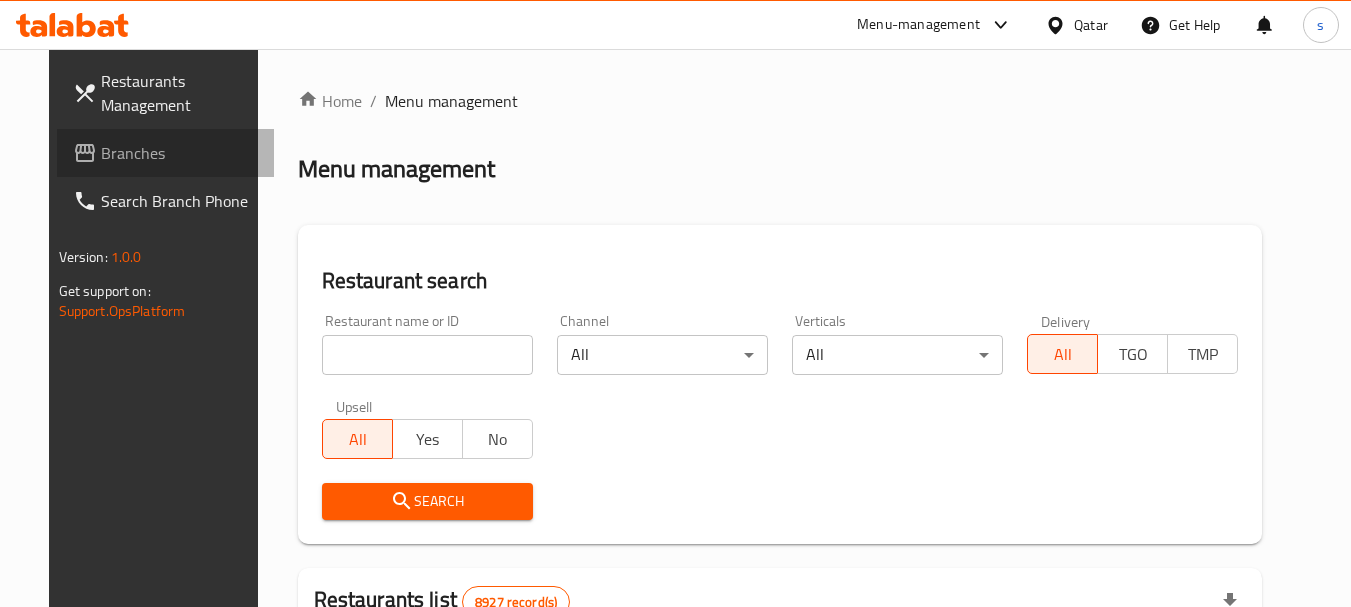 click on "Branches" at bounding box center [180, 153] 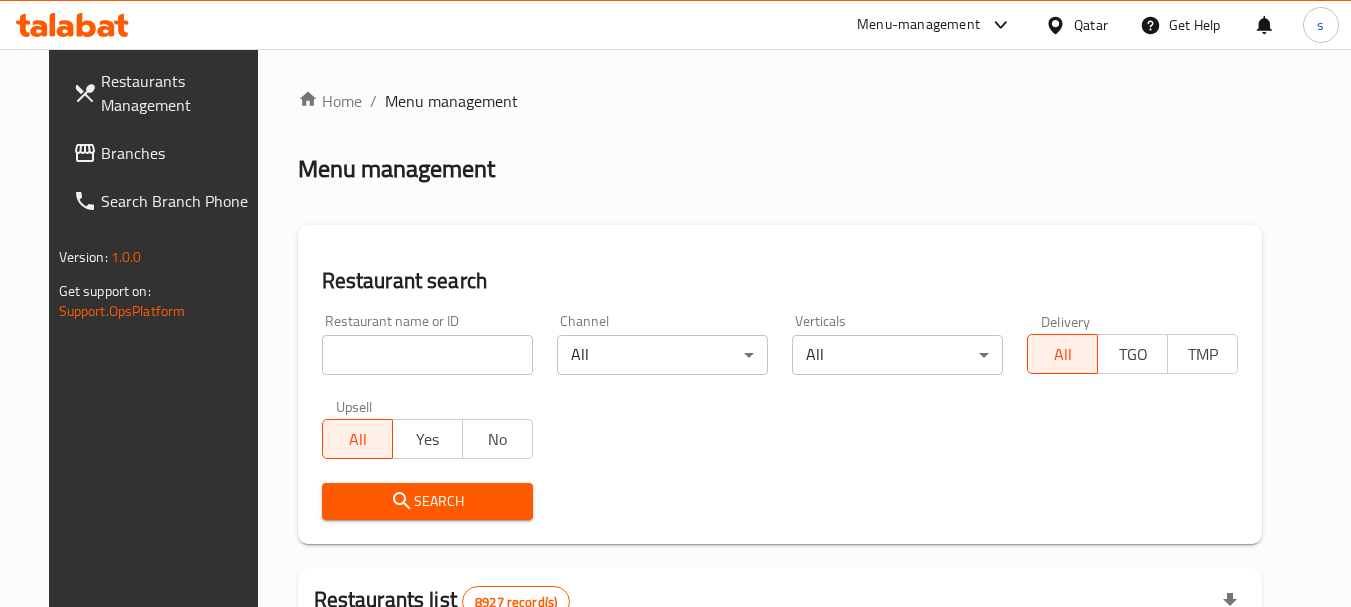 click on "Branches" at bounding box center [180, 153] 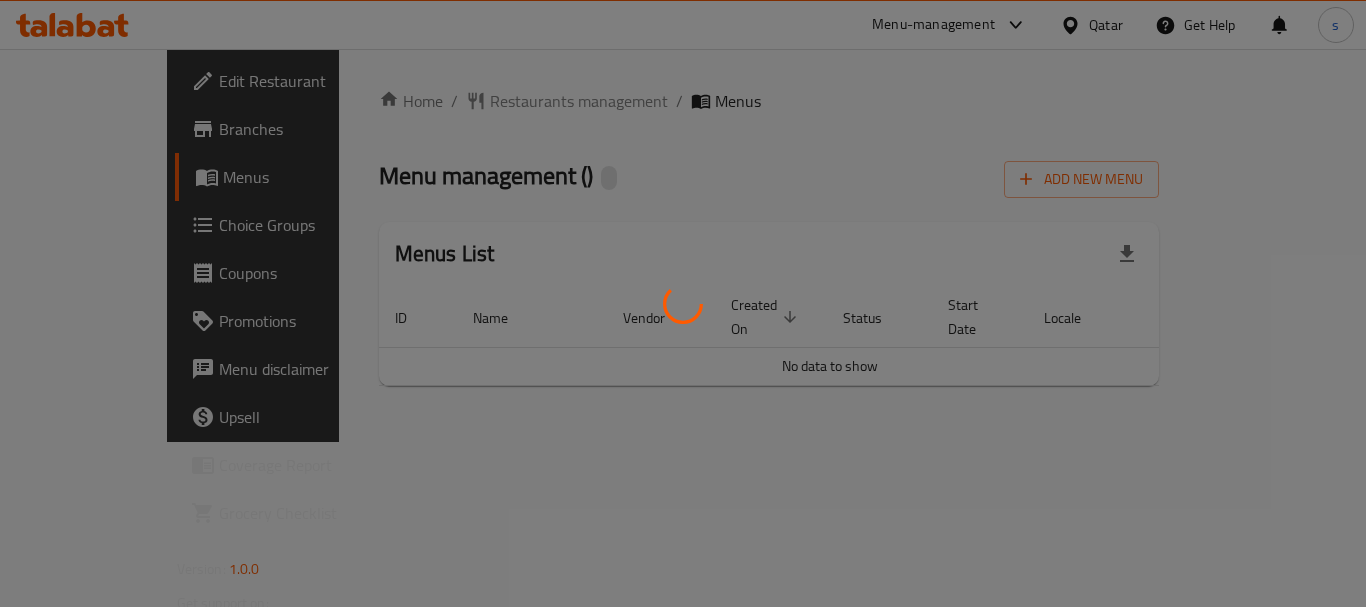 scroll, scrollTop: 0, scrollLeft: 0, axis: both 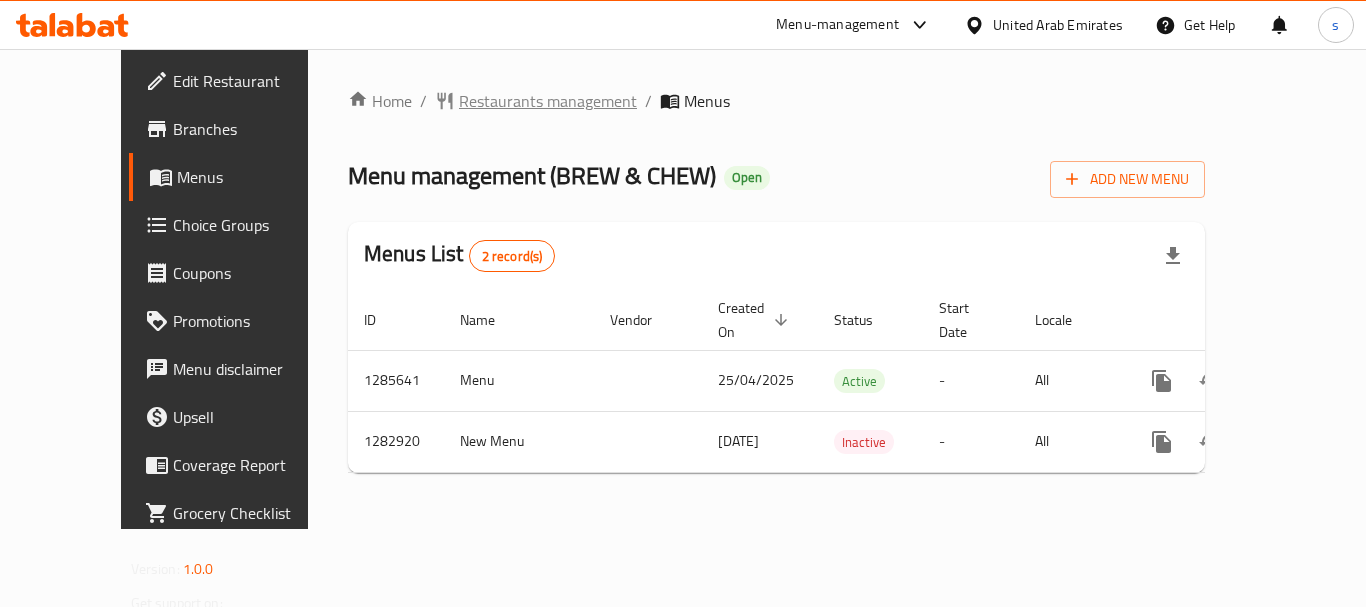 click on "Restaurants management" at bounding box center (548, 101) 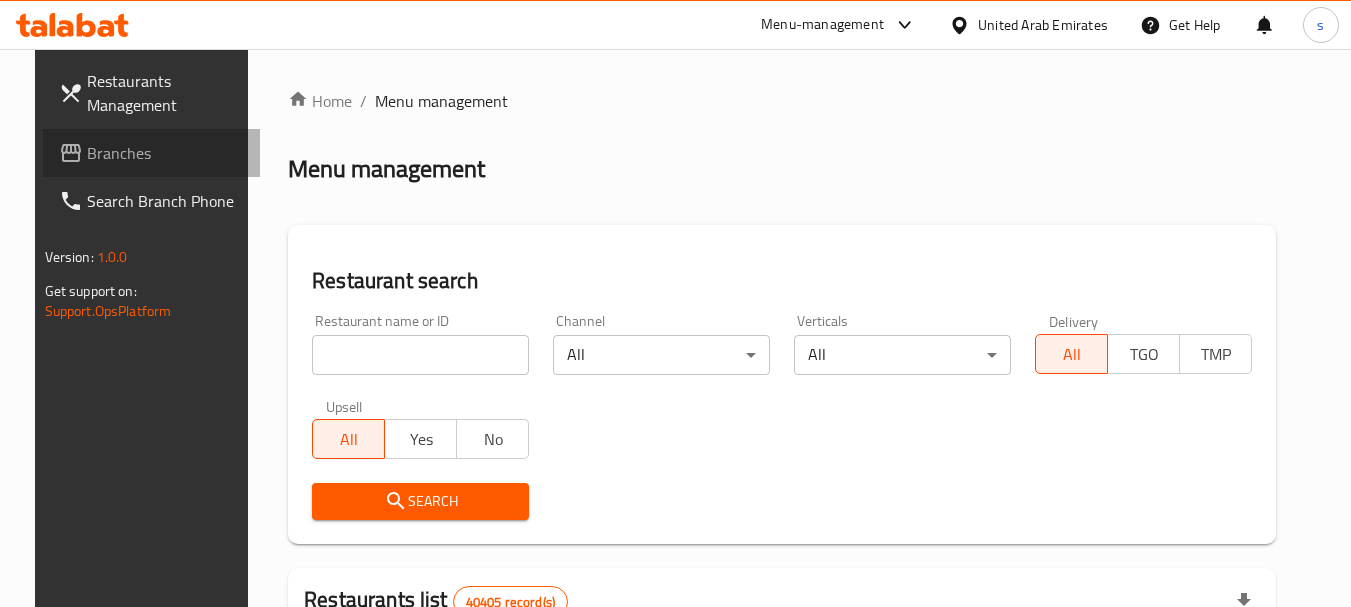 click on "Branches" at bounding box center [166, 153] 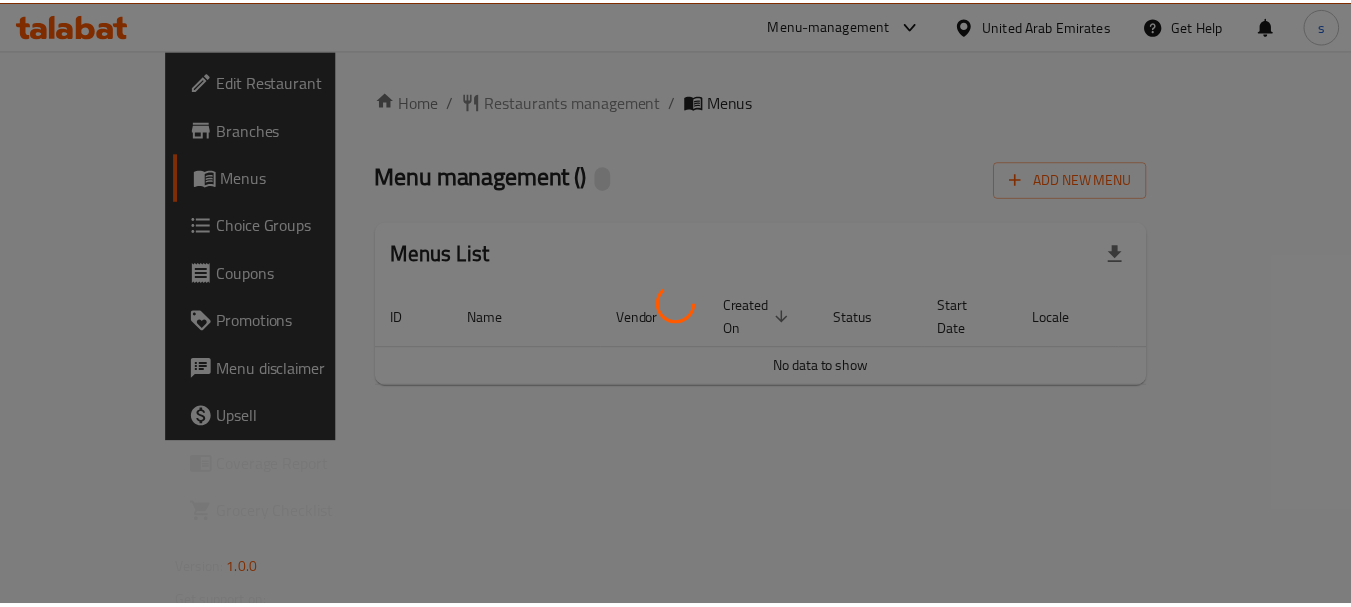 scroll, scrollTop: 0, scrollLeft: 0, axis: both 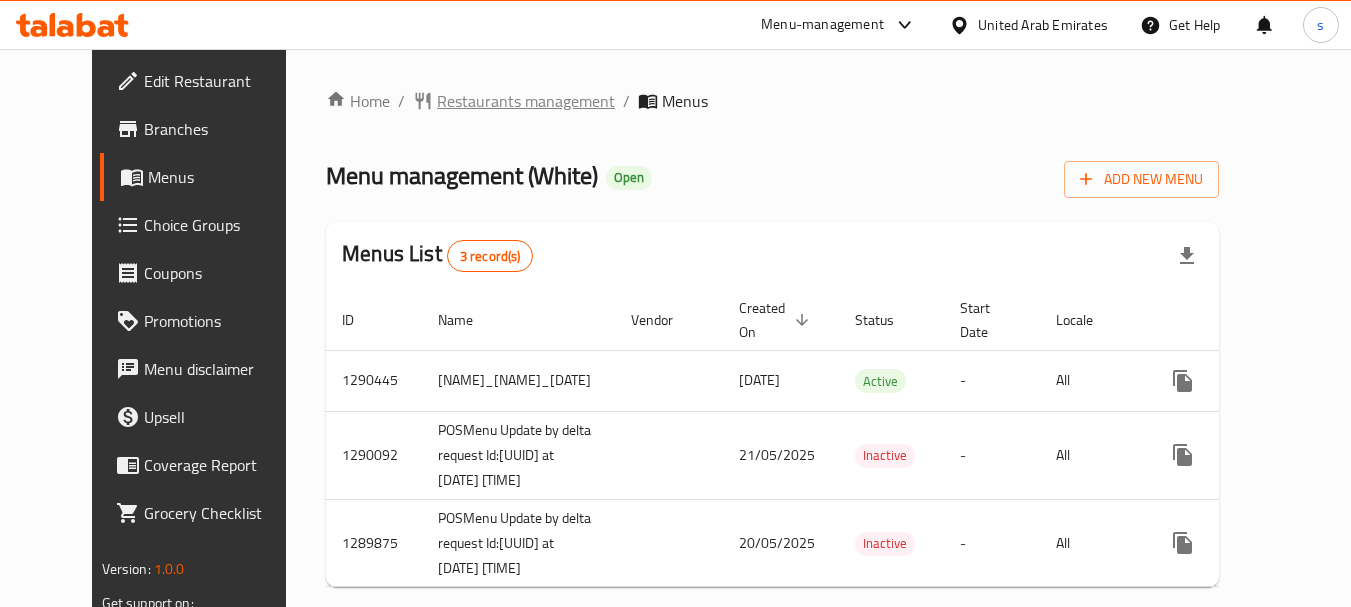 click on "Restaurants management" at bounding box center (526, 101) 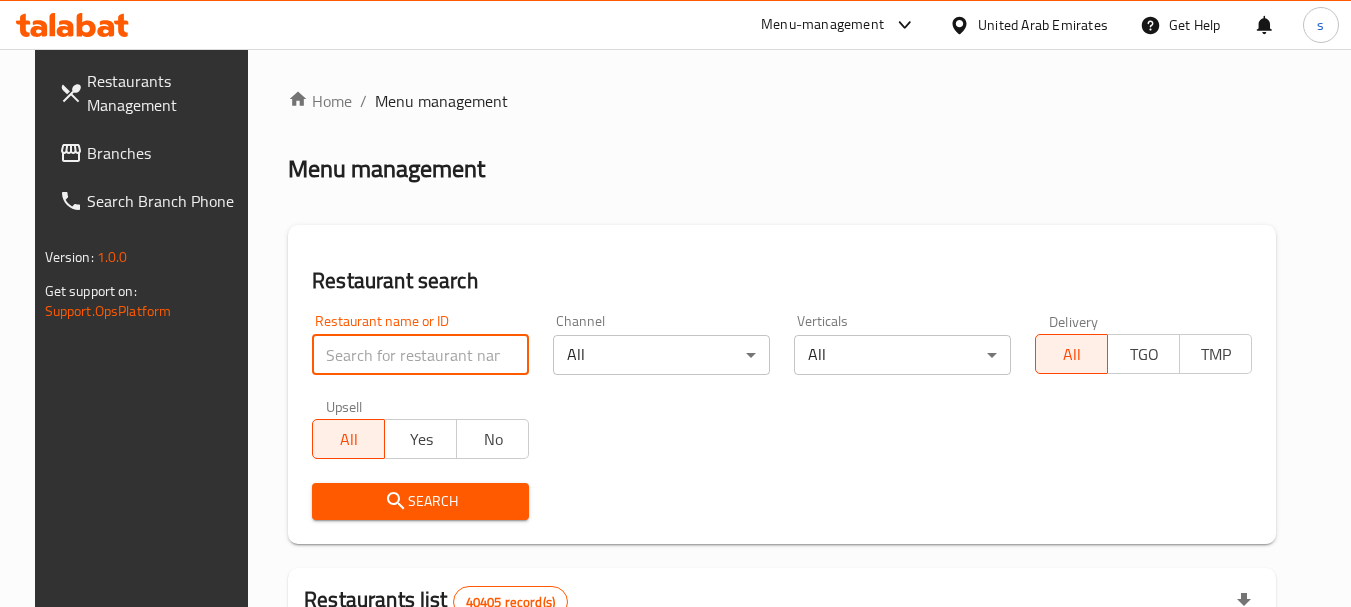 click at bounding box center (420, 355) 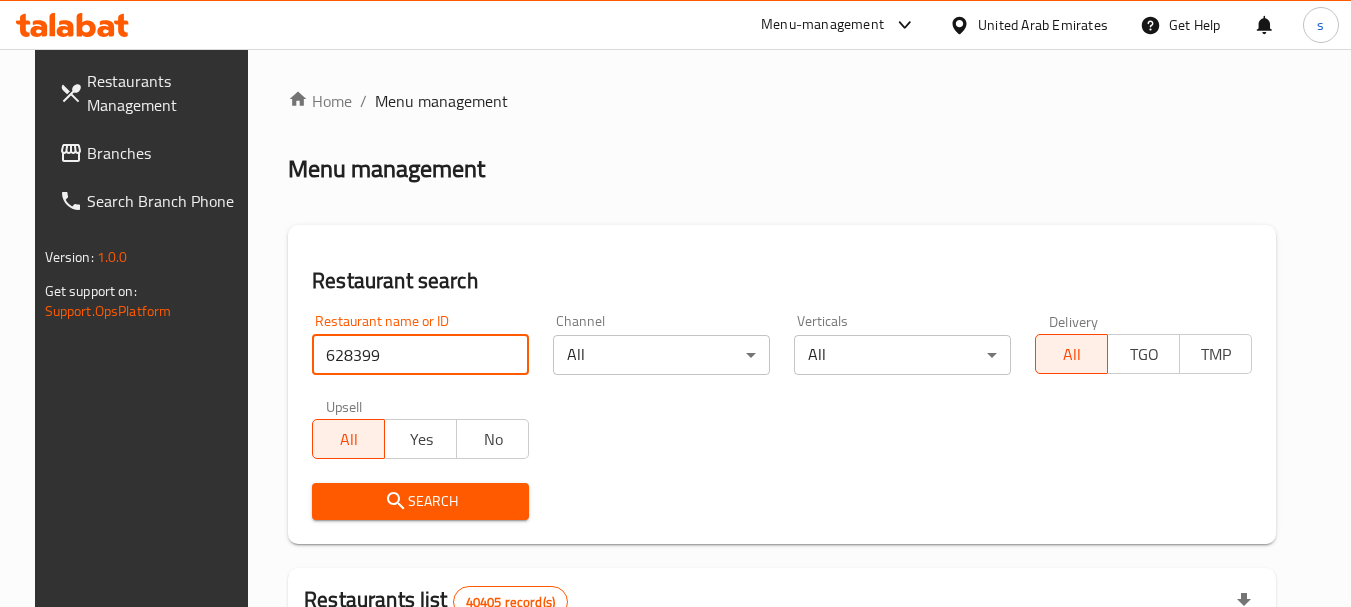 type on "628399" 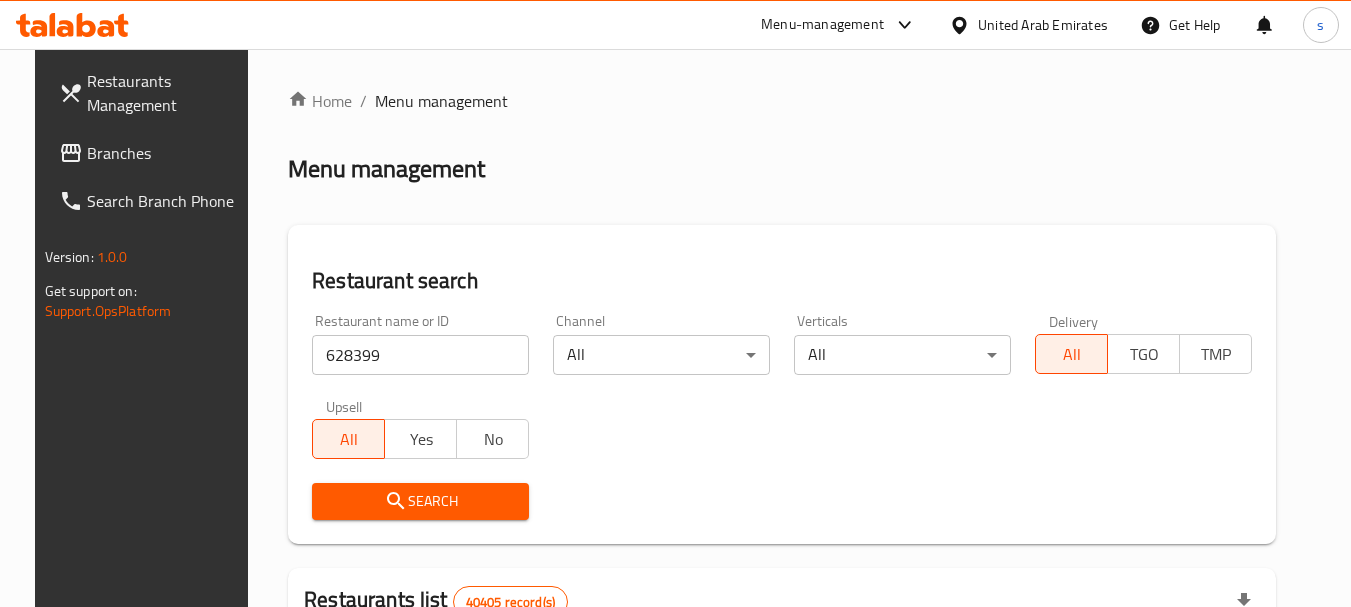click 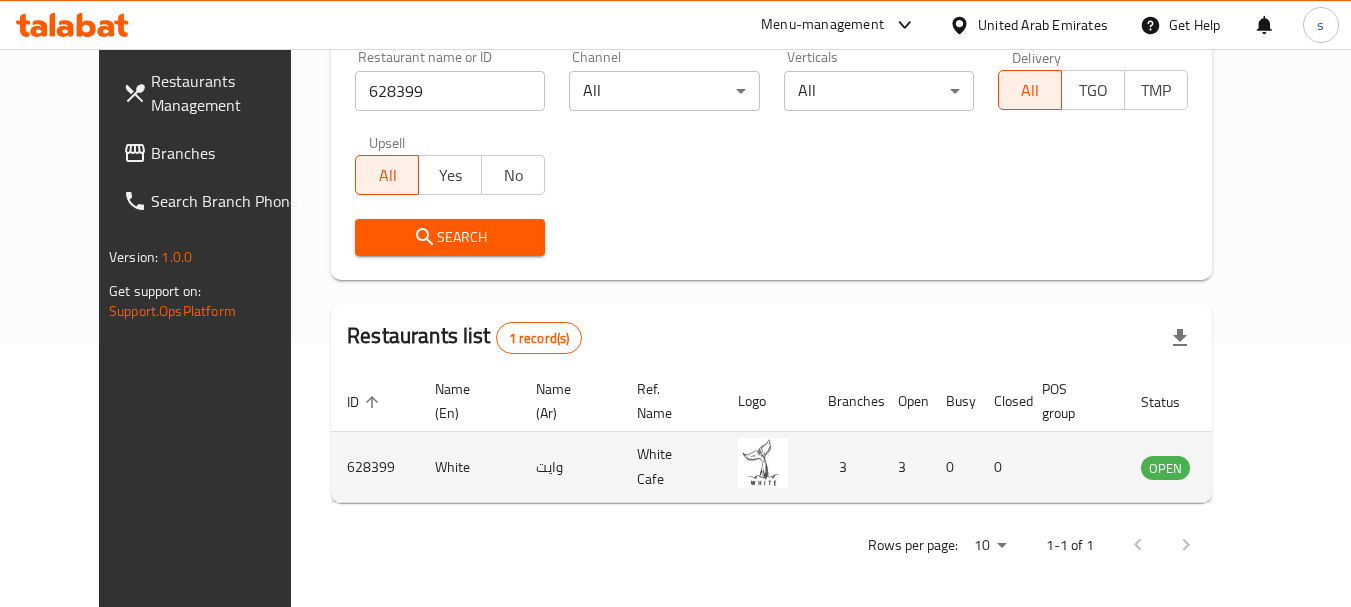 scroll, scrollTop: 268, scrollLeft: 0, axis: vertical 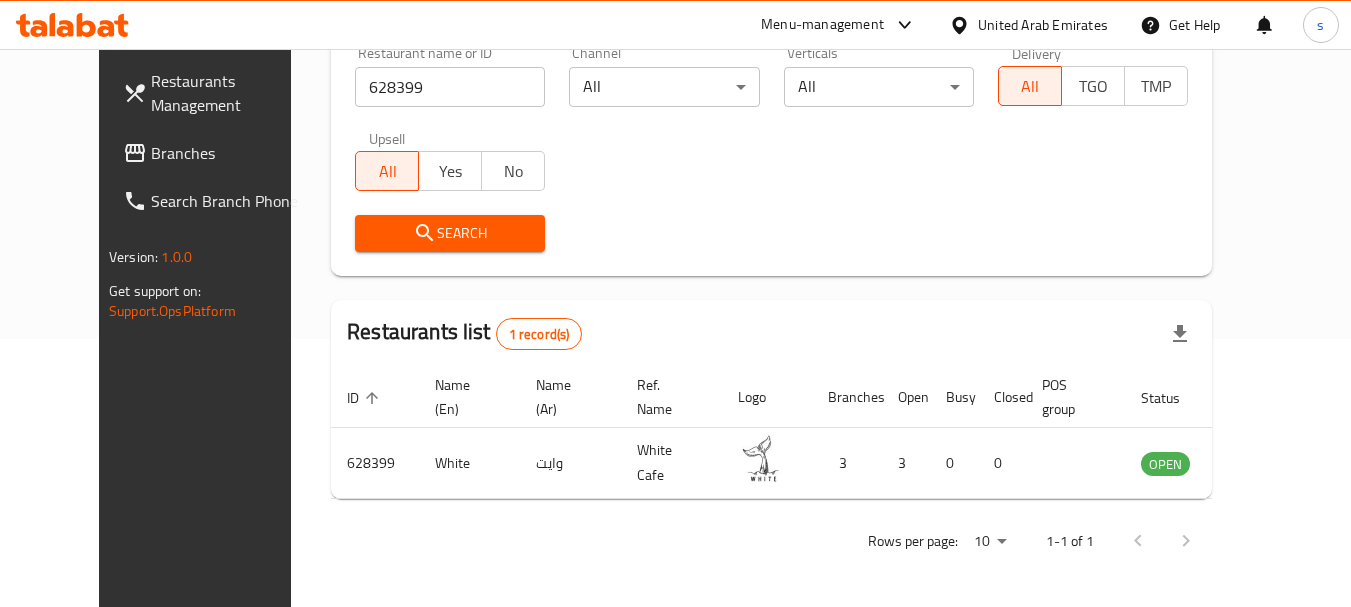 click on "Branches" at bounding box center (230, 153) 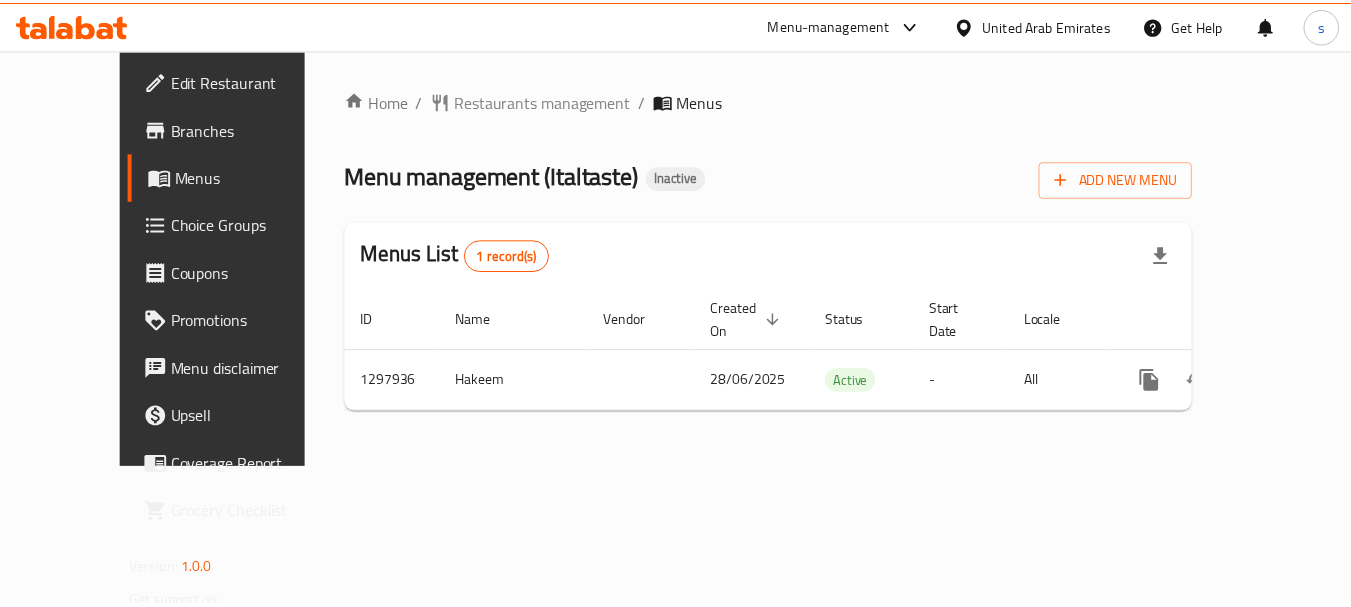 scroll, scrollTop: 0, scrollLeft: 0, axis: both 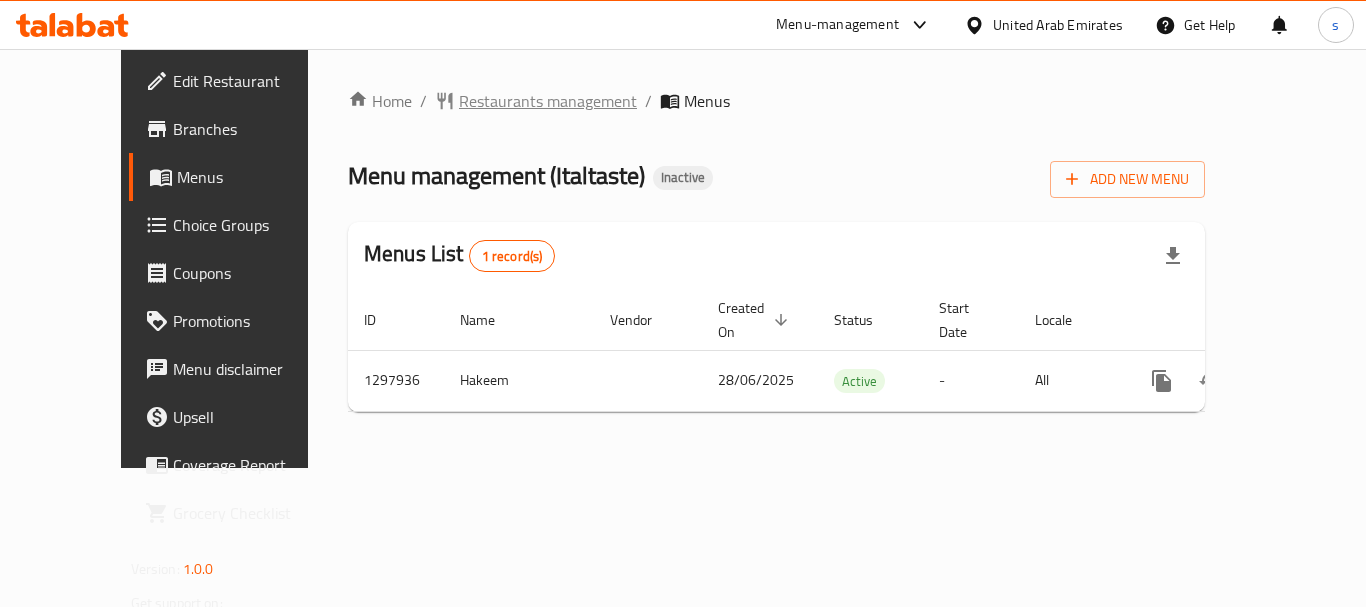 click on "Restaurants management" at bounding box center (548, 101) 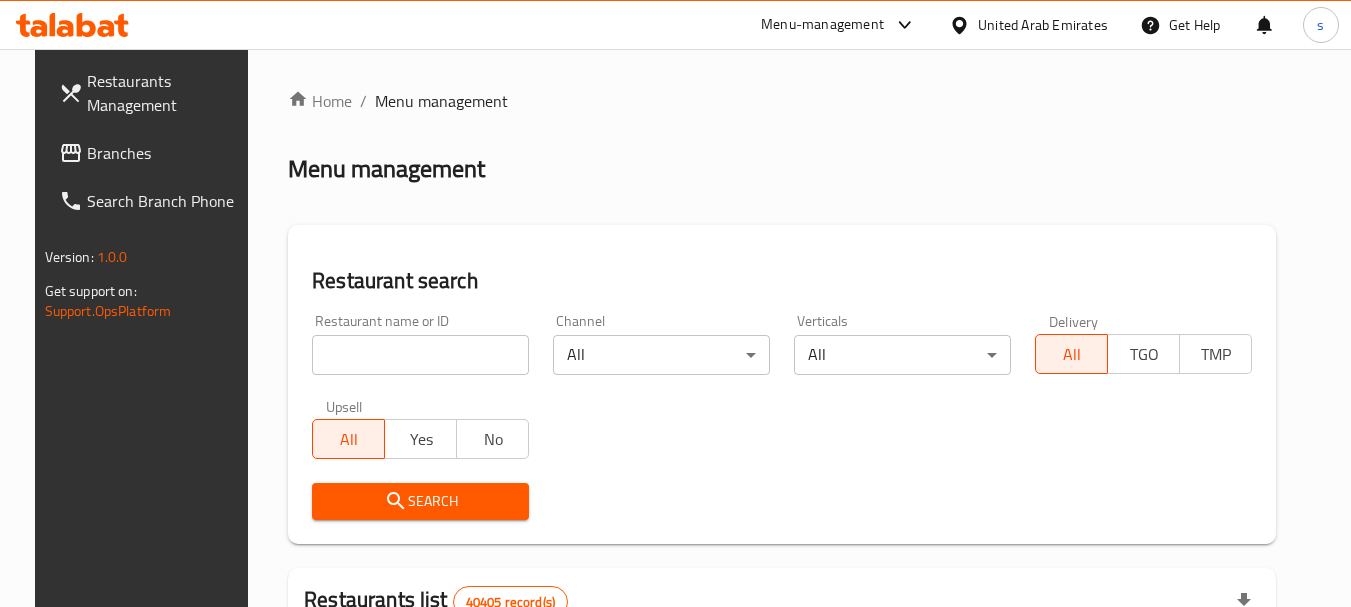 click on "Branches" at bounding box center (166, 153) 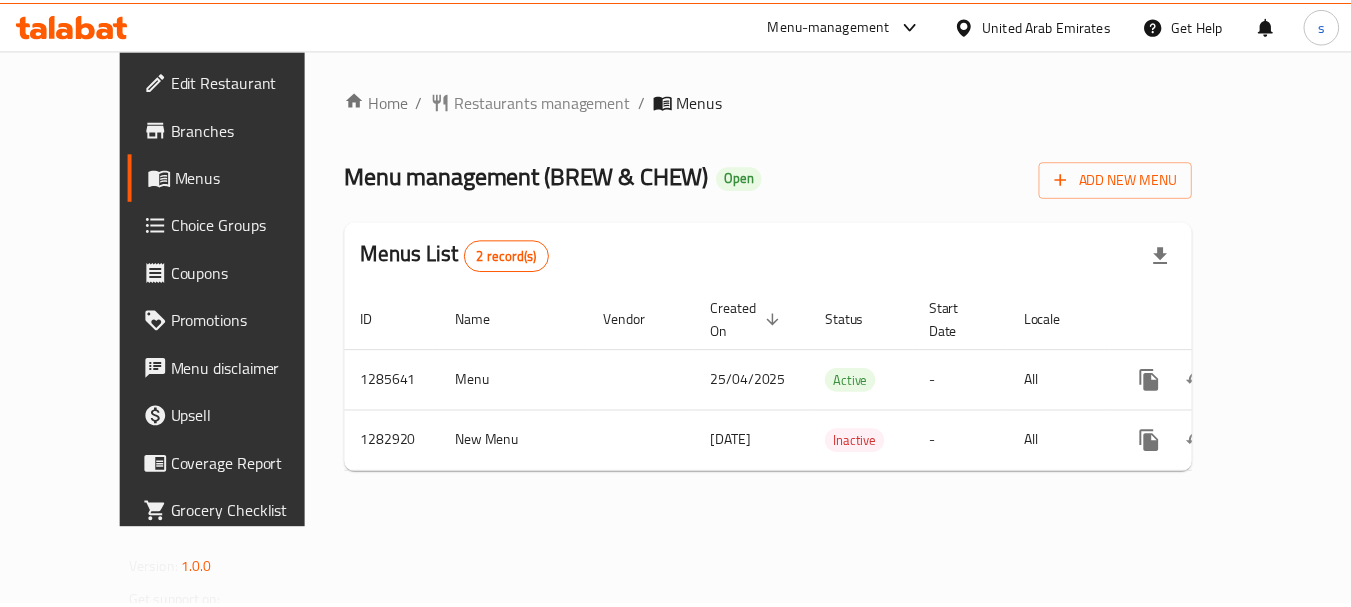 scroll, scrollTop: 0, scrollLeft: 0, axis: both 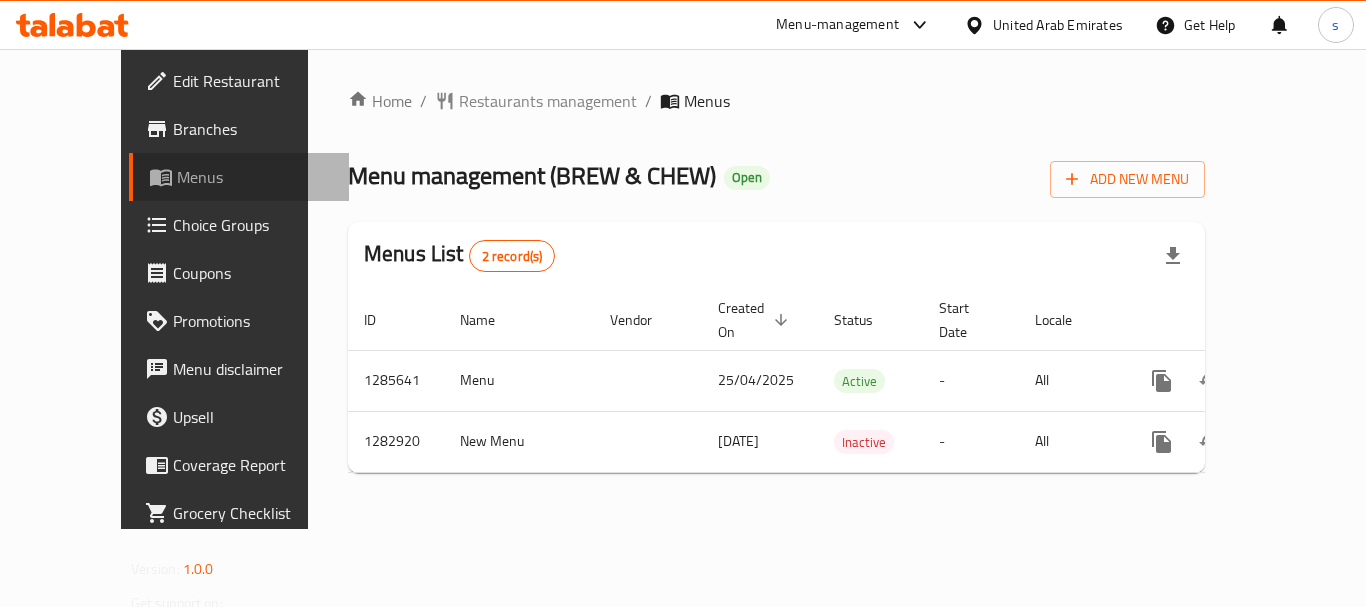 click on "Menus" at bounding box center (255, 177) 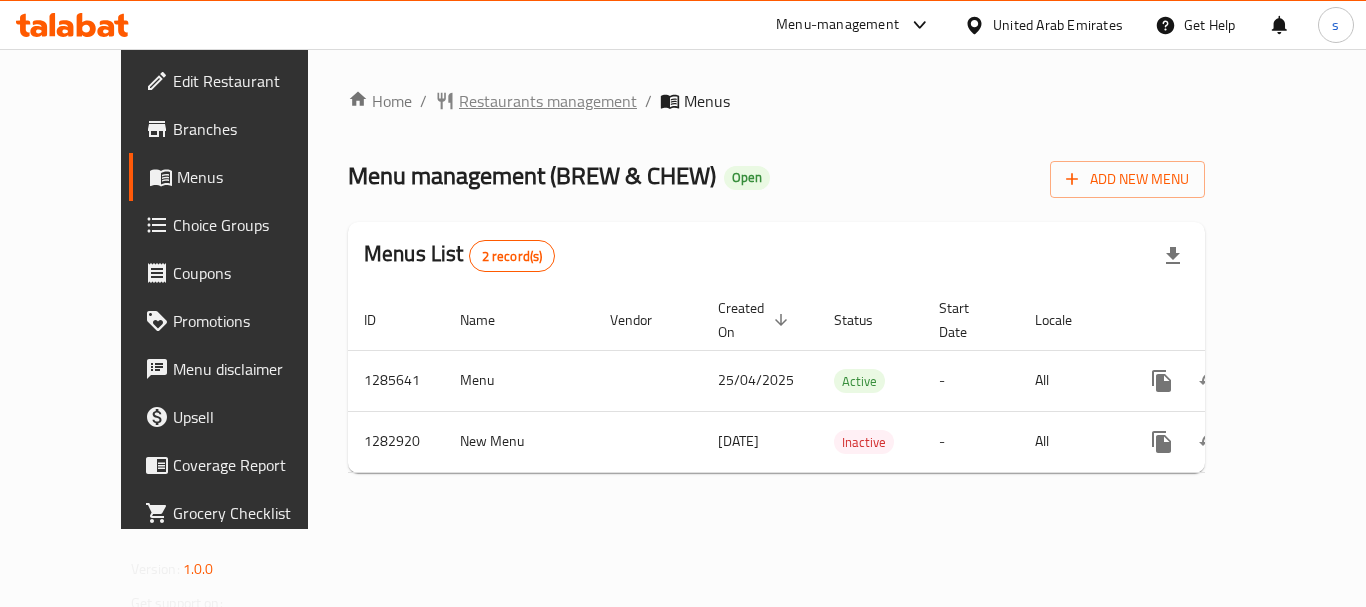 click on "Restaurants management" at bounding box center (548, 101) 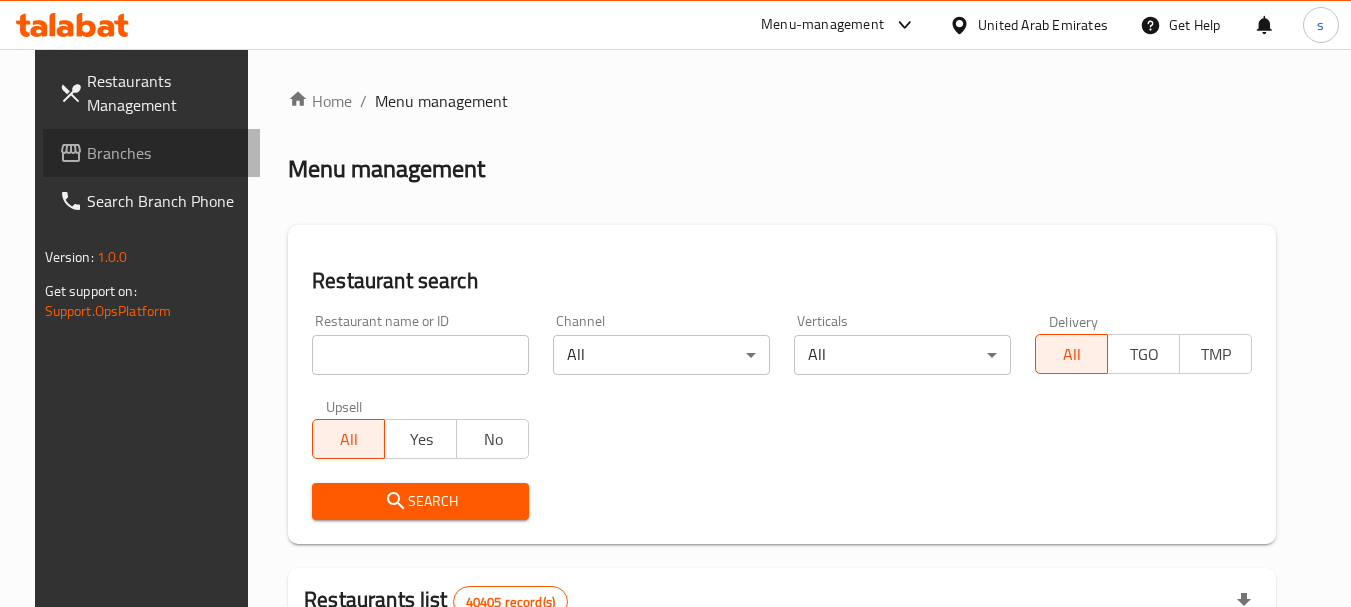 click on "Branches" at bounding box center (166, 153) 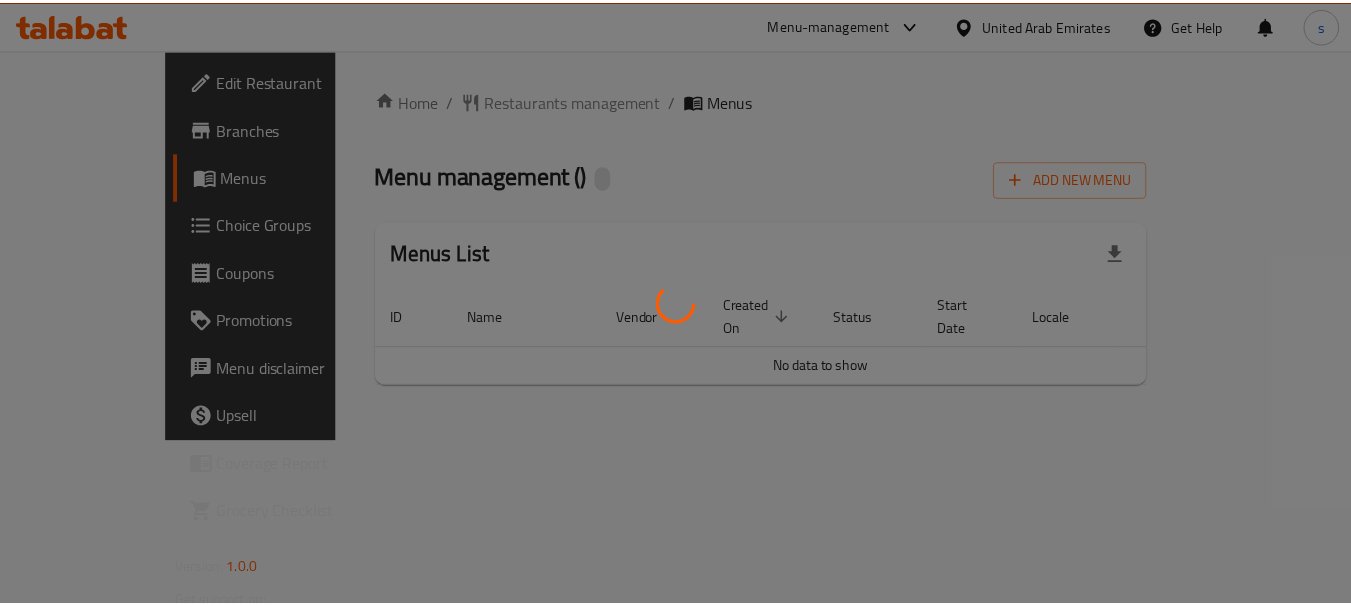 scroll, scrollTop: 0, scrollLeft: 0, axis: both 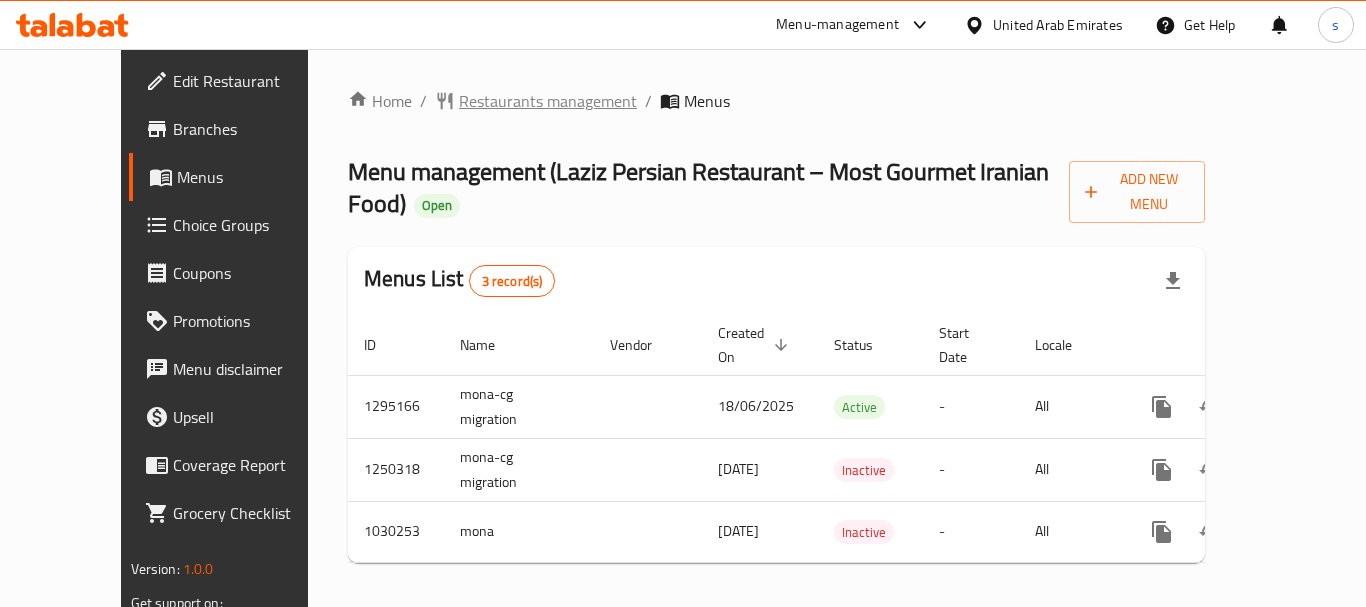click on "Restaurants management" at bounding box center (548, 101) 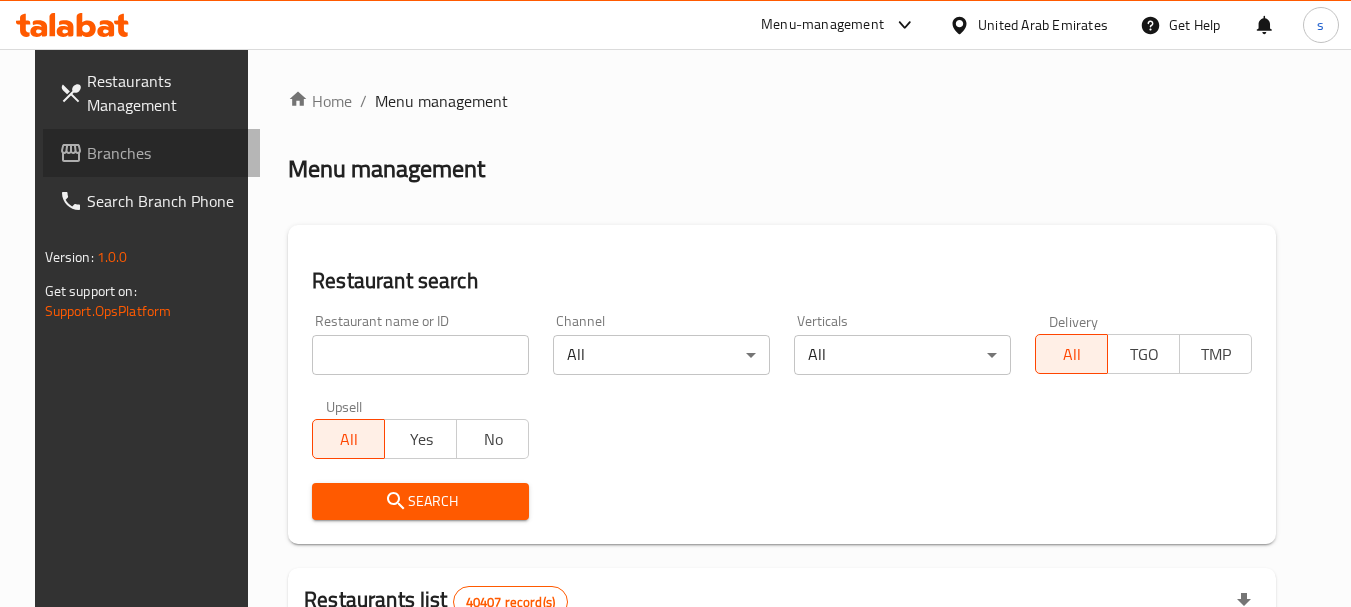 click on "Branches" at bounding box center [152, 153] 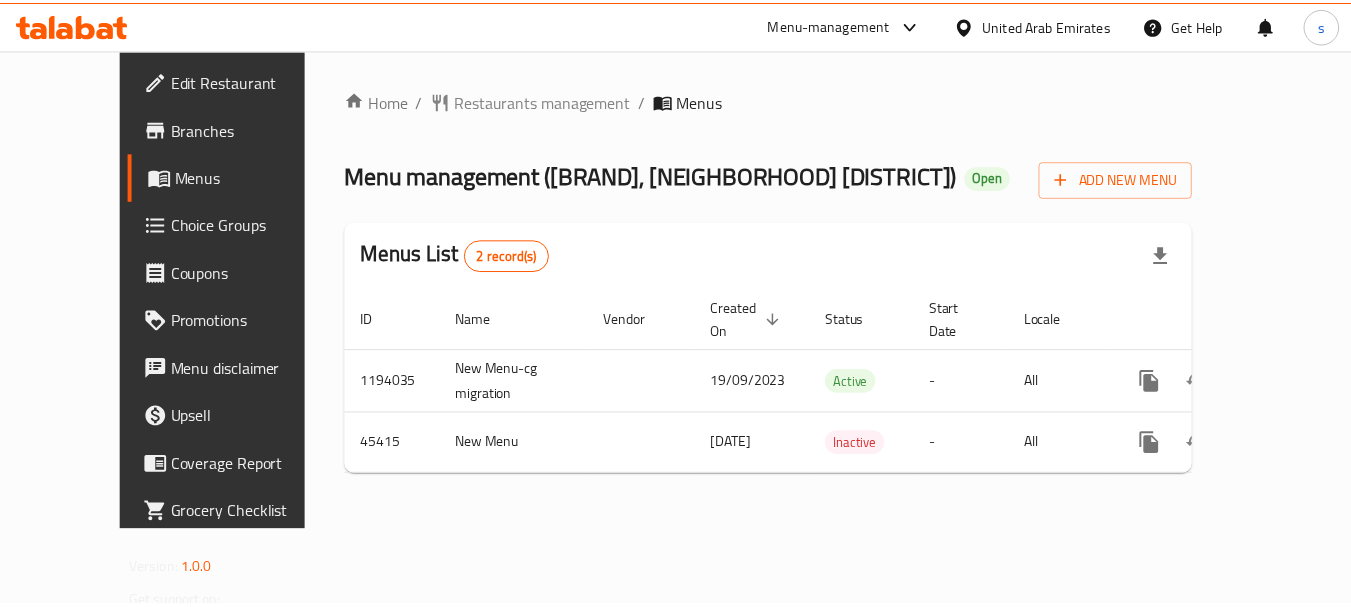 scroll, scrollTop: 0, scrollLeft: 0, axis: both 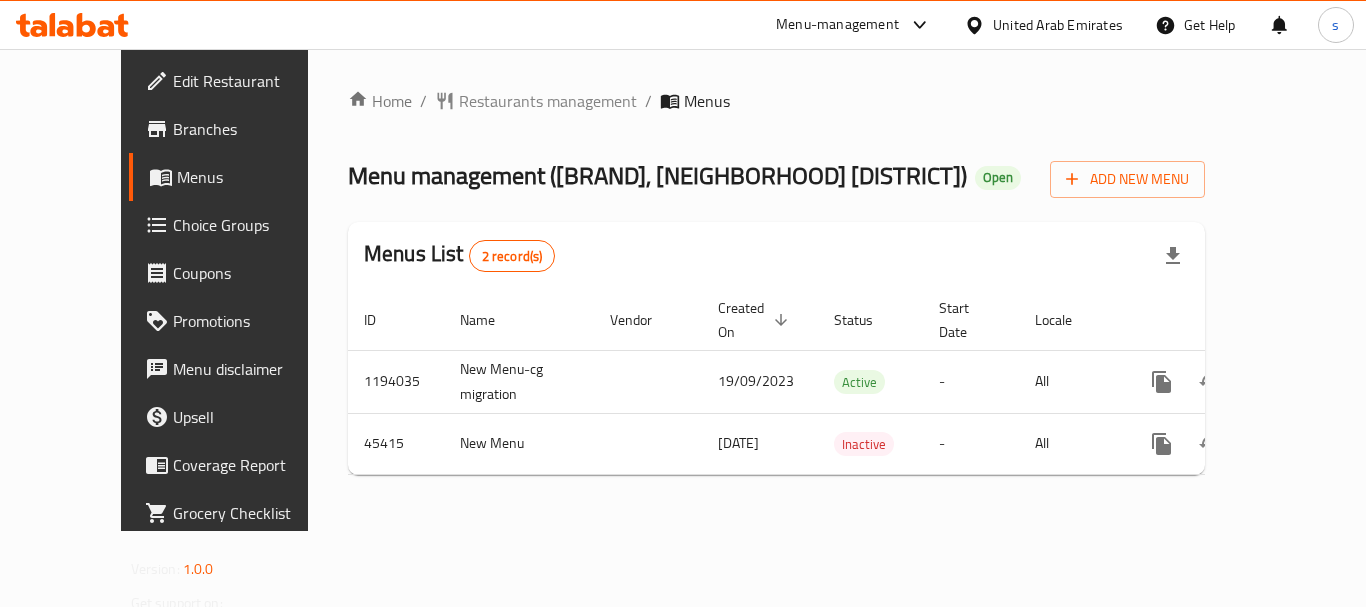 click on "Home / Restaurants management / Menus Menu management ( [BRAND], [NEIGHBORHOOD] [DISTRICT] )  Open Add New Menu Menus List   2 record(s) ID Name Vendor Created On sorted descending Status Start Date Locale Actions 1194035 New Menu-cg migration [DATE] Active - All 45415 New Menu [DATE] Inactive - All" at bounding box center (776, 290) 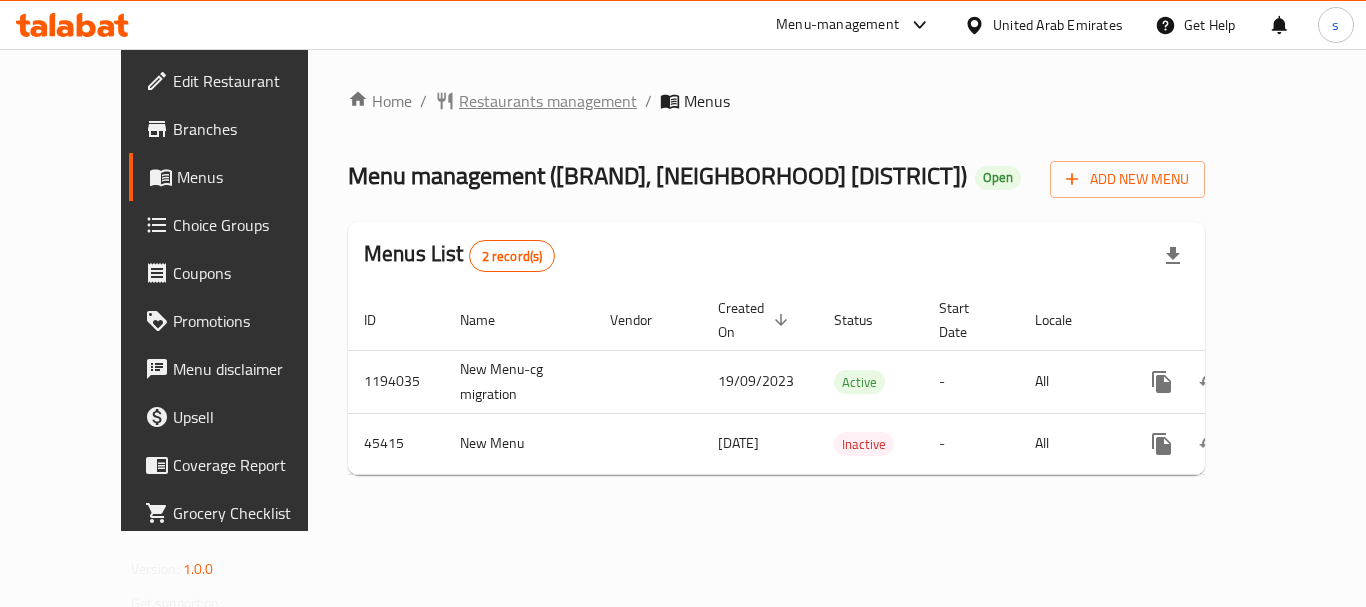 click on "Restaurants management" at bounding box center (548, 101) 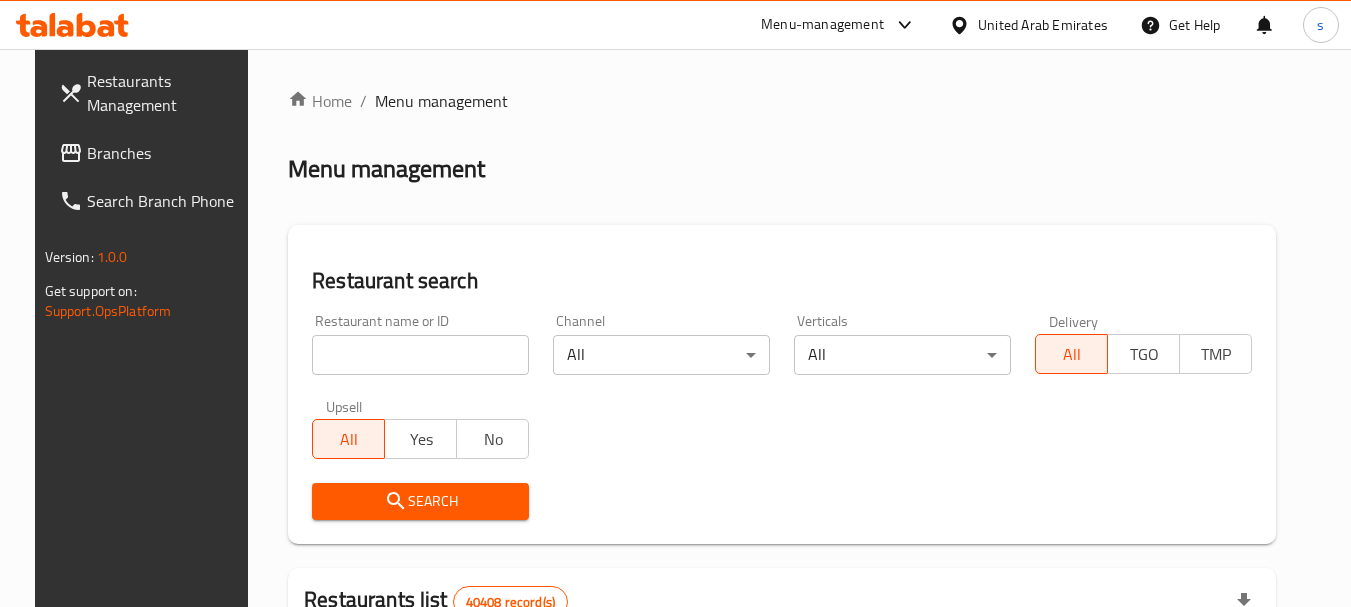 click on "Branches" at bounding box center (166, 153) 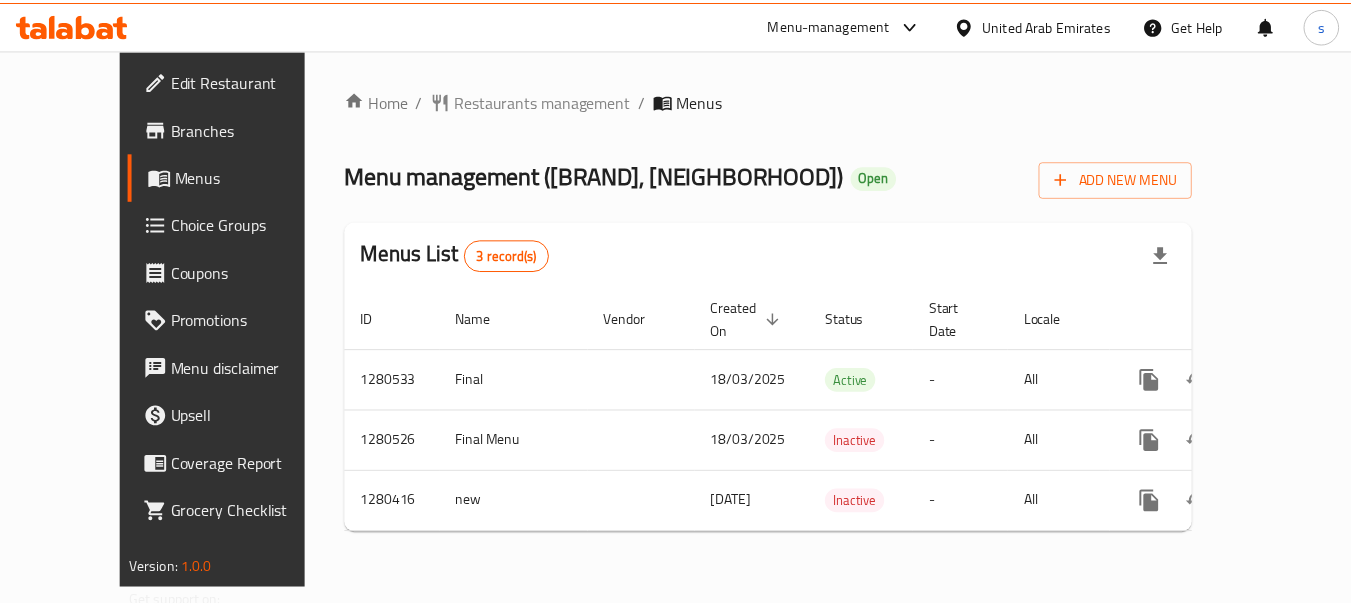 scroll, scrollTop: 0, scrollLeft: 0, axis: both 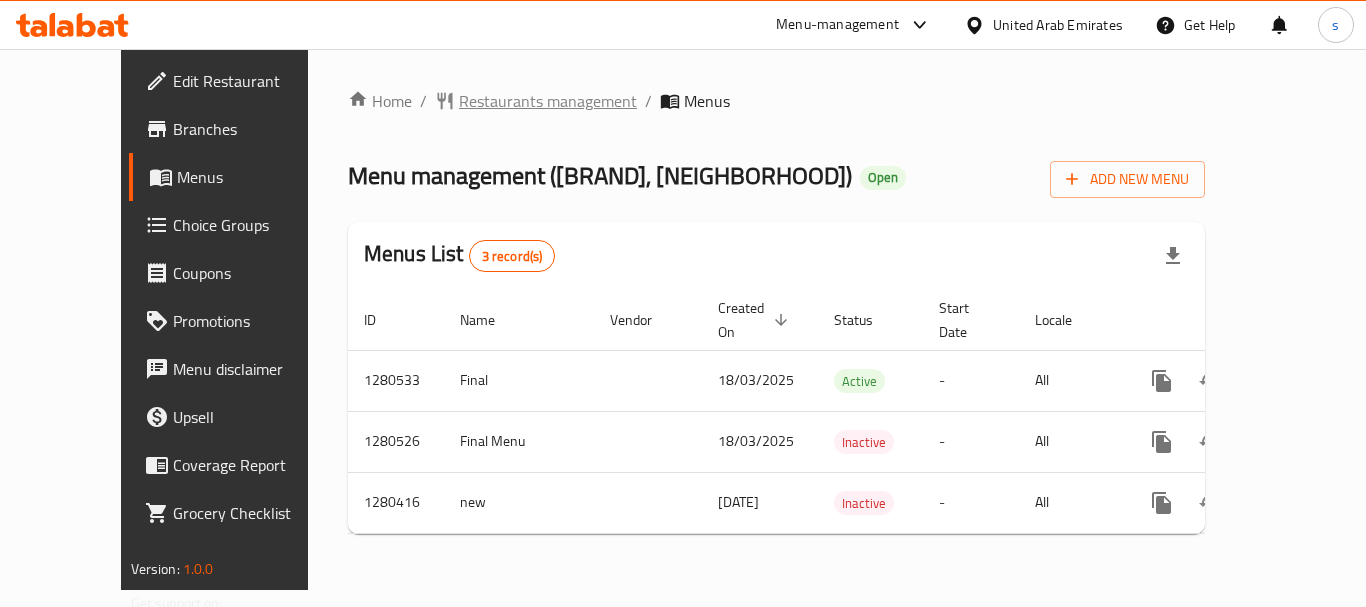click on "Restaurants management" at bounding box center (548, 101) 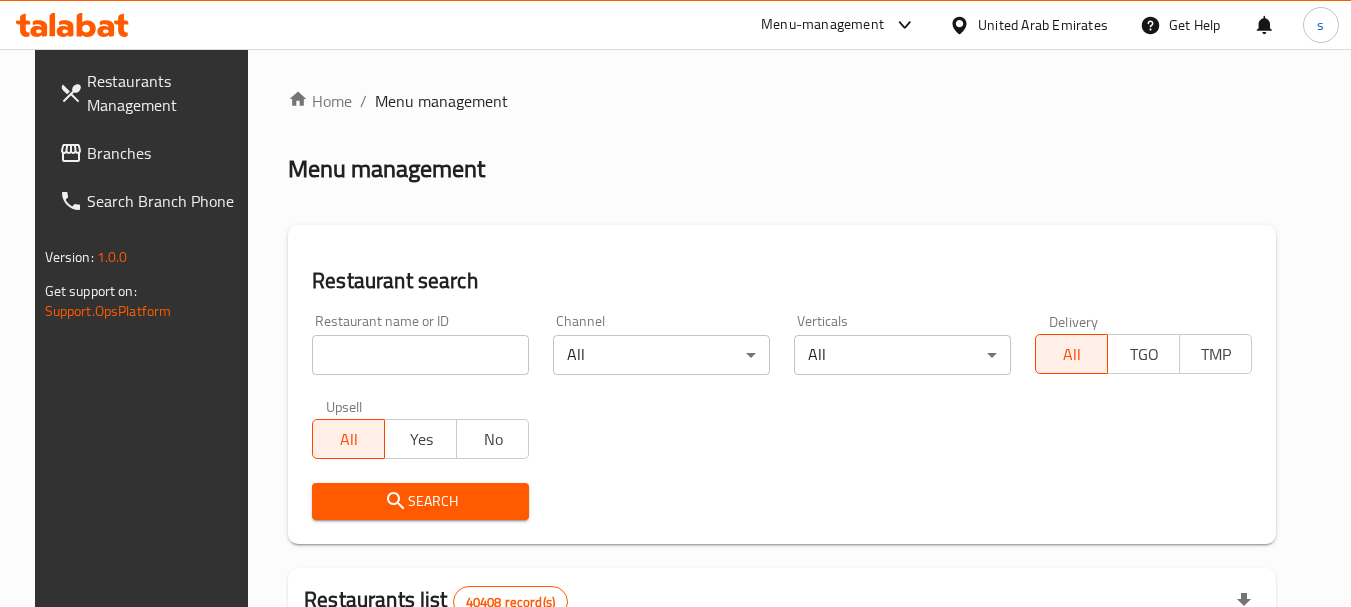 drag, startPoint x: 140, startPoint y: 148, endPoint x: 128, endPoint y: 141, distance: 13.892444 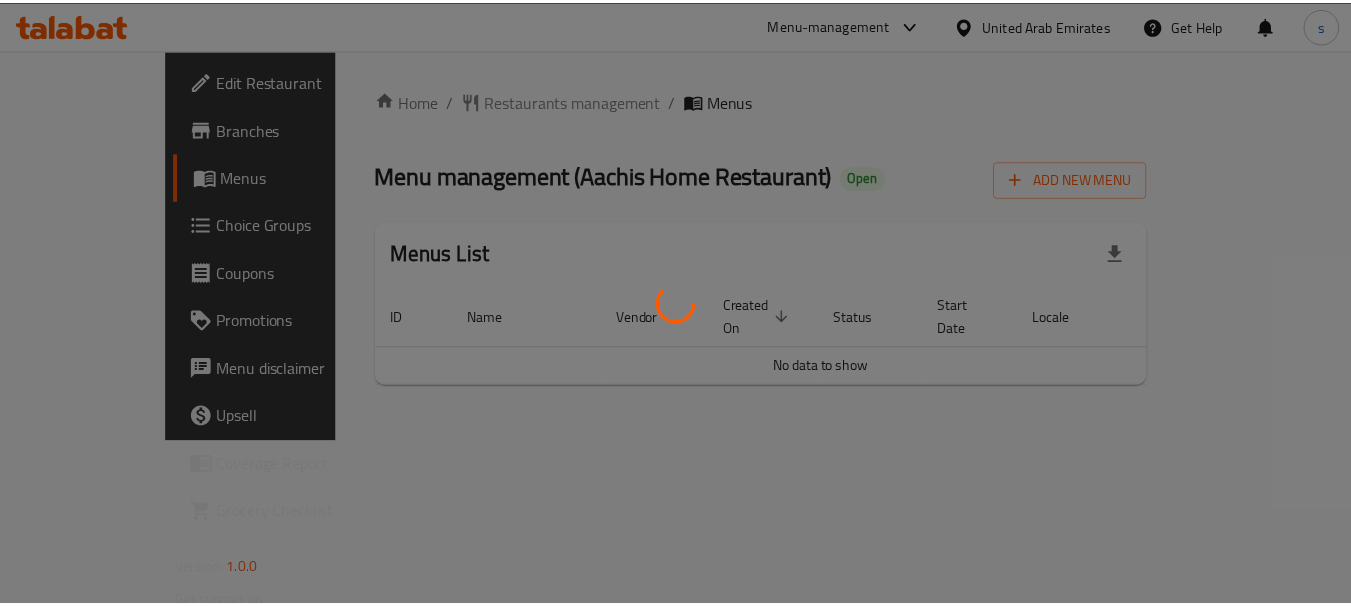 scroll, scrollTop: 0, scrollLeft: 0, axis: both 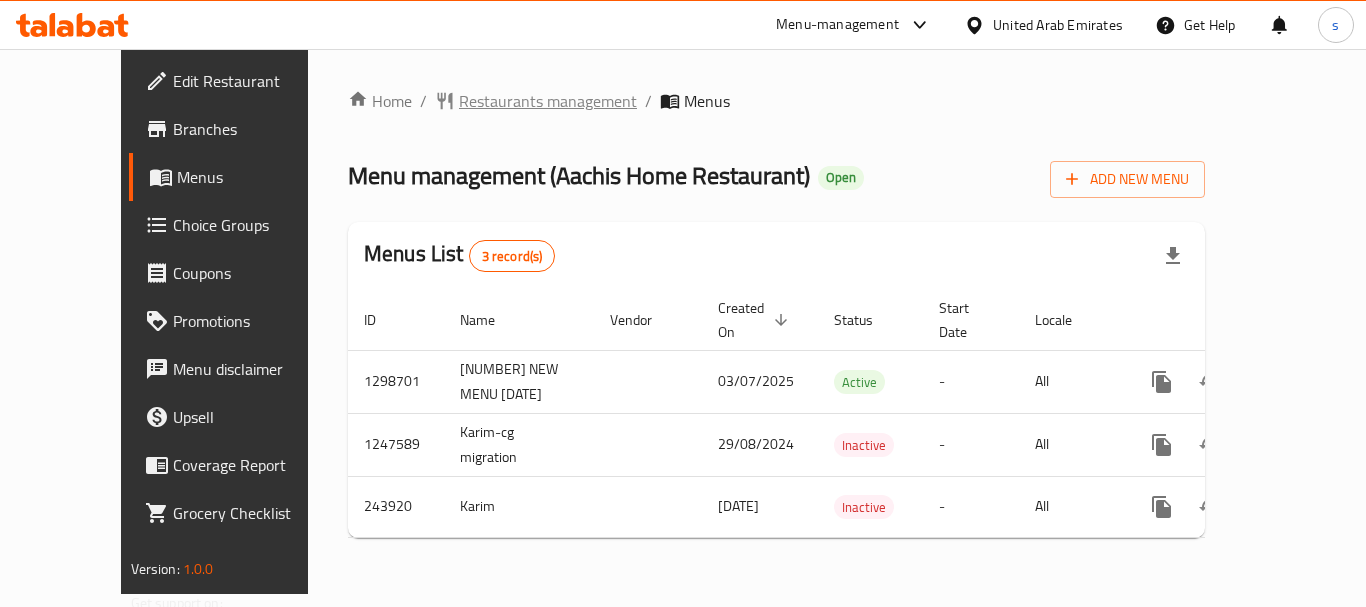 click on "Restaurants management" at bounding box center (548, 101) 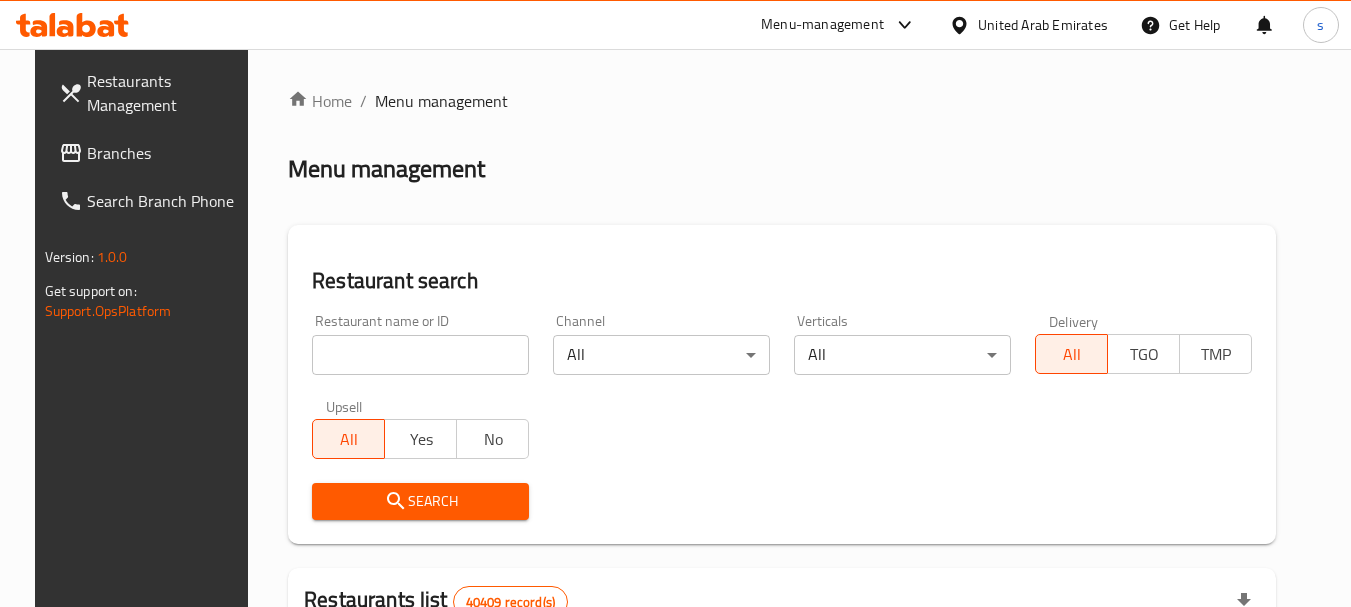 click on "Branches" at bounding box center (166, 153) 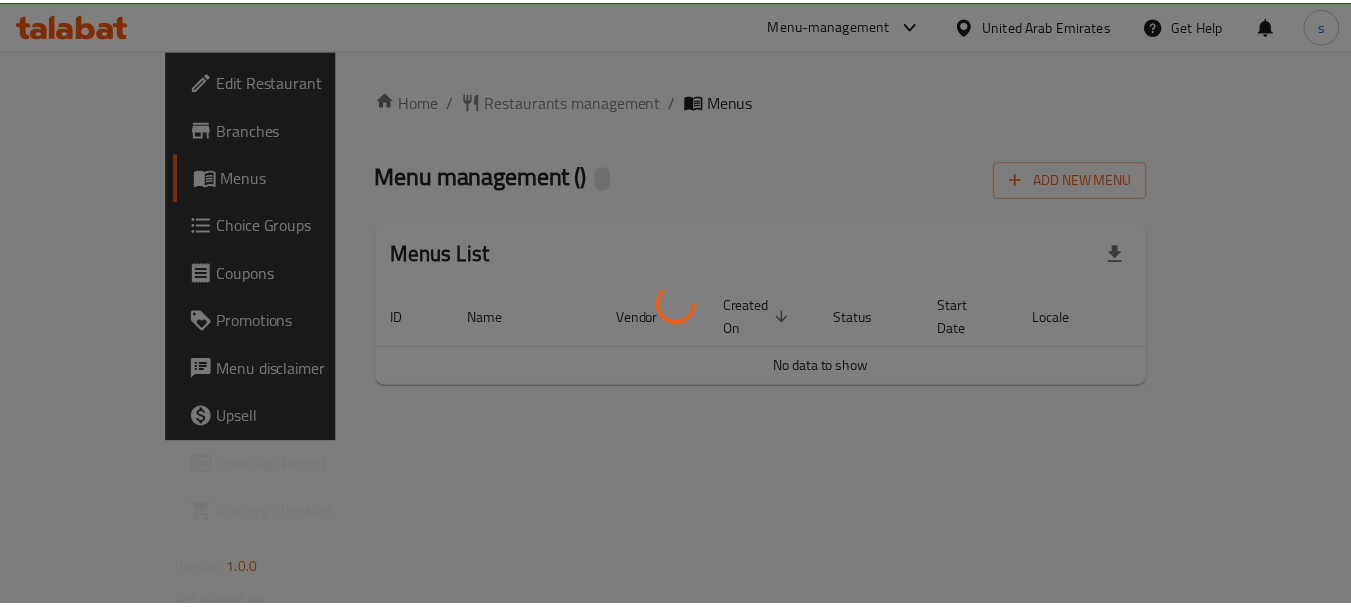 scroll, scrollTop: 0, scrollLeft: 0, axis: both 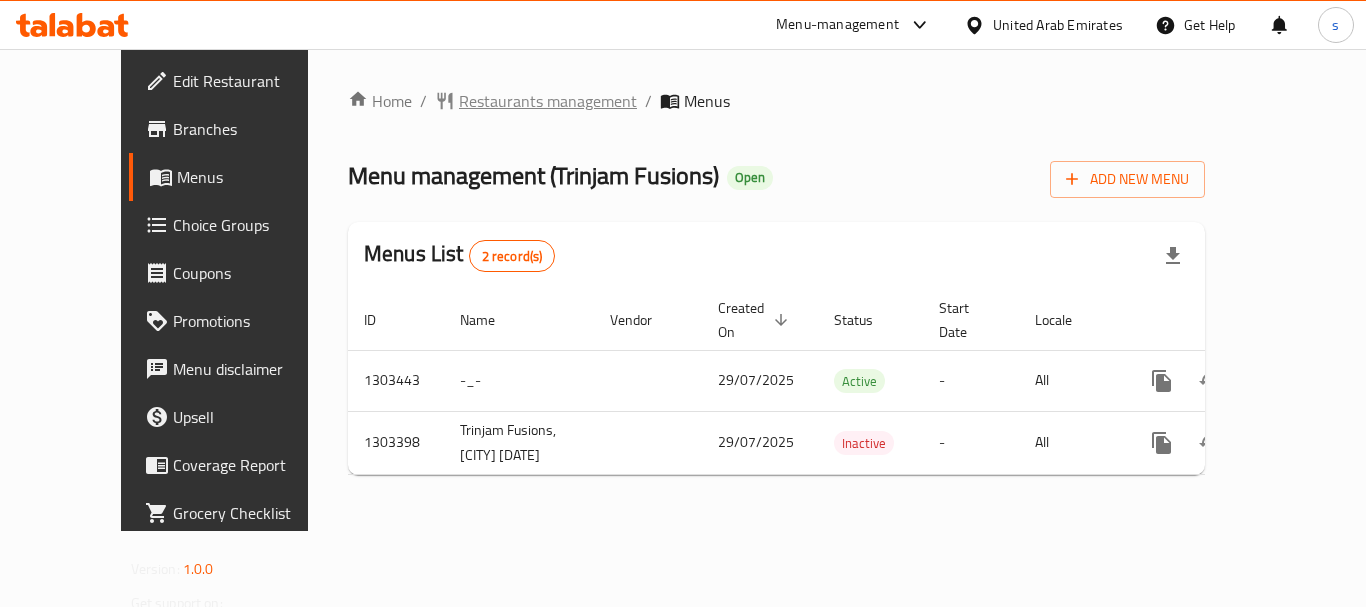 click on "Restaurants management" at bounding box center (548, 101) 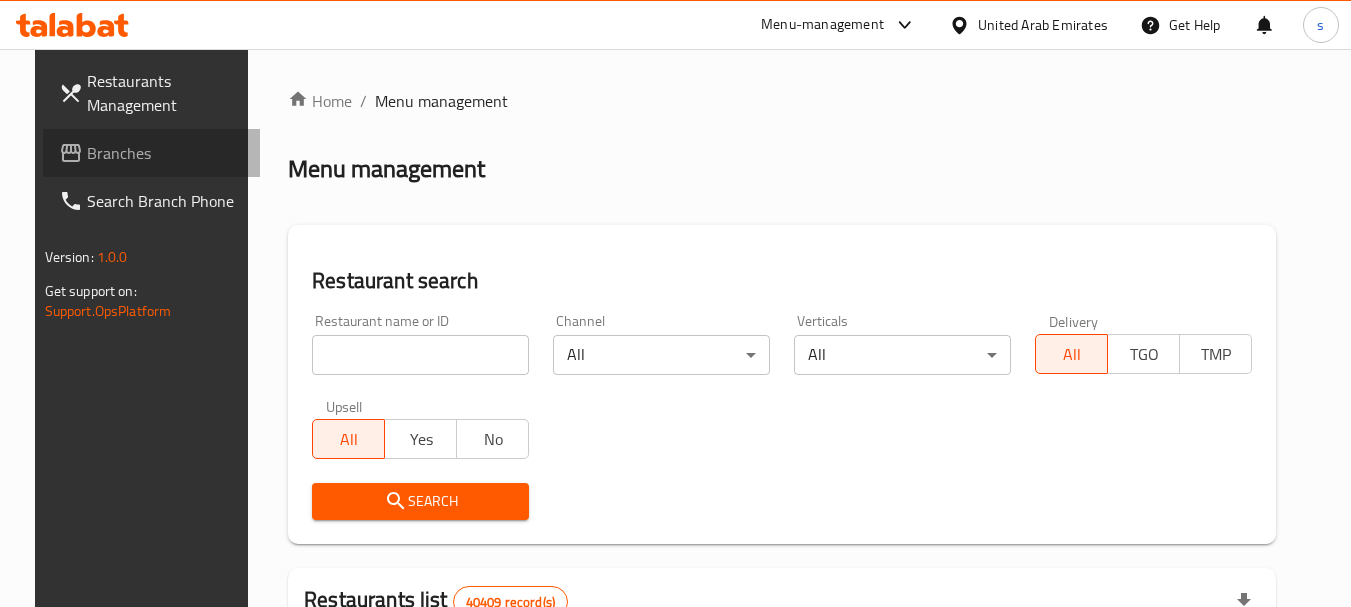 click on "Branches" at bounding box center (152, 153) 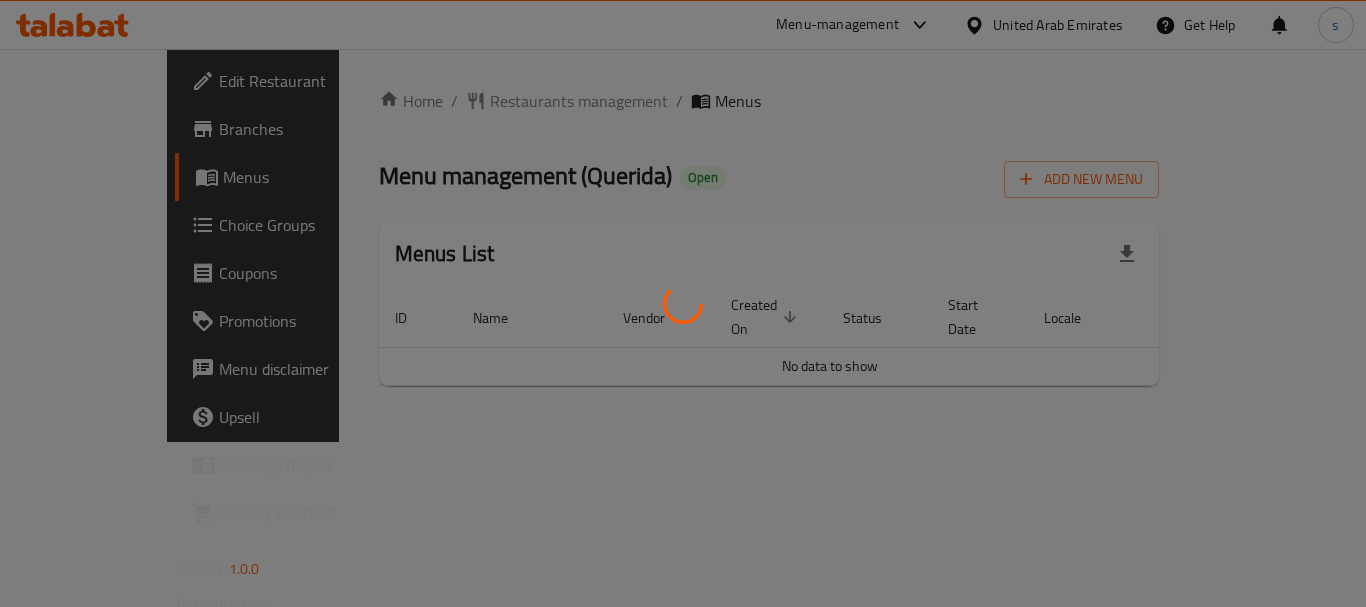 scroll, scrollTop: 0, scrollLeft: 0, axis: both 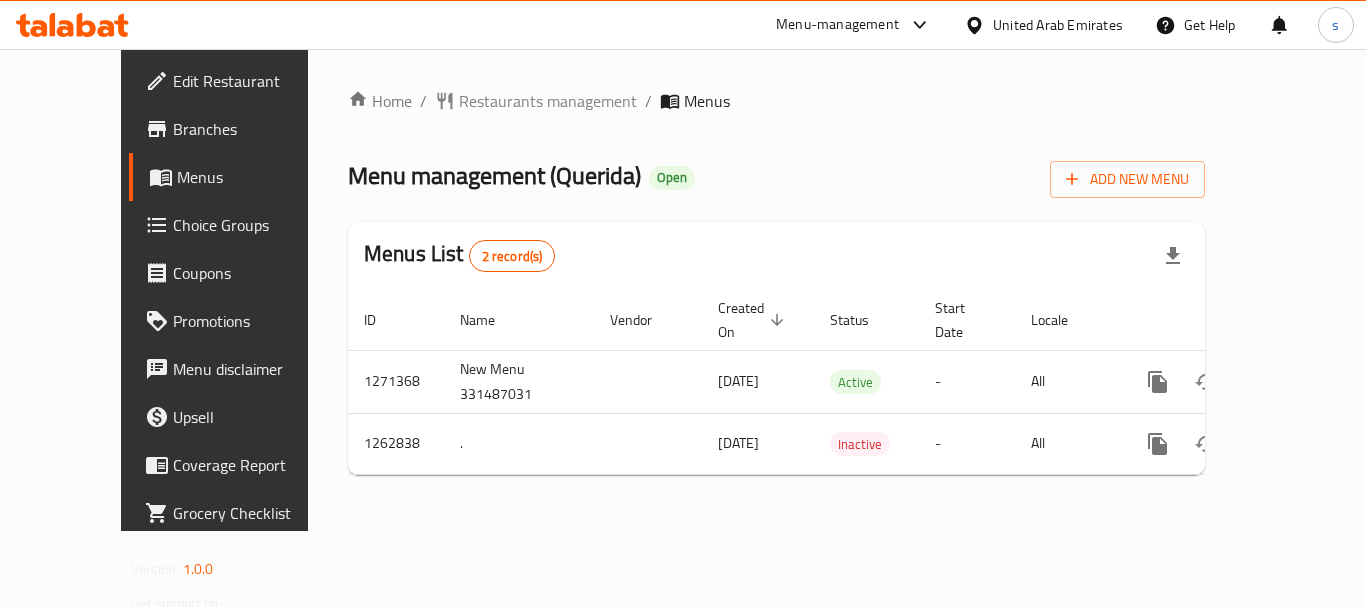 click on "Menu-management" at bounding box center (837, 25) 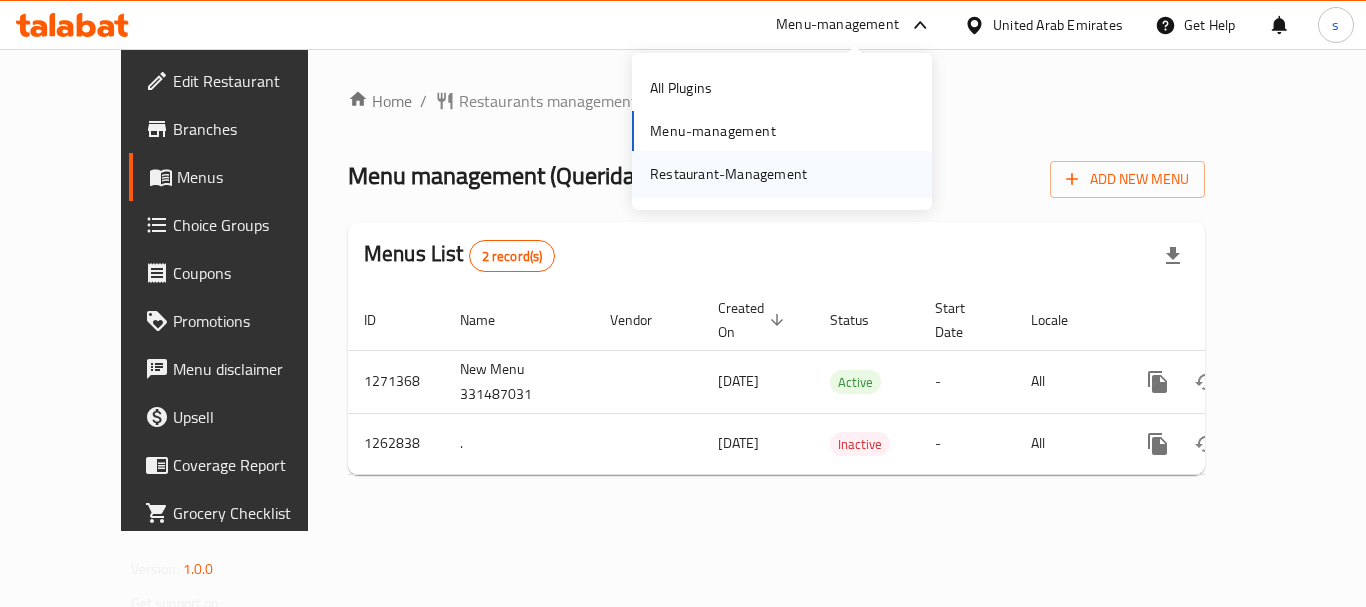 click on "Restaurant-Management" at bounding box center [728, 174] 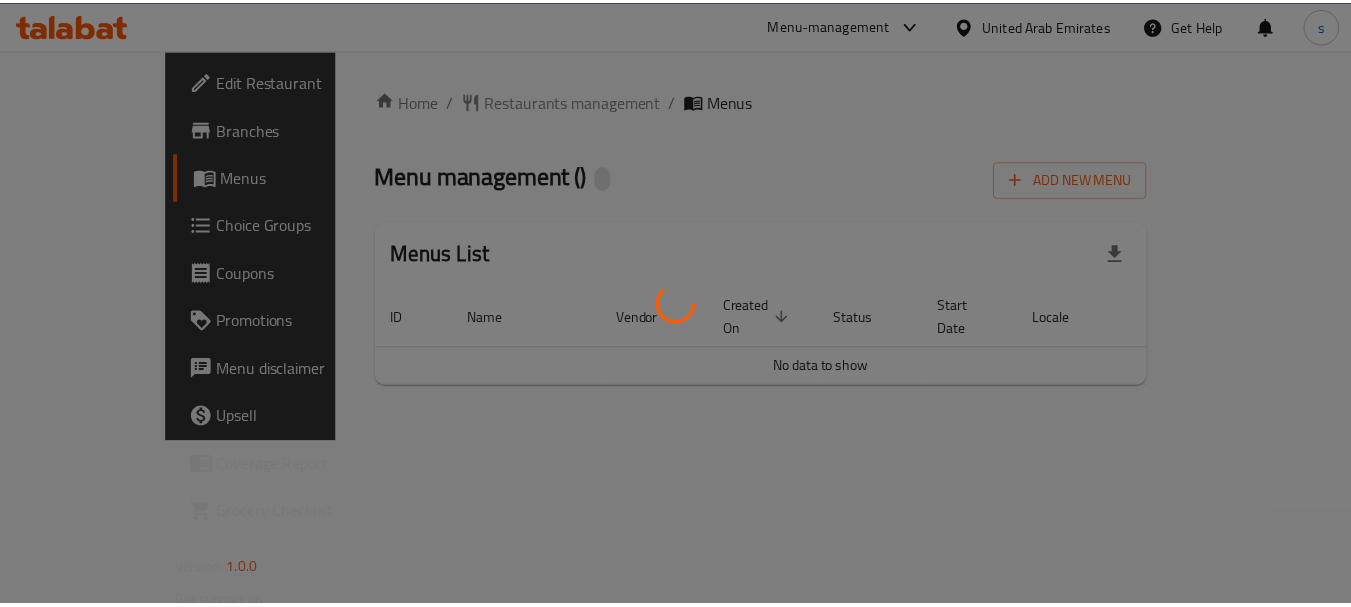 scroll, scrollTop: 0, scrollLeft: 0, axis: both 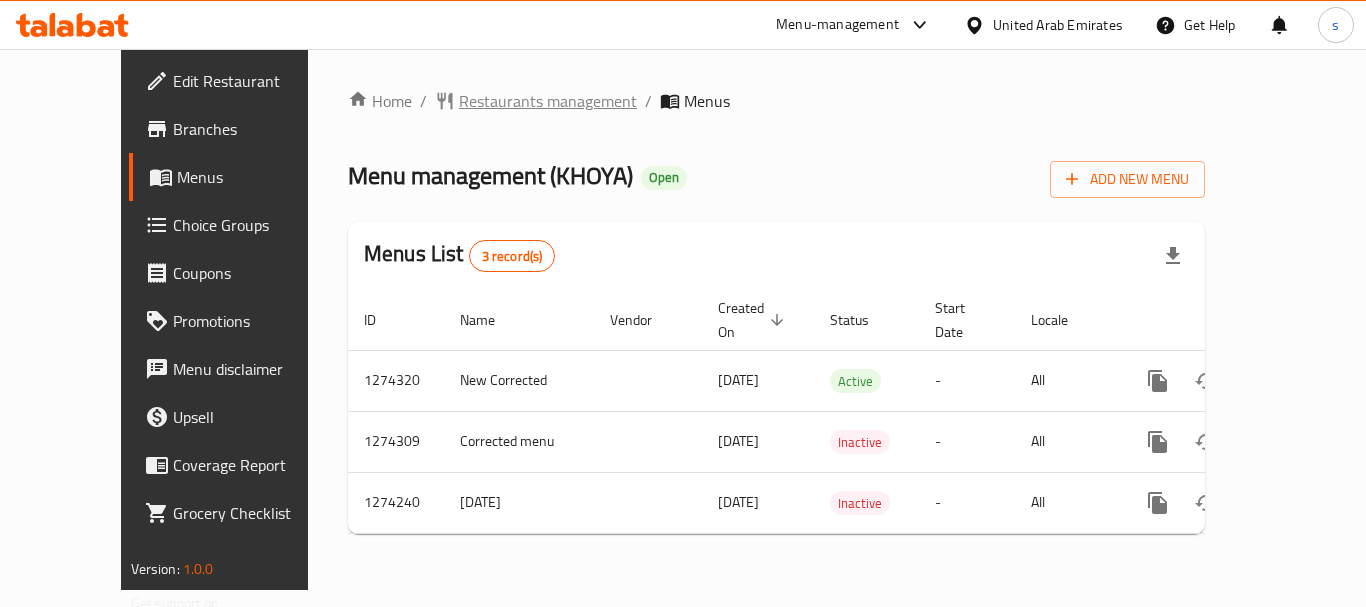 click on "Restaurants management" at bounding box center [548, 101] 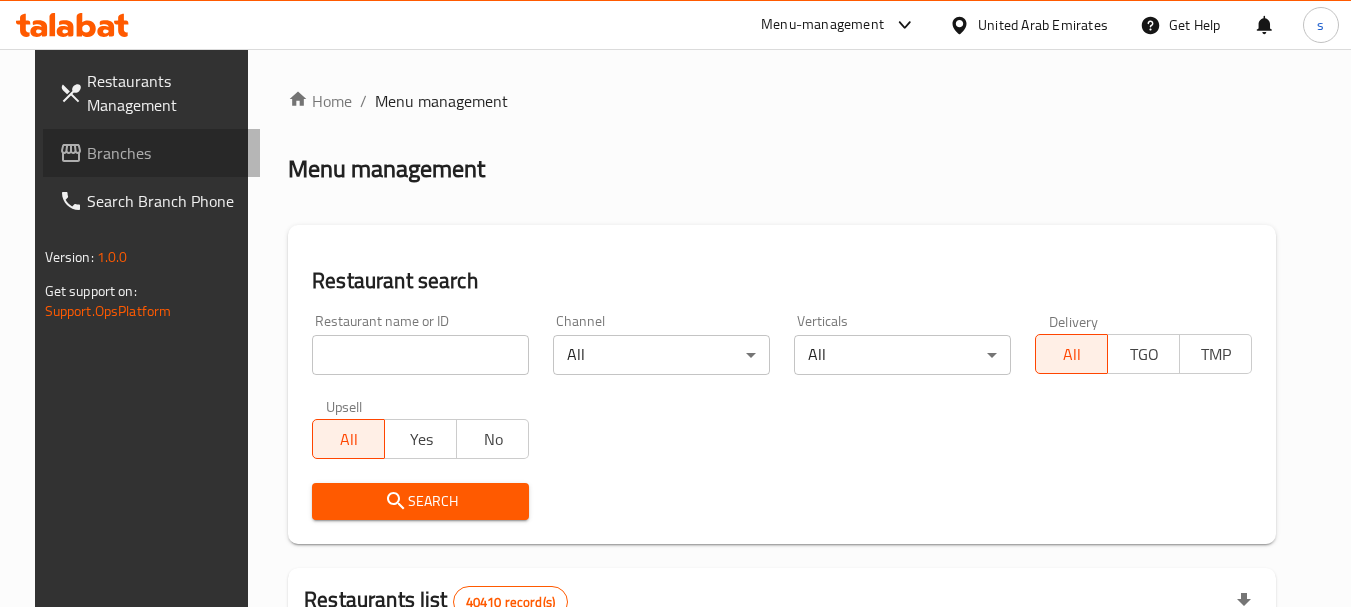 click on "Branches" at bounding box center [166, 153] 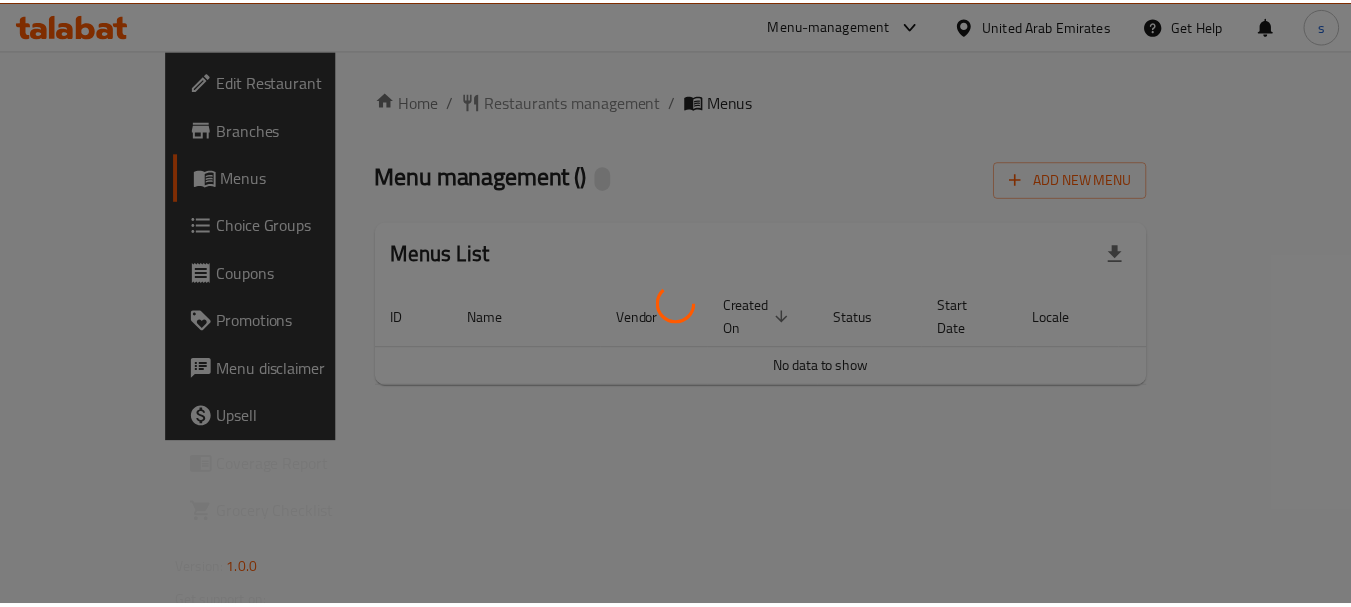 scroll, scrollTop: 0, scrollLeft: 0, axis: both 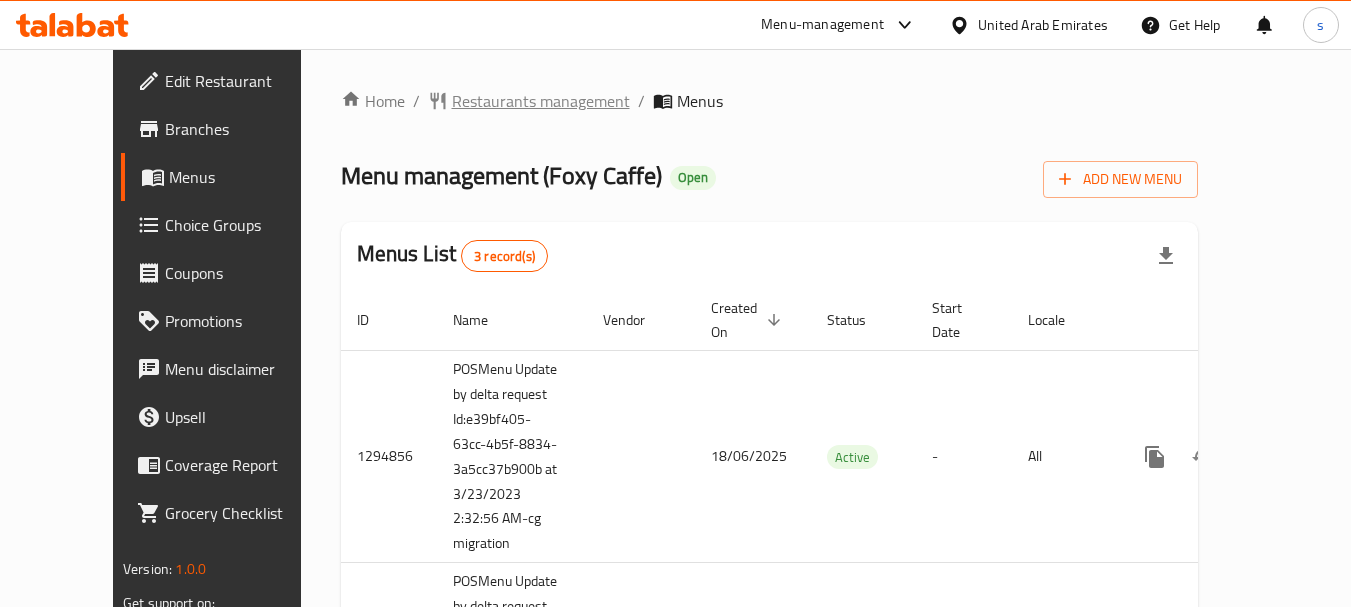 click on "Restaurants management" at bounding box center [541, 101] 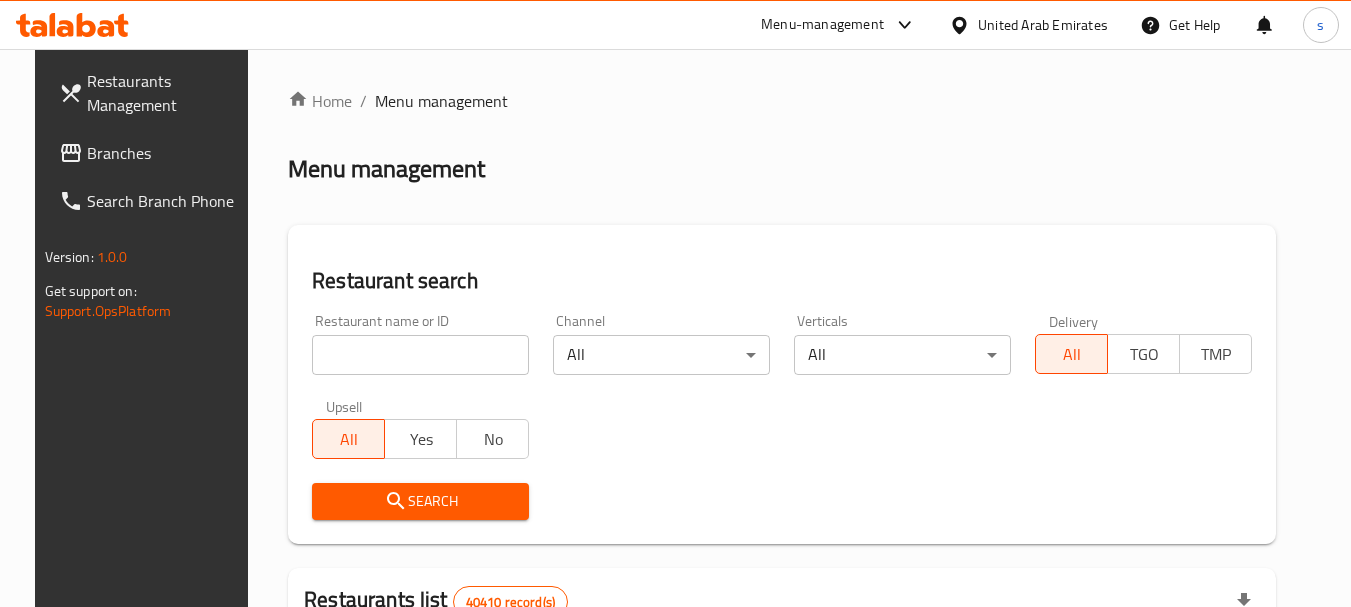 click at bounding box center [420, 355] 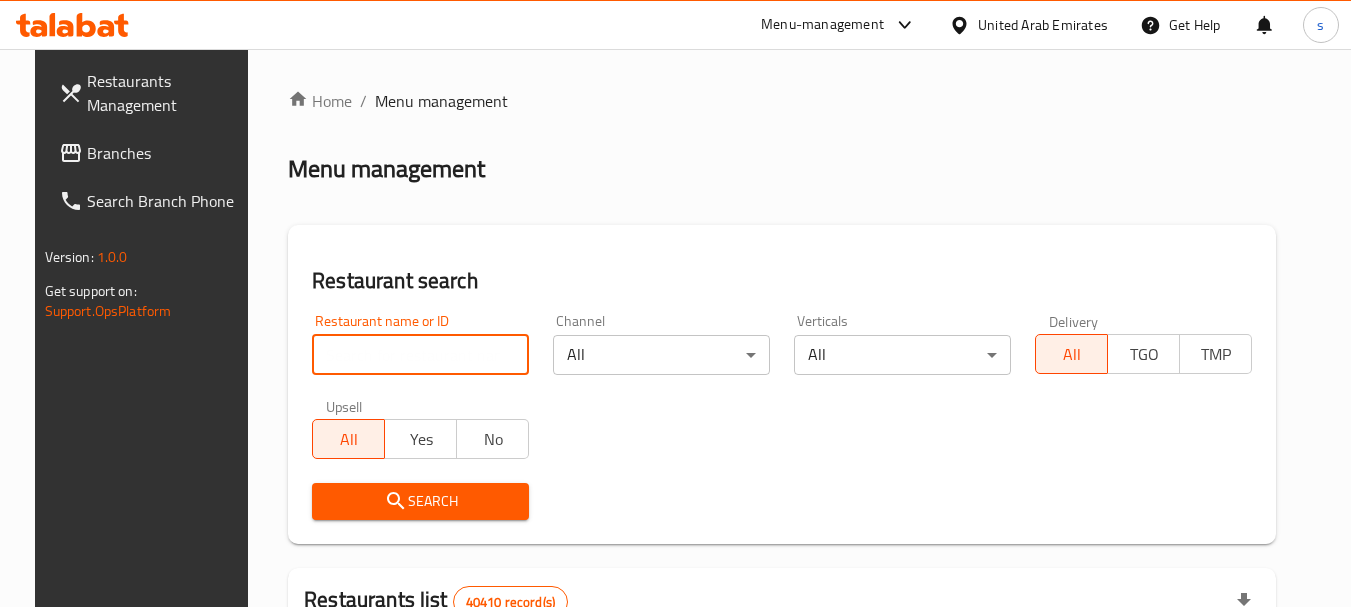 paste on "20200" 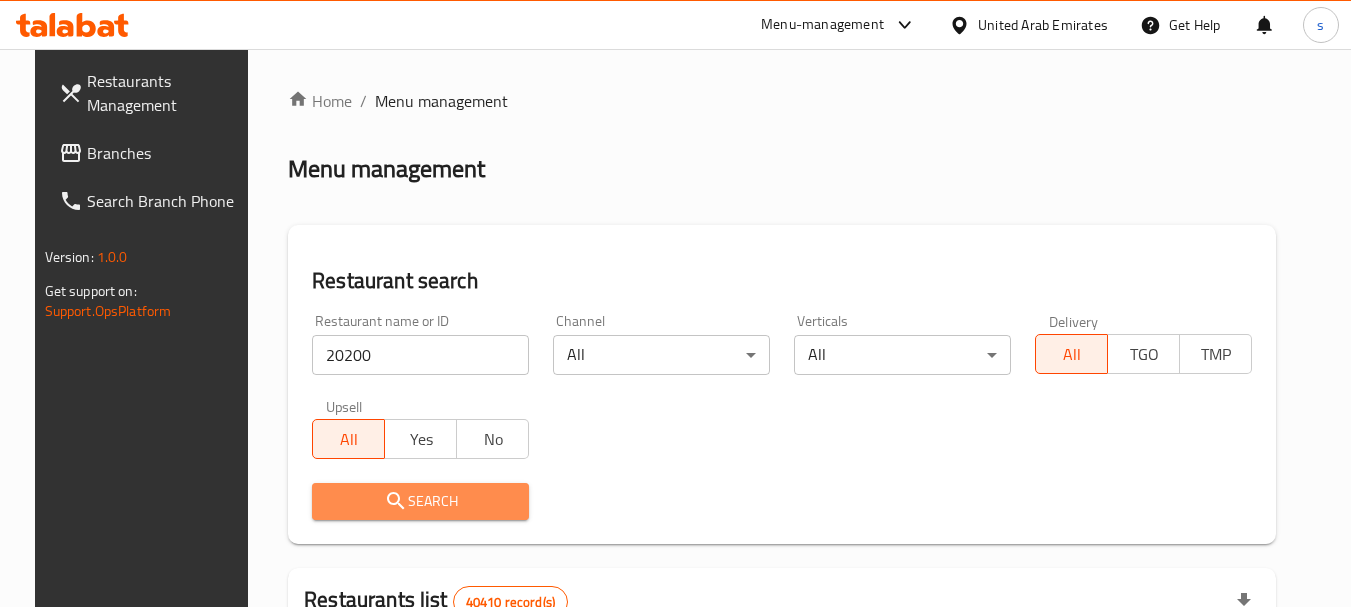 click 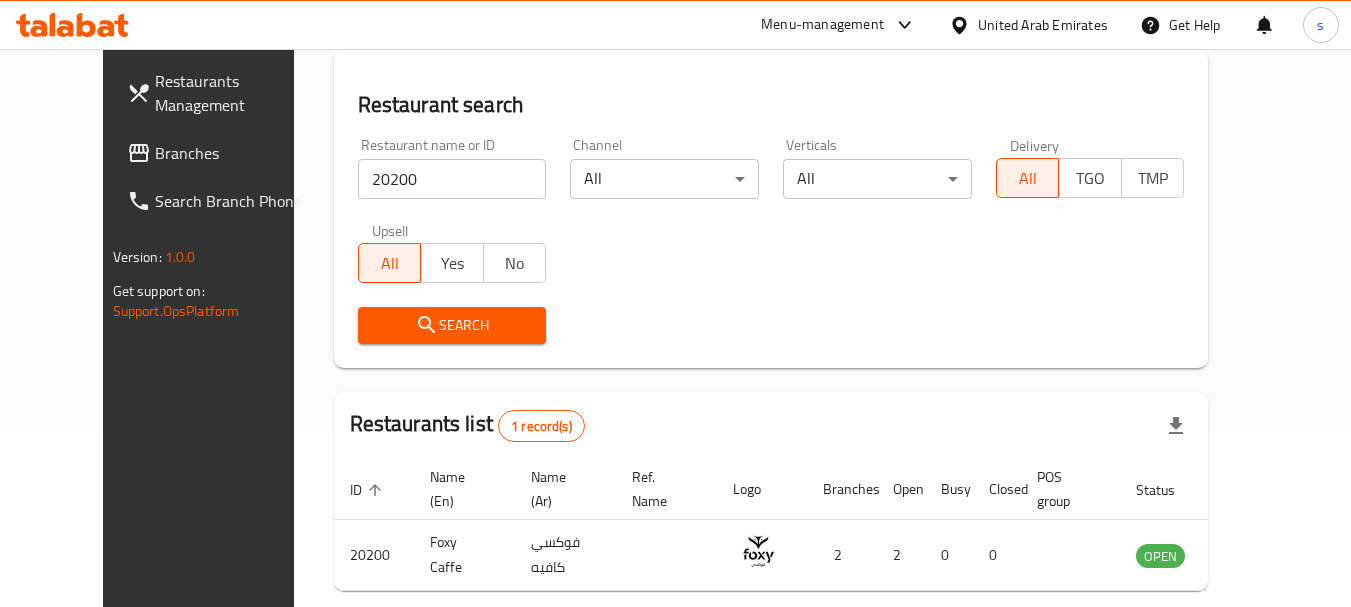 scroll, scrollTop: 200, scrollLeft: 0, axis: vertical 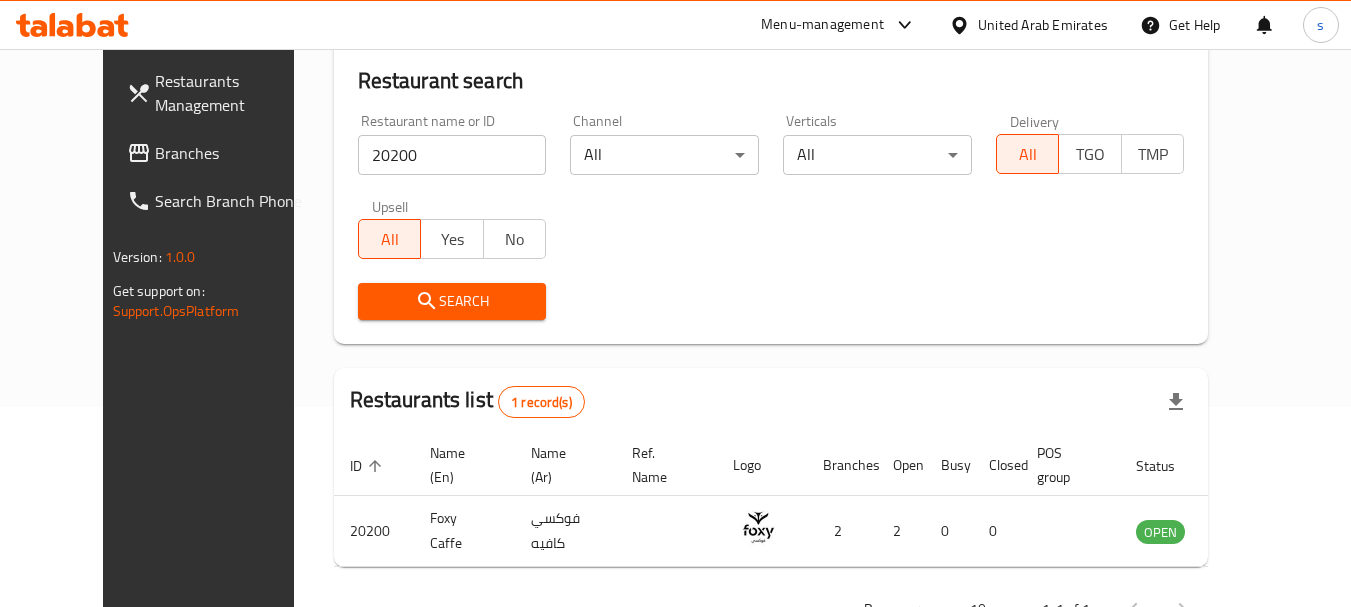 click on "20200" at bounding box center [452, 155] 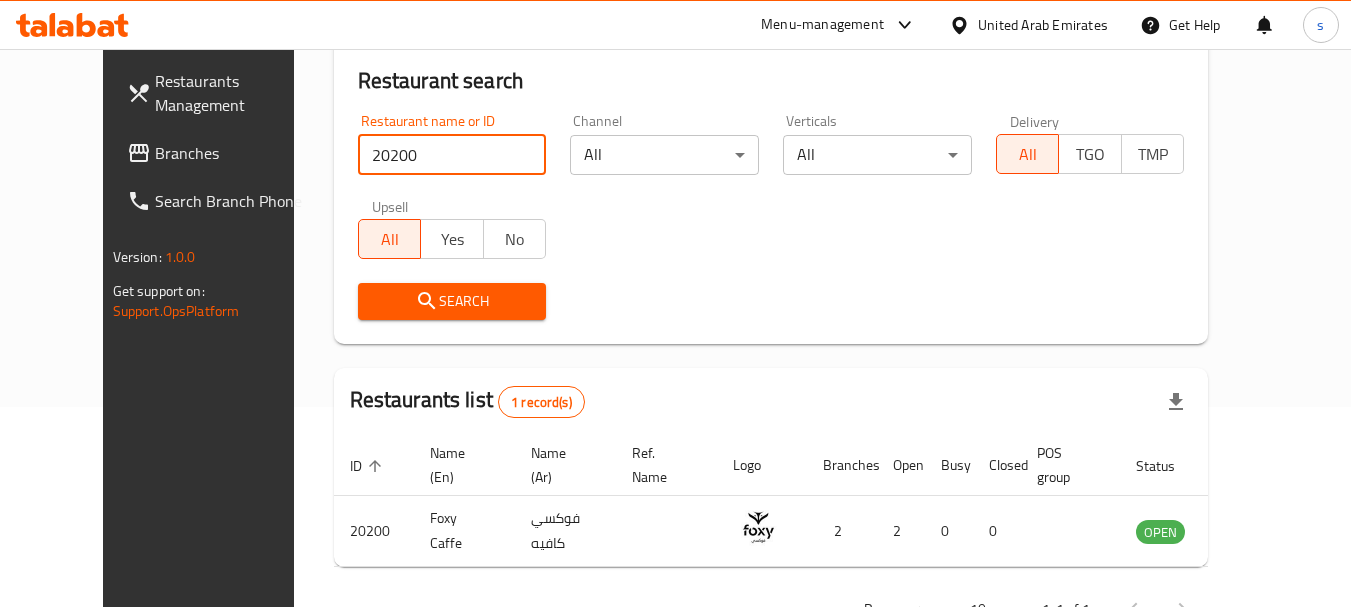 click on "20200" at bounding box center (452, 155) 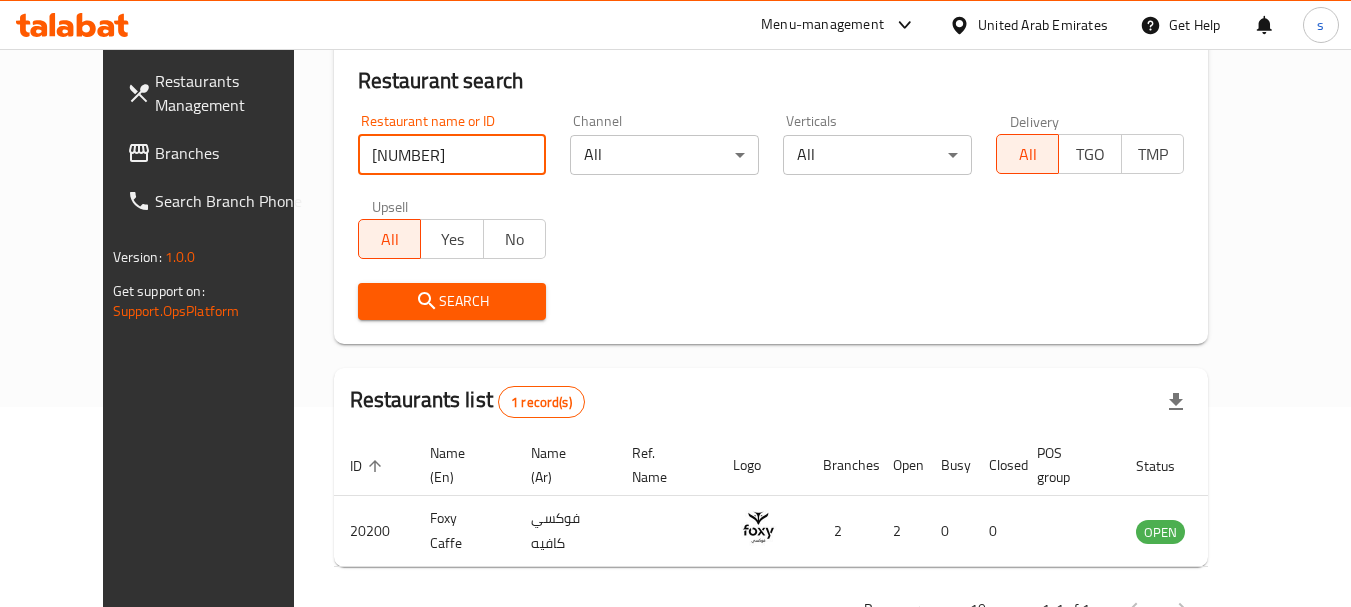 type on "[NUMBER]" 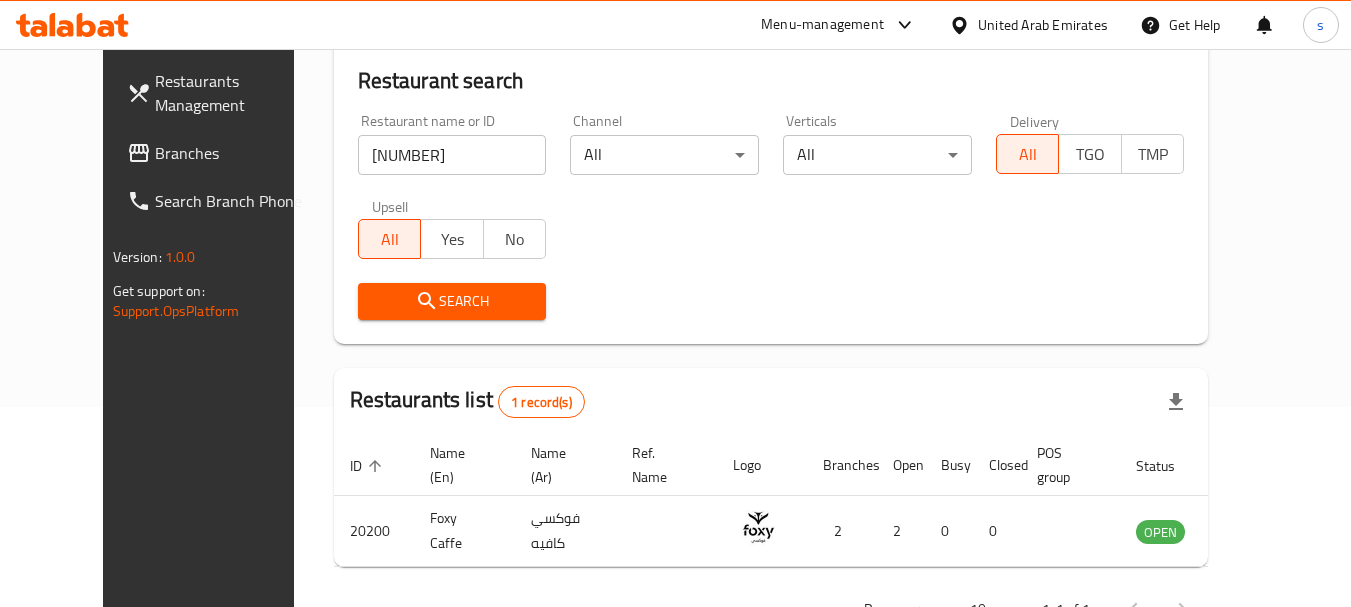 click on "Branches" at bounding box center [234, 153] 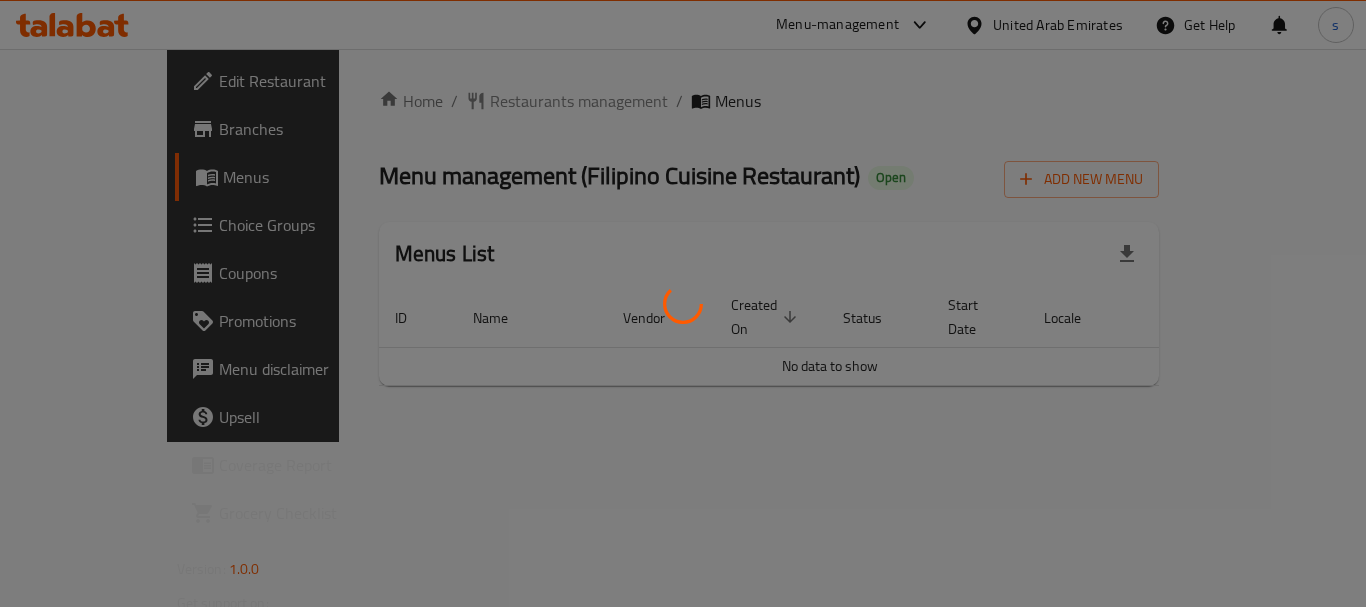 scroll, scrollTop: 0, scrollLeft: 0, axis: both 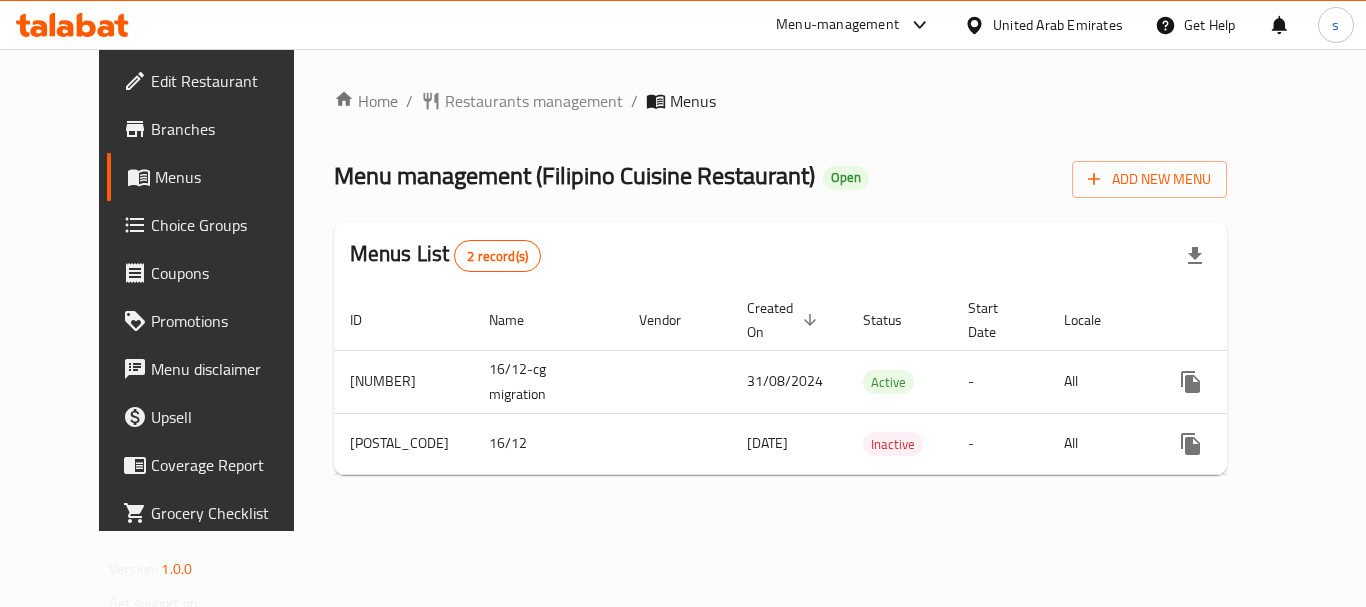 click on "Menu-management" at bounding box center [837, 25] 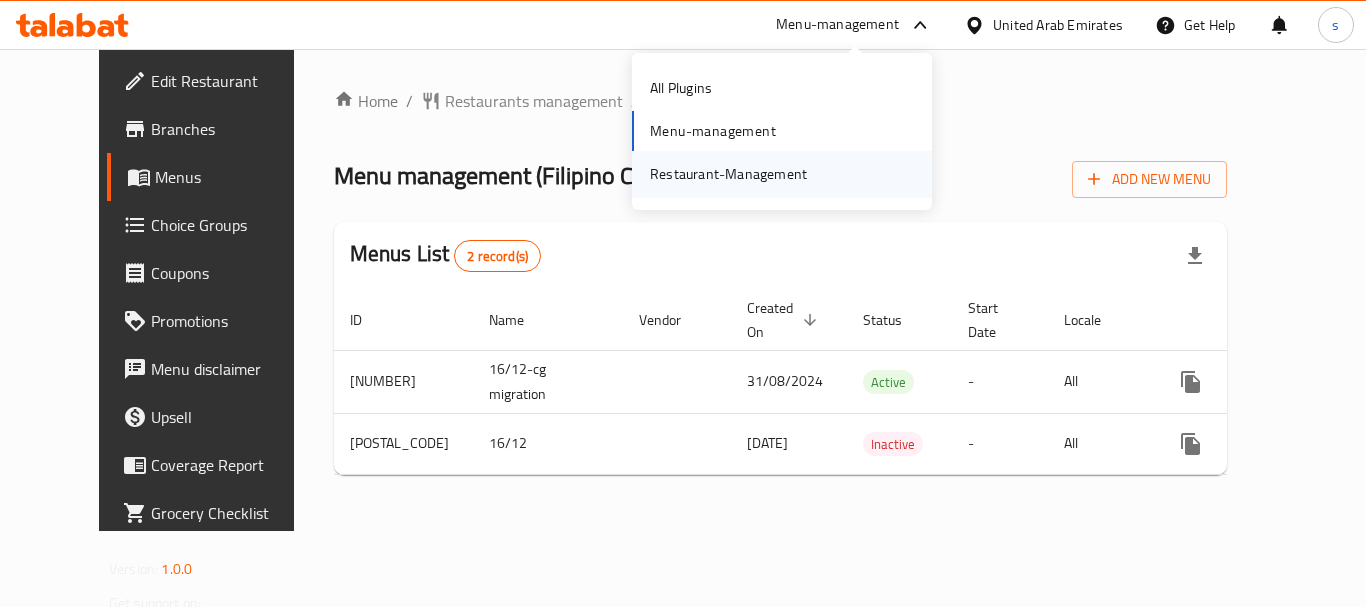 click on "Restaurant-Management" at bounding box center [728, 174] 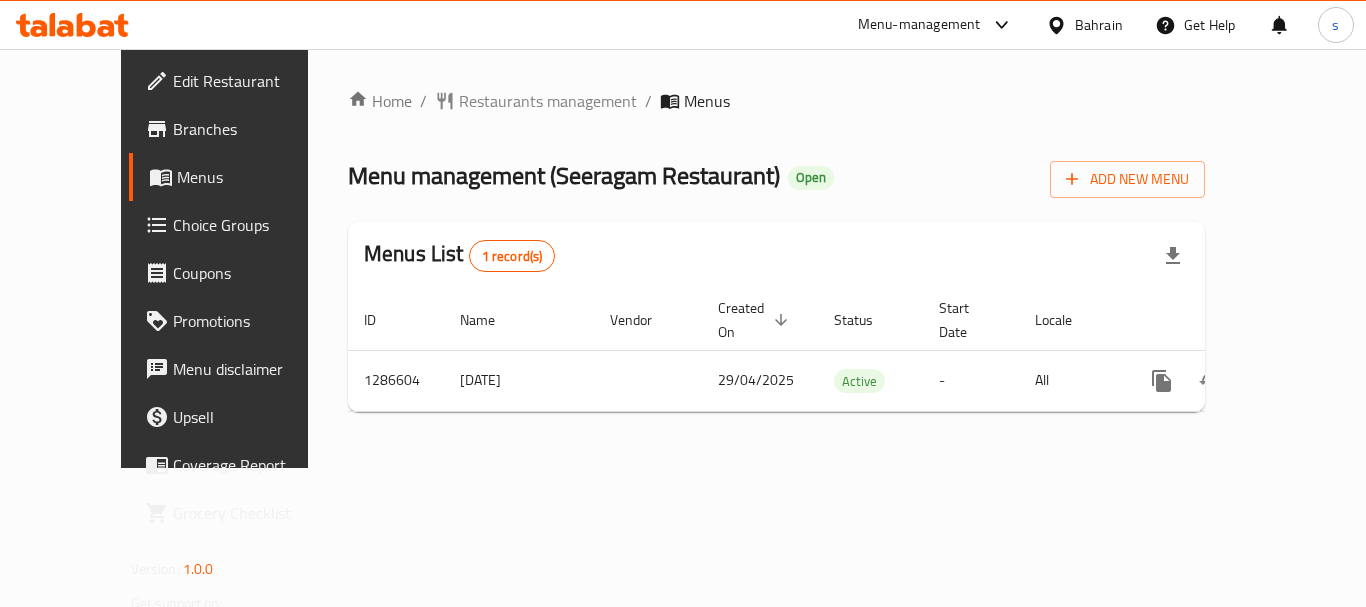 scroll, scrollTop: 0, scrollLeft: 0, axis: both 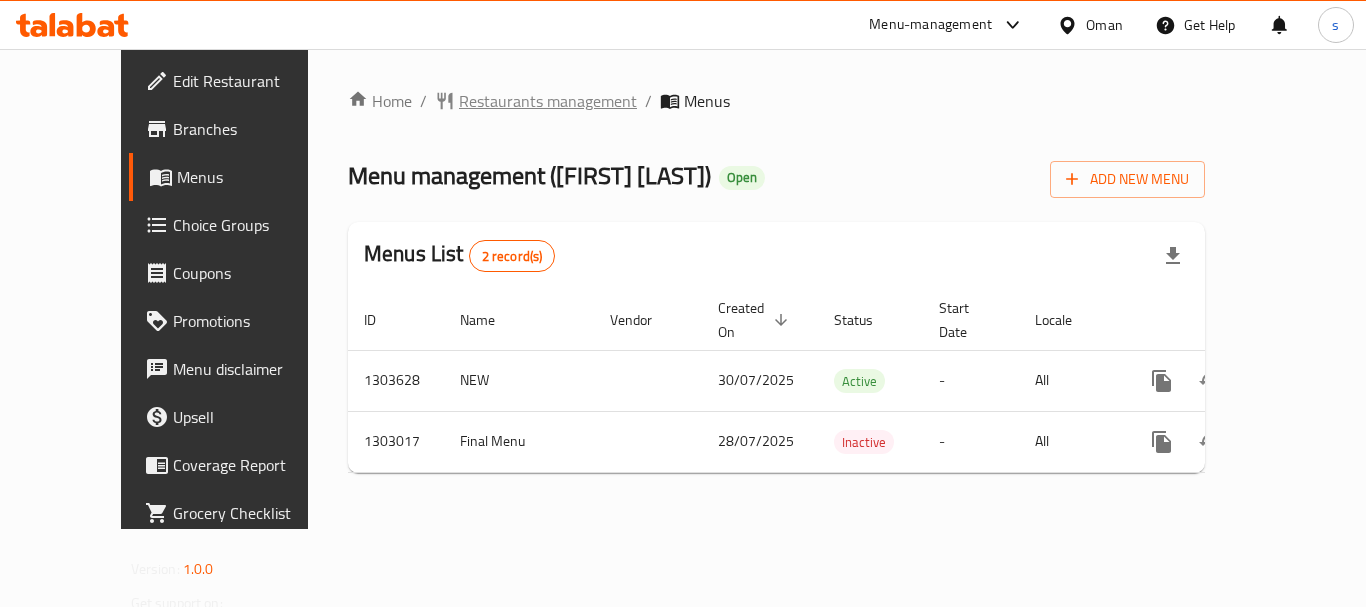 click on "Restaurants management" at bounding box center (548, 101) 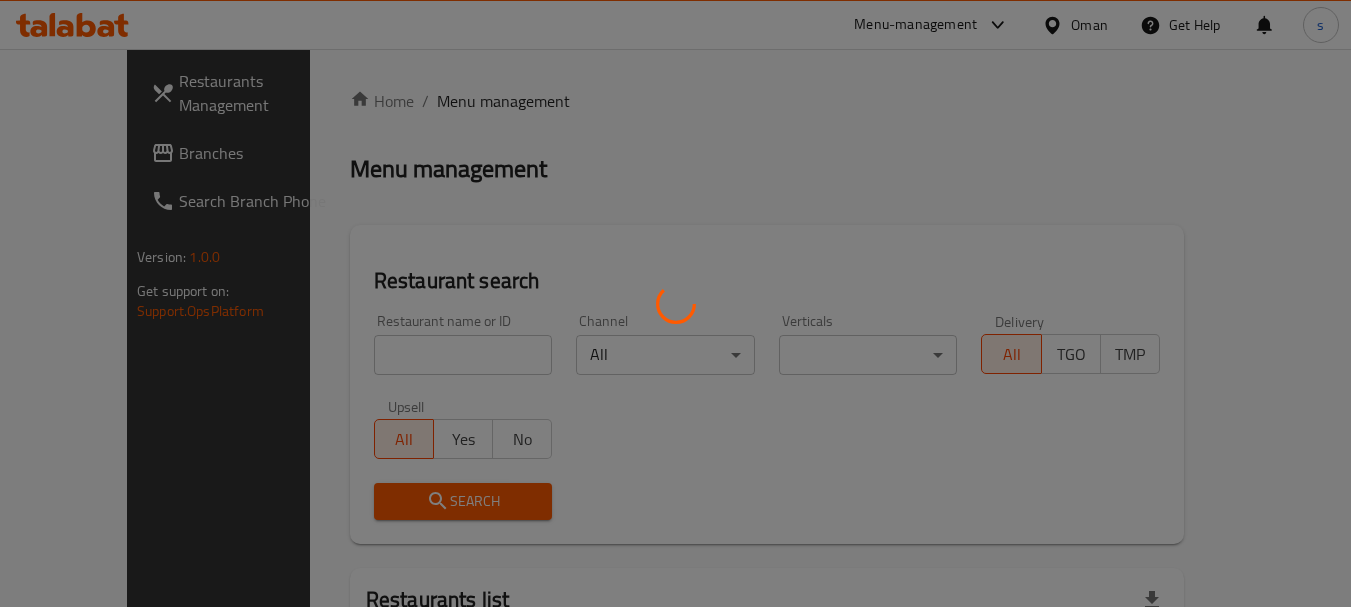 click at bounding box center (675, 303) 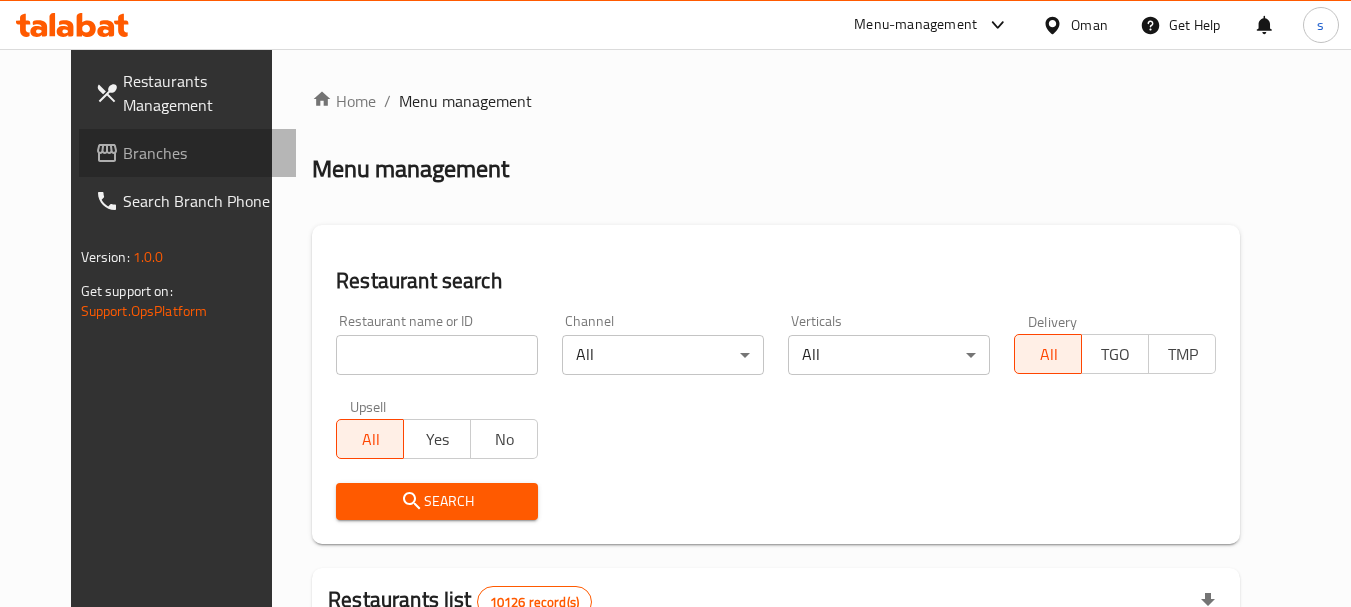 click on "Branches" at bounding box center (202, 153) 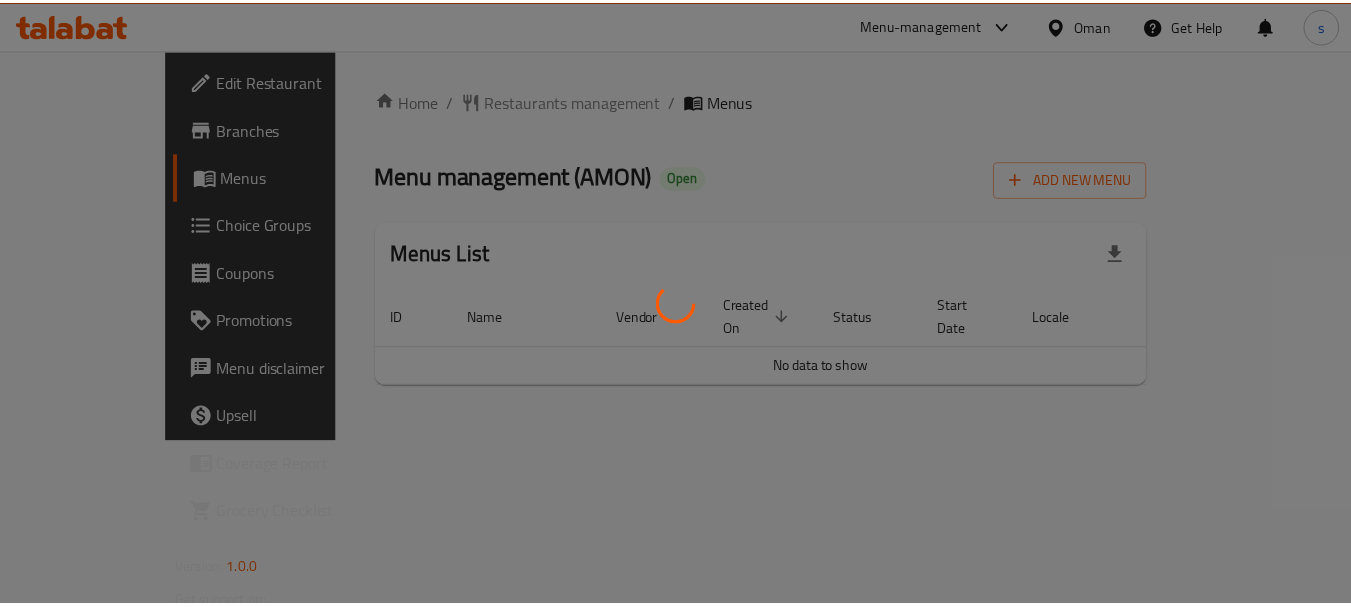 scroll, scrollTop: 0, scrollLeft: 0, axis: both 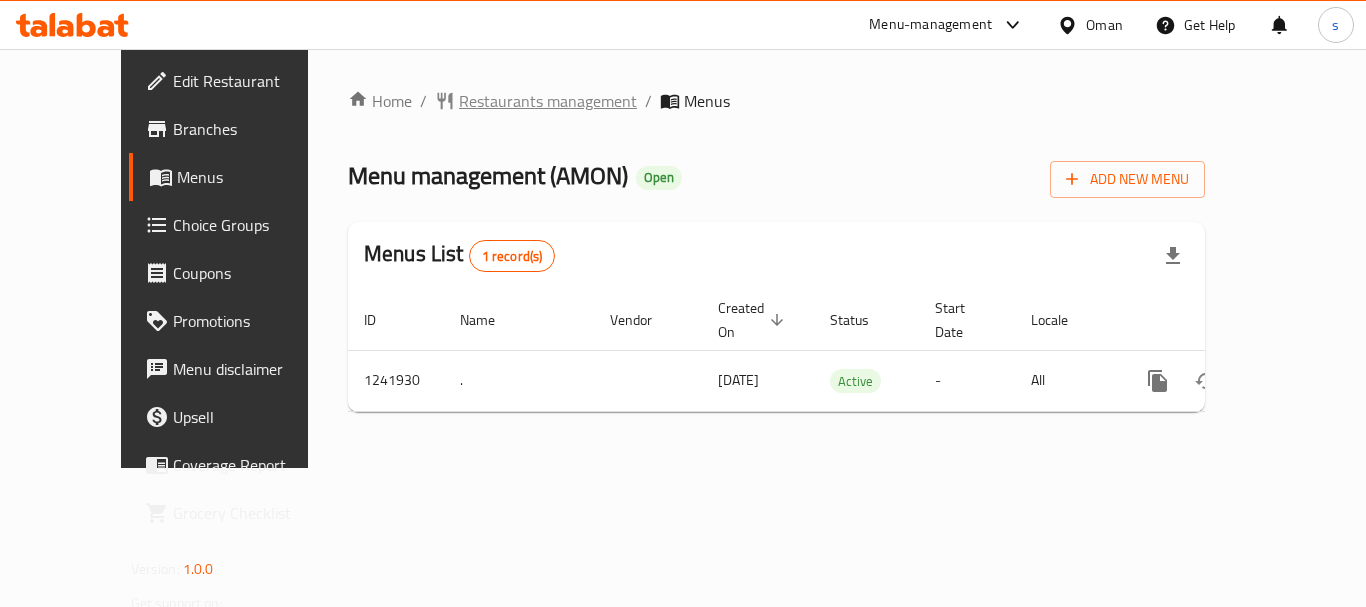 click on "Restaurants management" at bounding box center [548, 101] 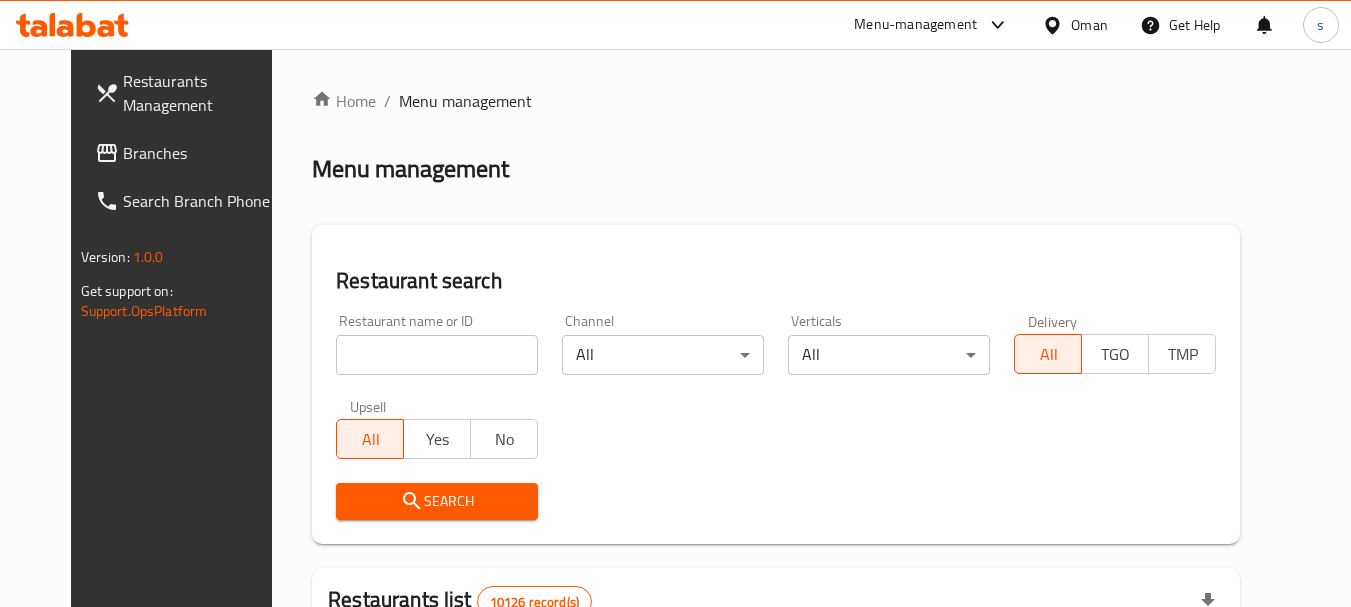 click on "Branches" at bounding box center (202, 153) 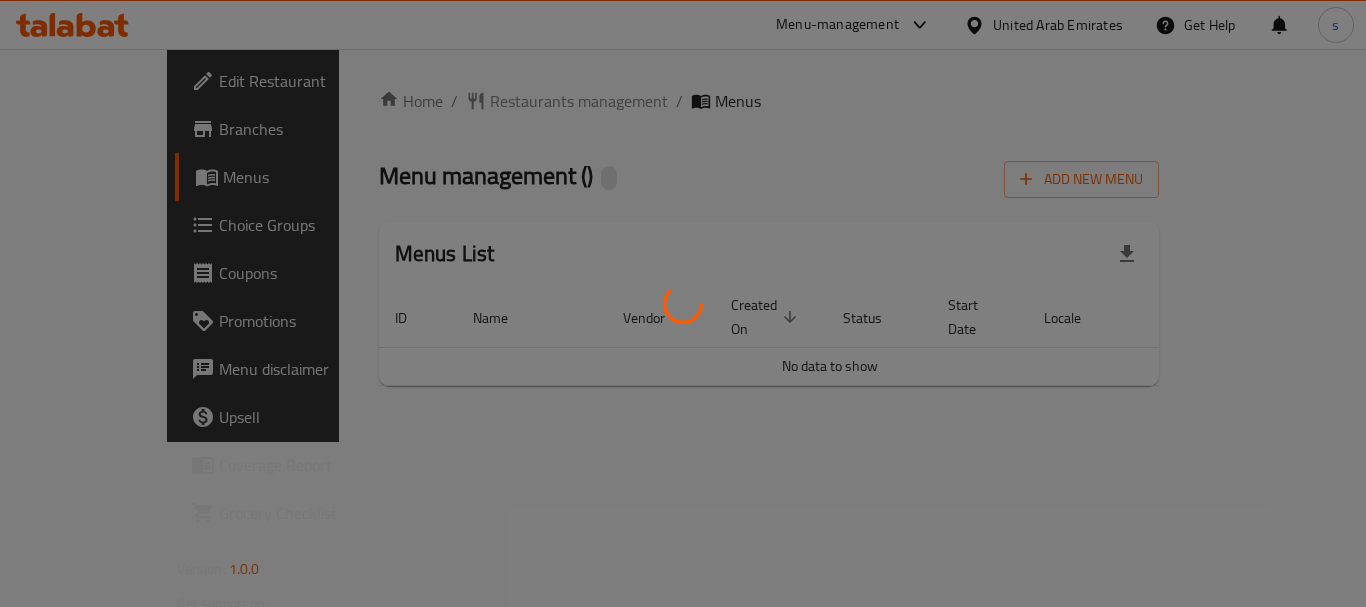 scroll, scrollTop: 0, scrollLeft: 0, axis: both 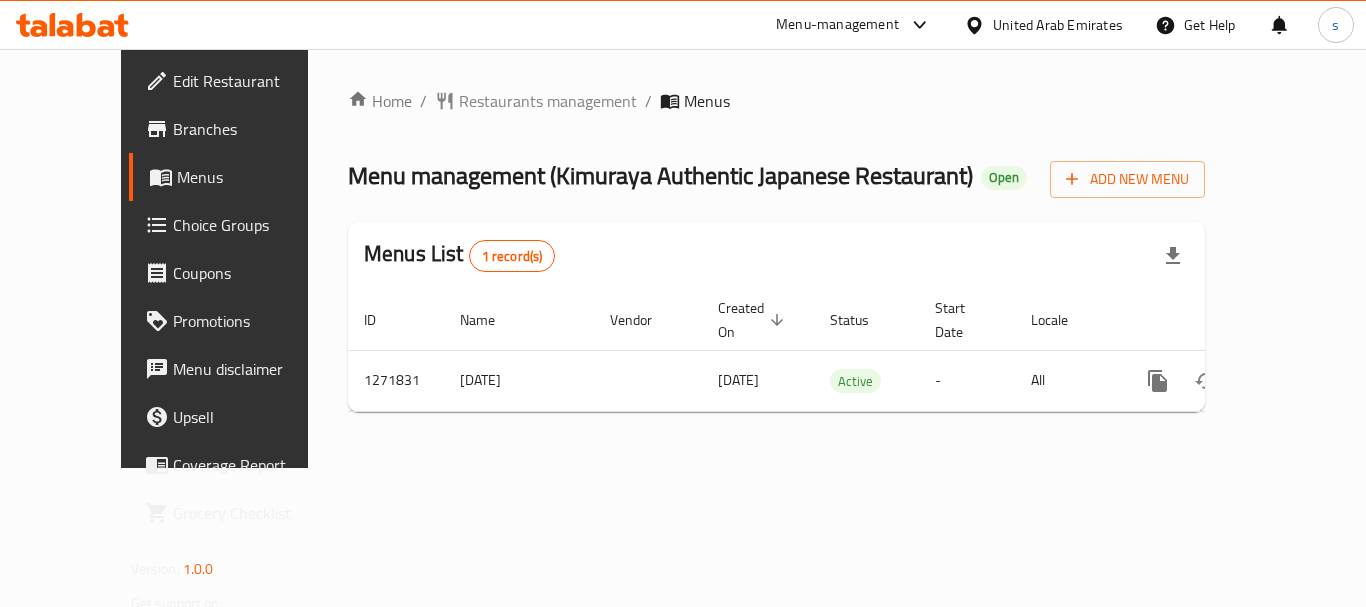 click on "Home / Restaurants management / Menus Menu management ( [VENDOR] )  Open Add New Menu Menus List   1 record(s) ID Name Vendor Created On sorted descending Status Start Date Locale Actions 1271831 [DATE] [DATE] Active - All" at bounding box center (776, 258) 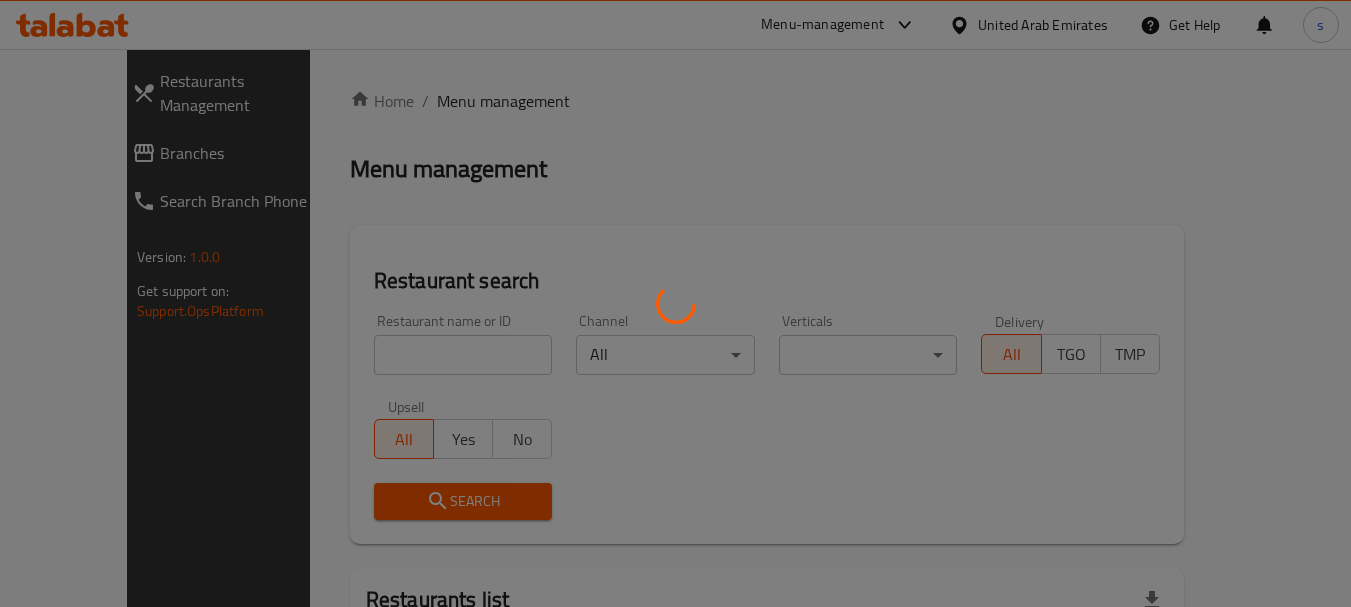 scroll, scrollTop: 0, scrollLeft: 0, axis: both 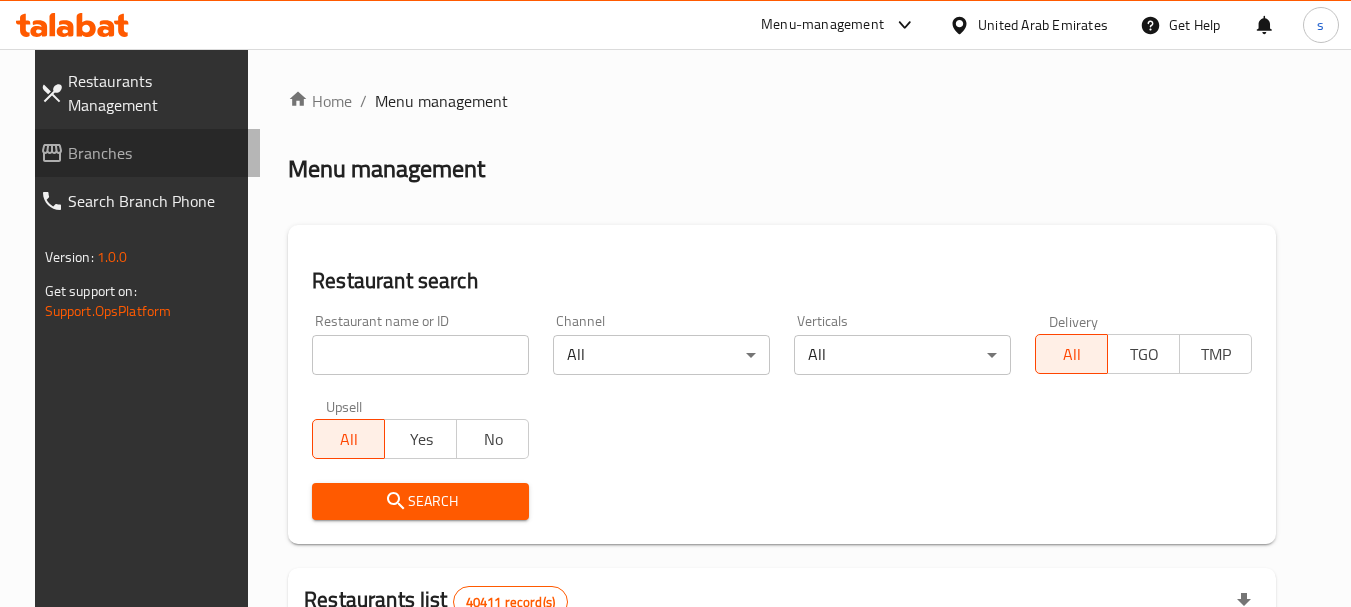click on "Branches" at bounding box center [142, 153] 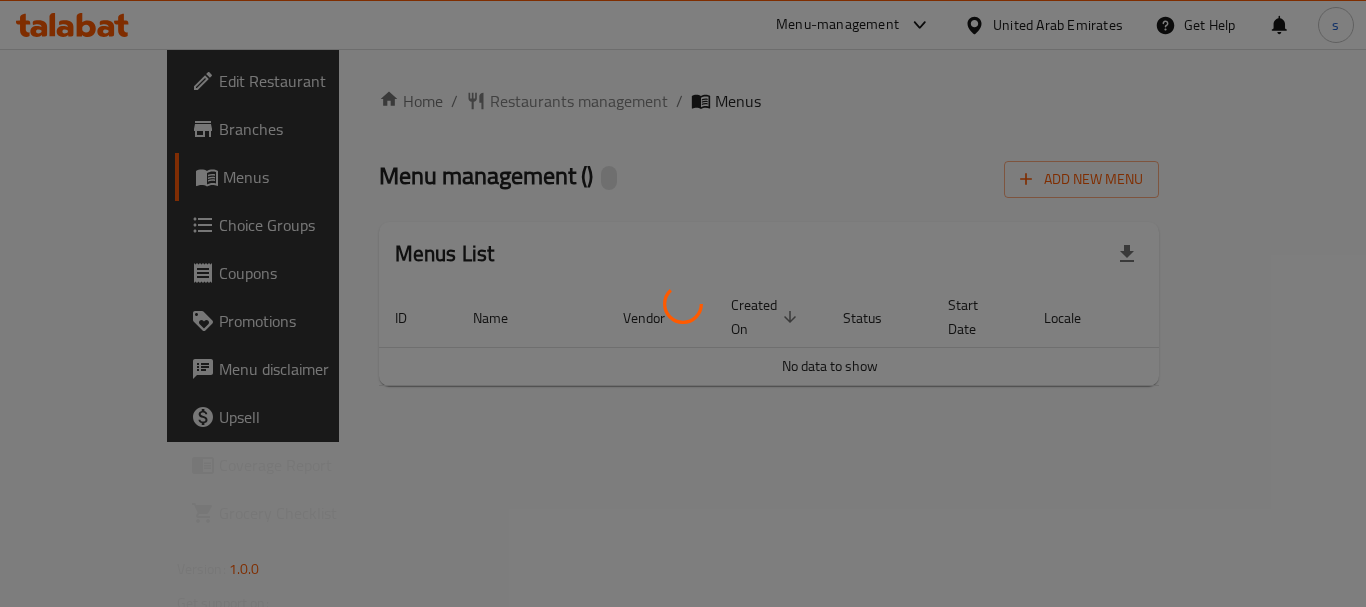 scroll, scrollTop: 0, scrollLeft: 0, axis: both 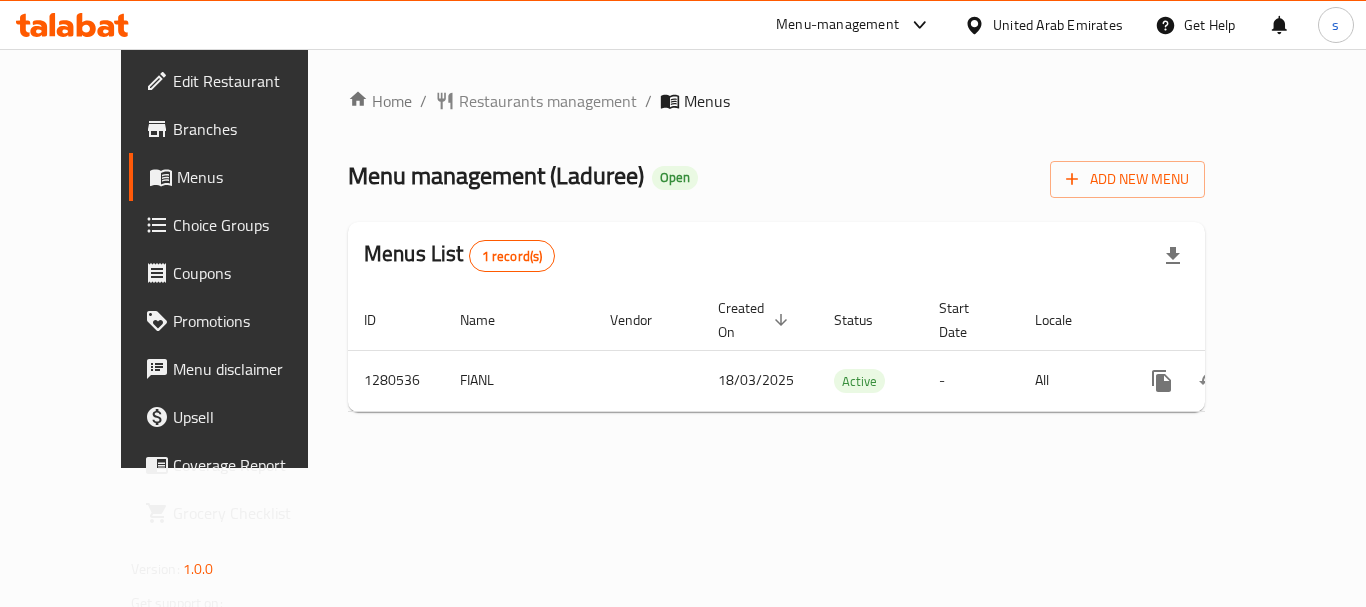 click on "Menu-management" at bounding box center [837, 25] 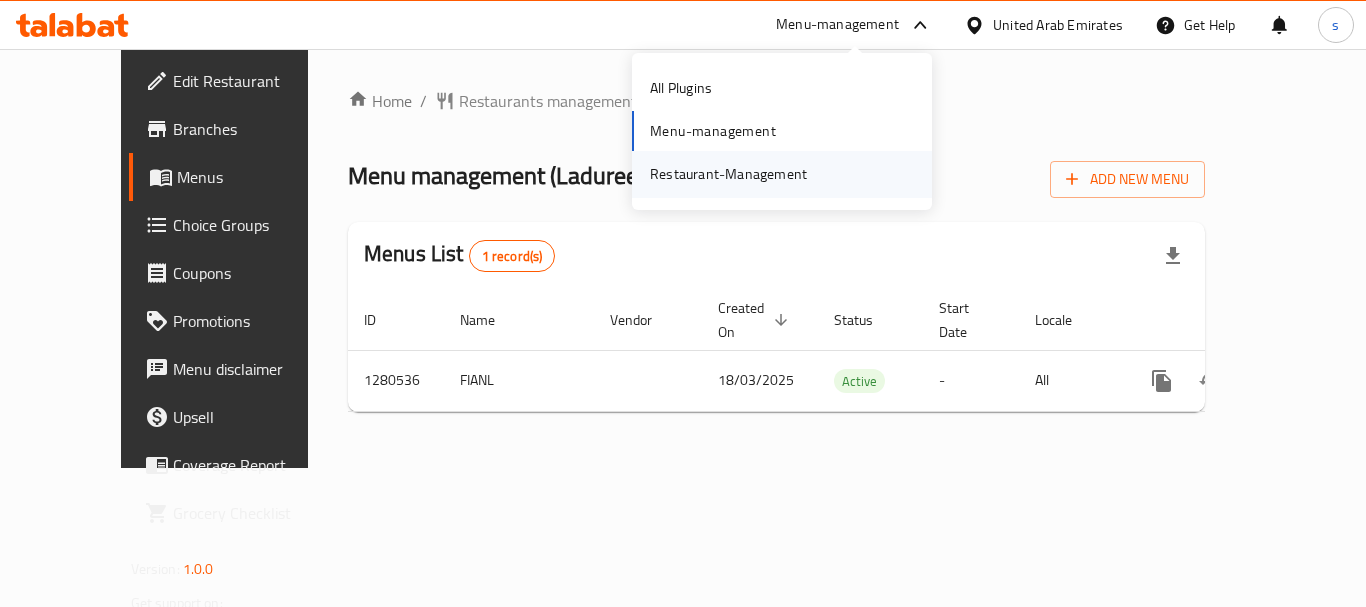 click on "Restaurant-Management" at bounding box center (728, 174) 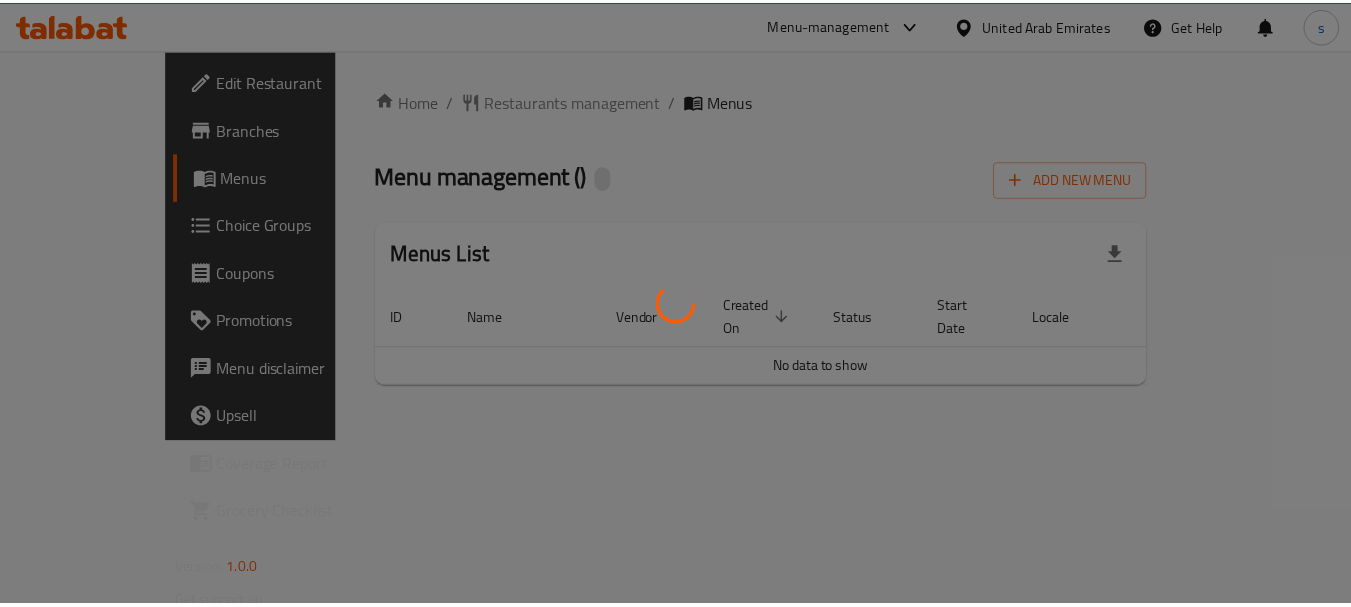 scroll, scrollTop: 0, scrollLeft: 0, axis: both 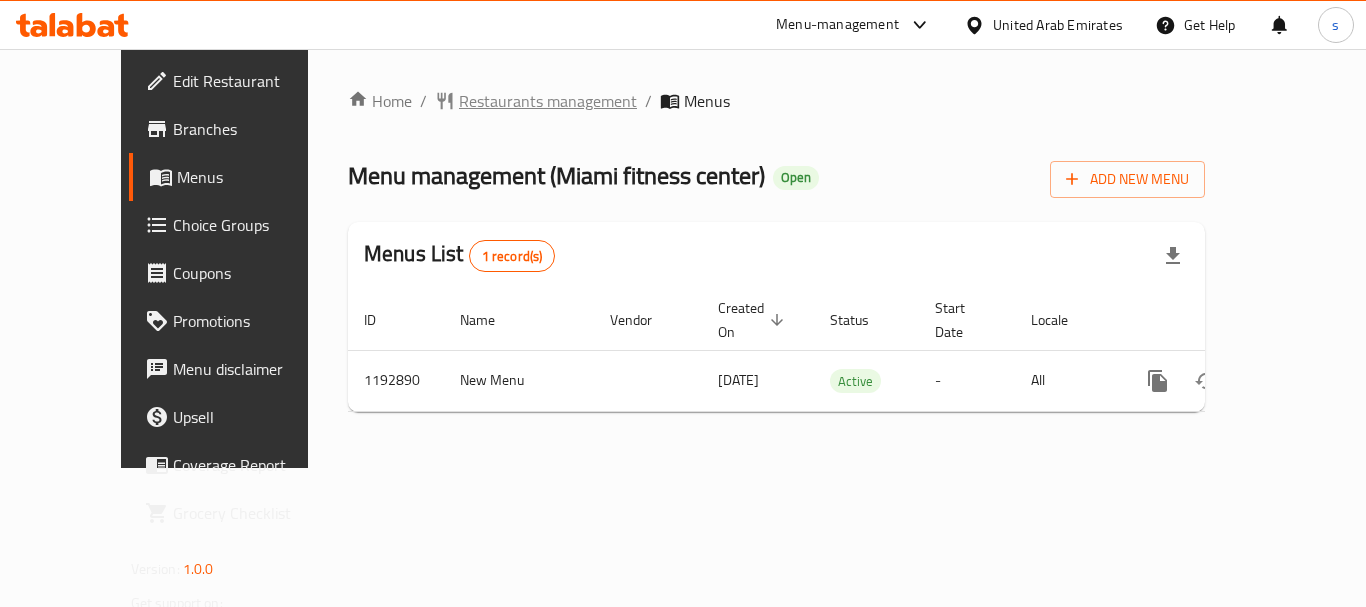 click on "Restaurants management" at bounding box center [548, 101] 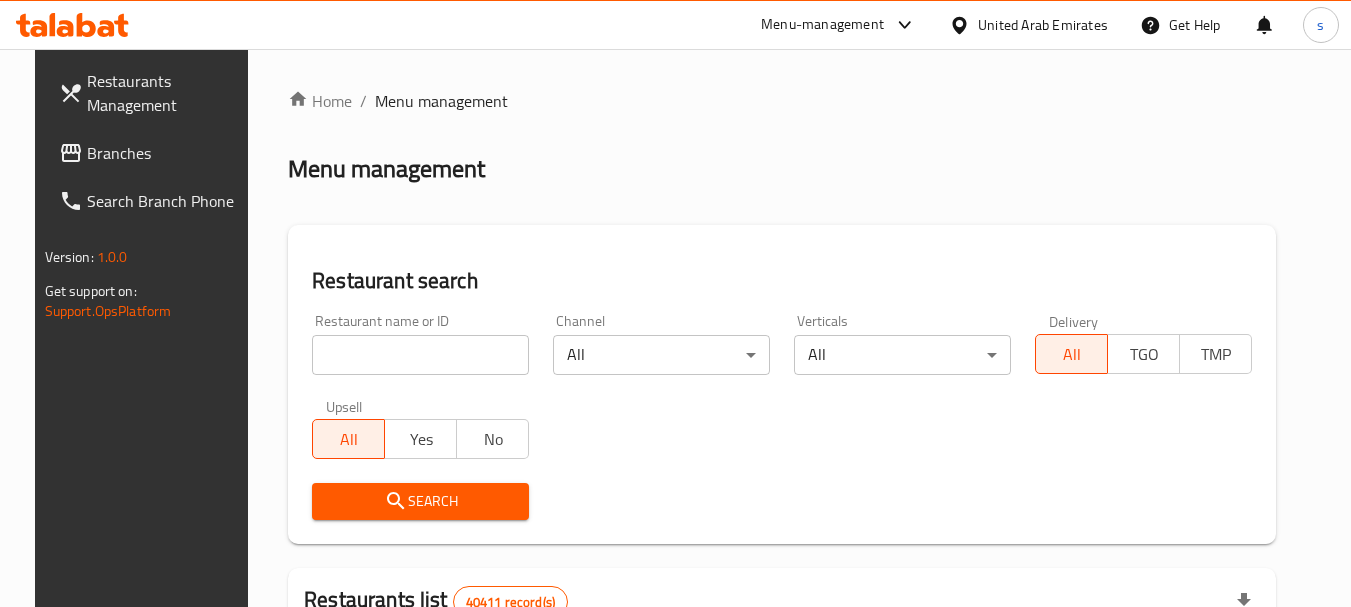 click on "Branches" at bounding box center [166, 153] 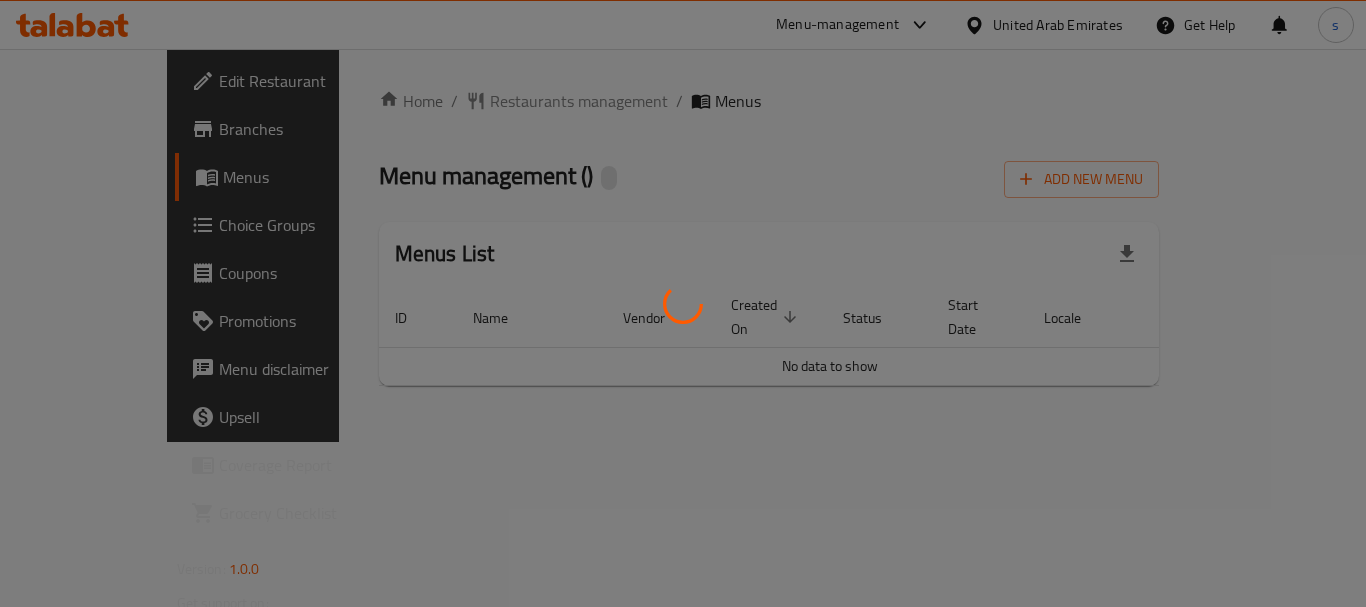 scroll, scrollTop: 0, scrollLeft: 0, axis: both 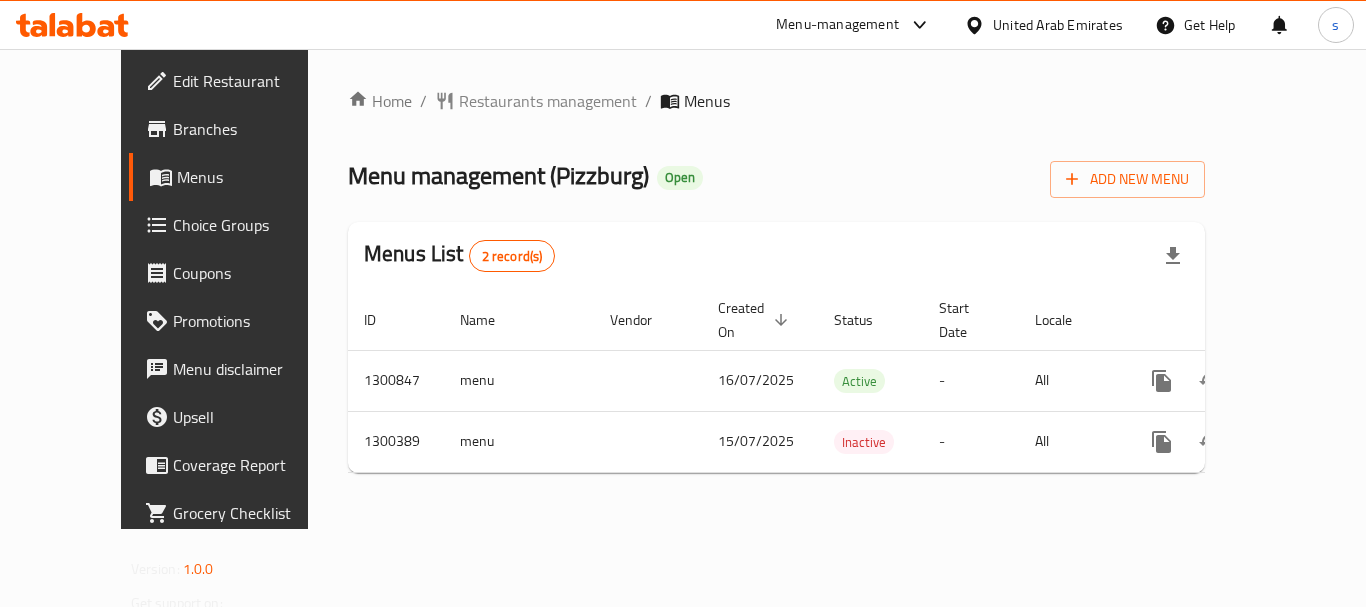 click on "Menu-management" at bounding box center (837, 25) 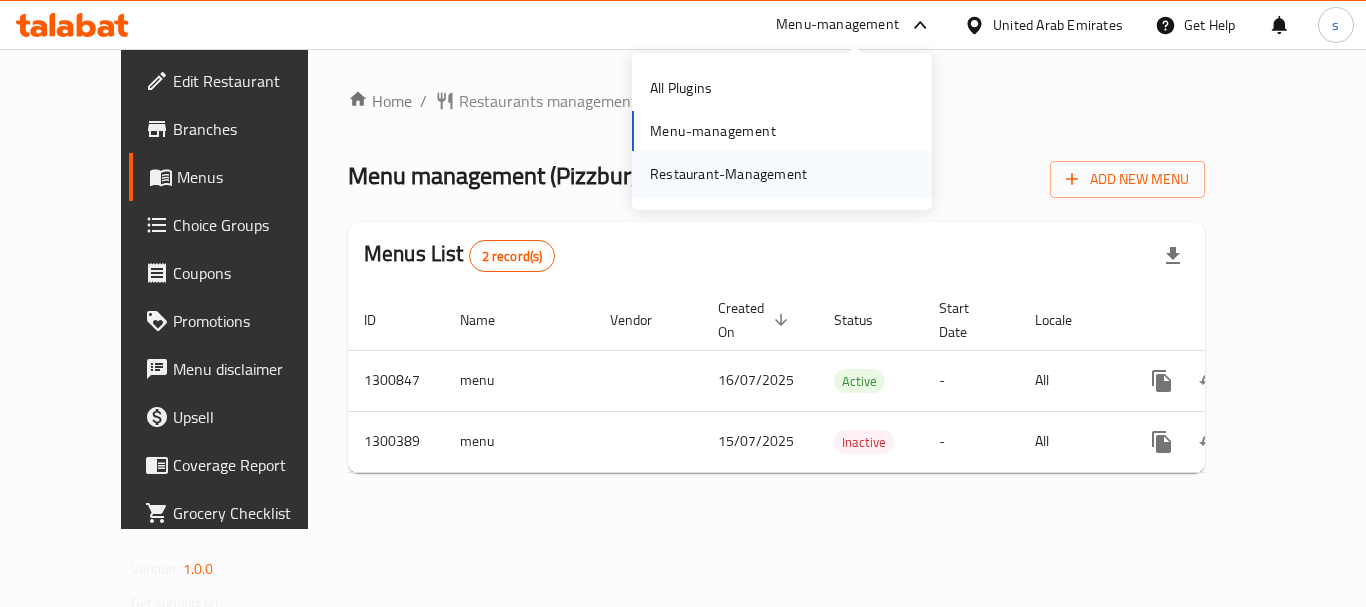 click on "Restaurant-Management" at bounding box center [728, 174] 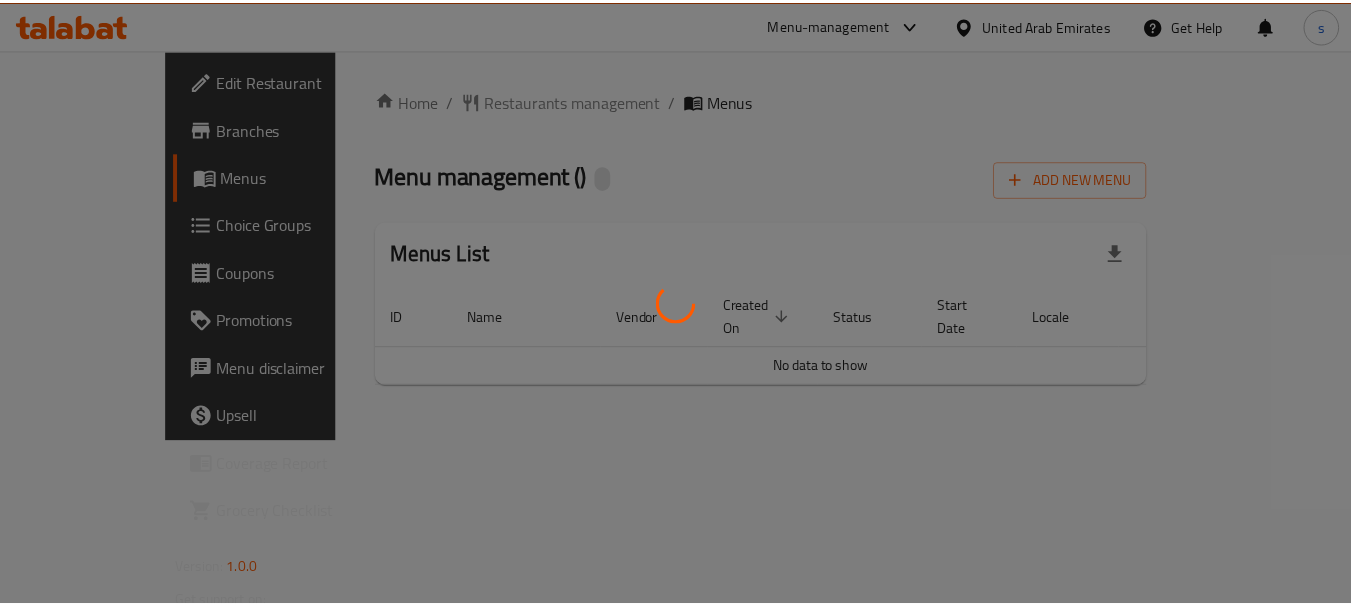 scroll, scrollTop: 0, scrollLeft: 0, axis: both 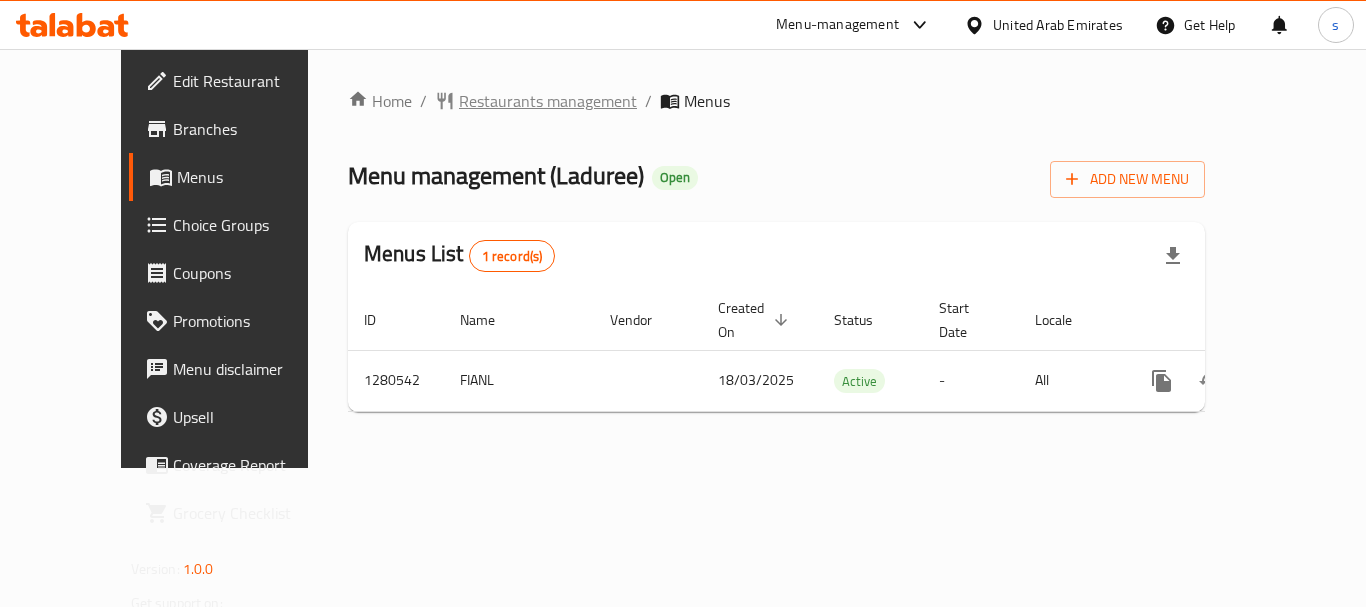 click on "Restaurants management" at bounding box center (548, 101) 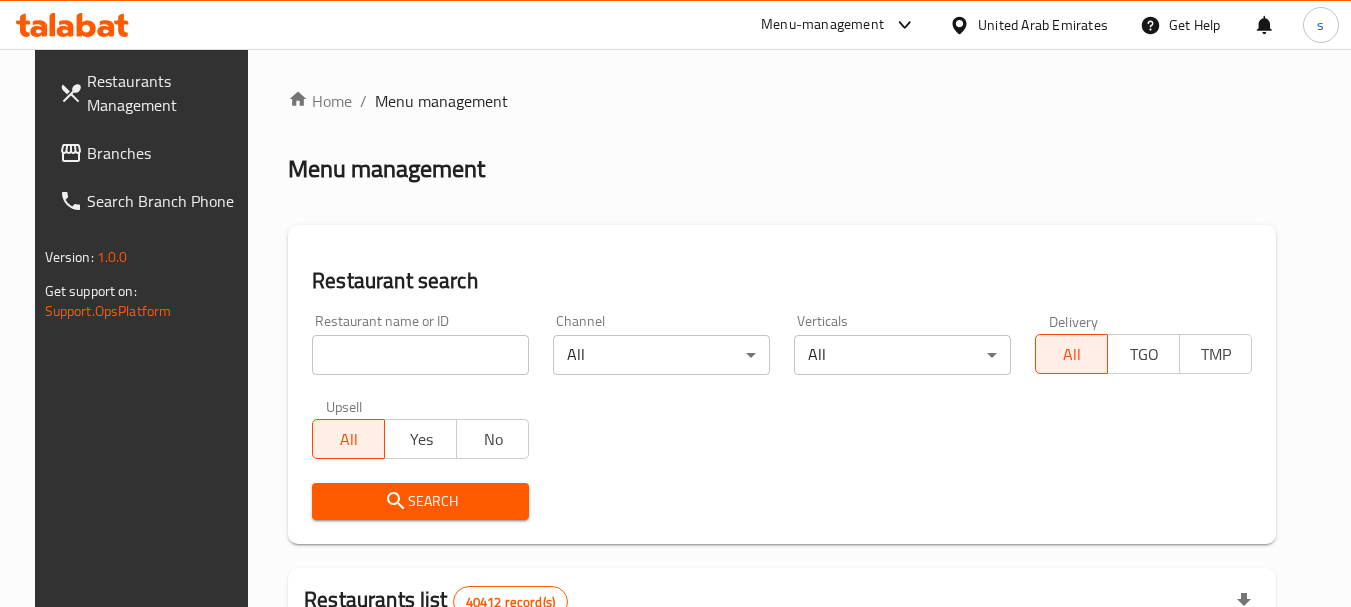 click on "Branches" at bounding box center [152, 153] 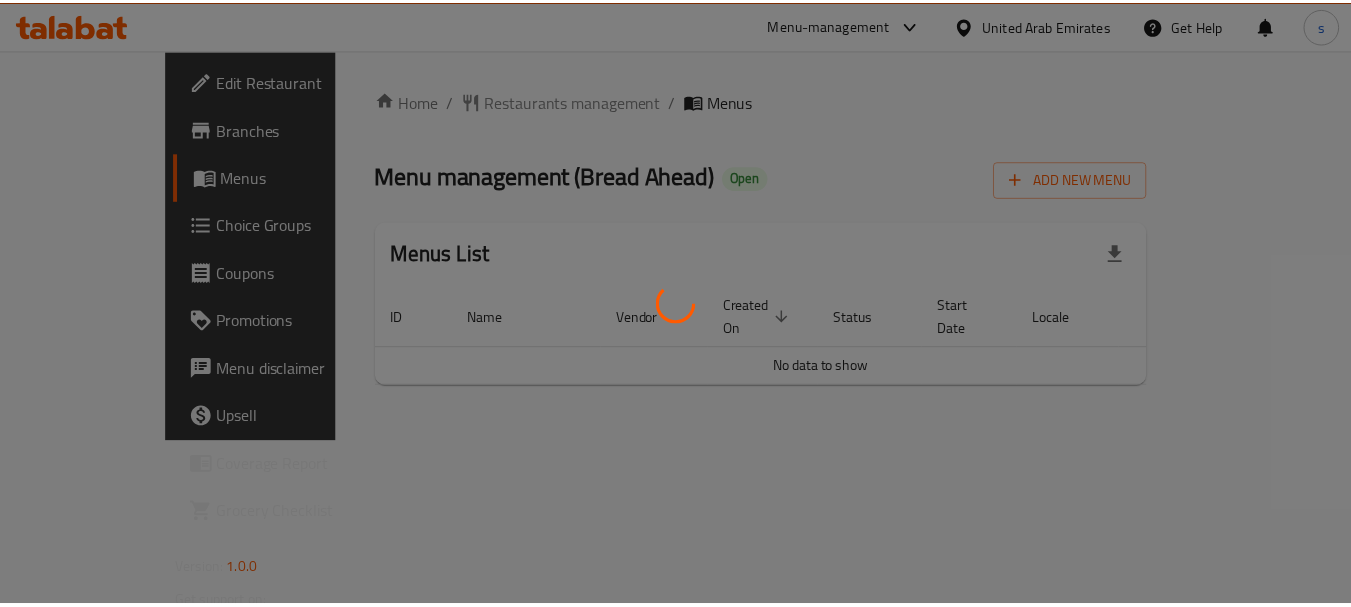 scroll, scrollTop: 0, scrollLeft: 0, axis: both 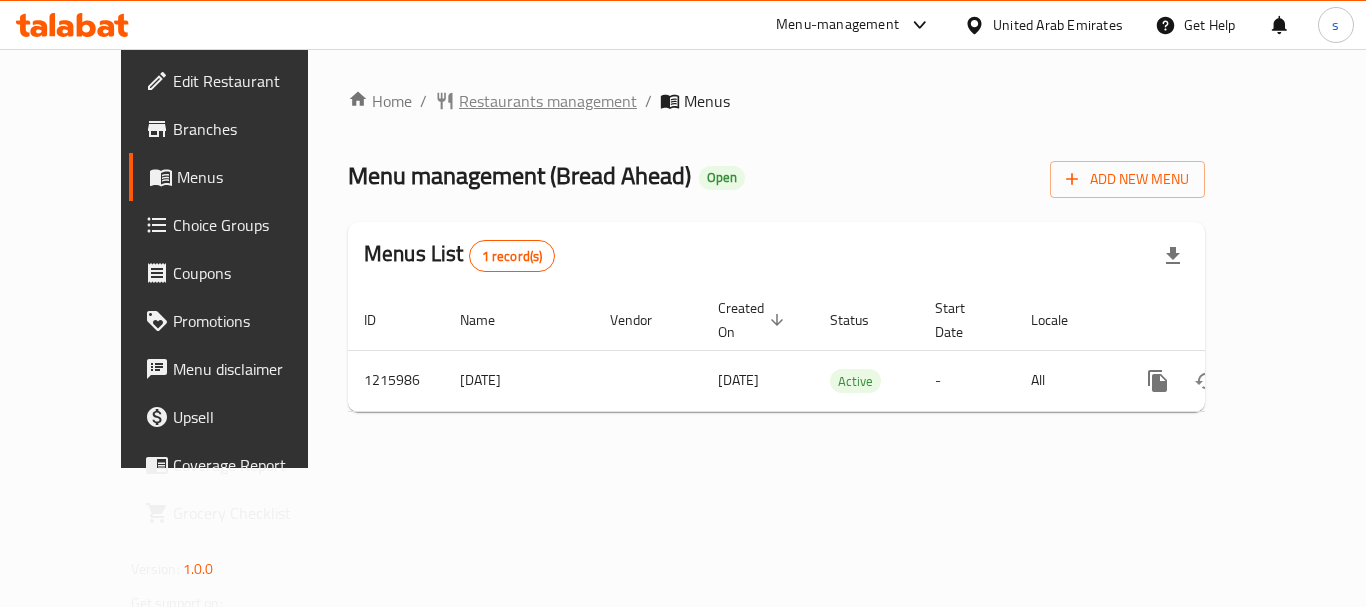click on "Restaurants management" at bounding box center [548, 101] 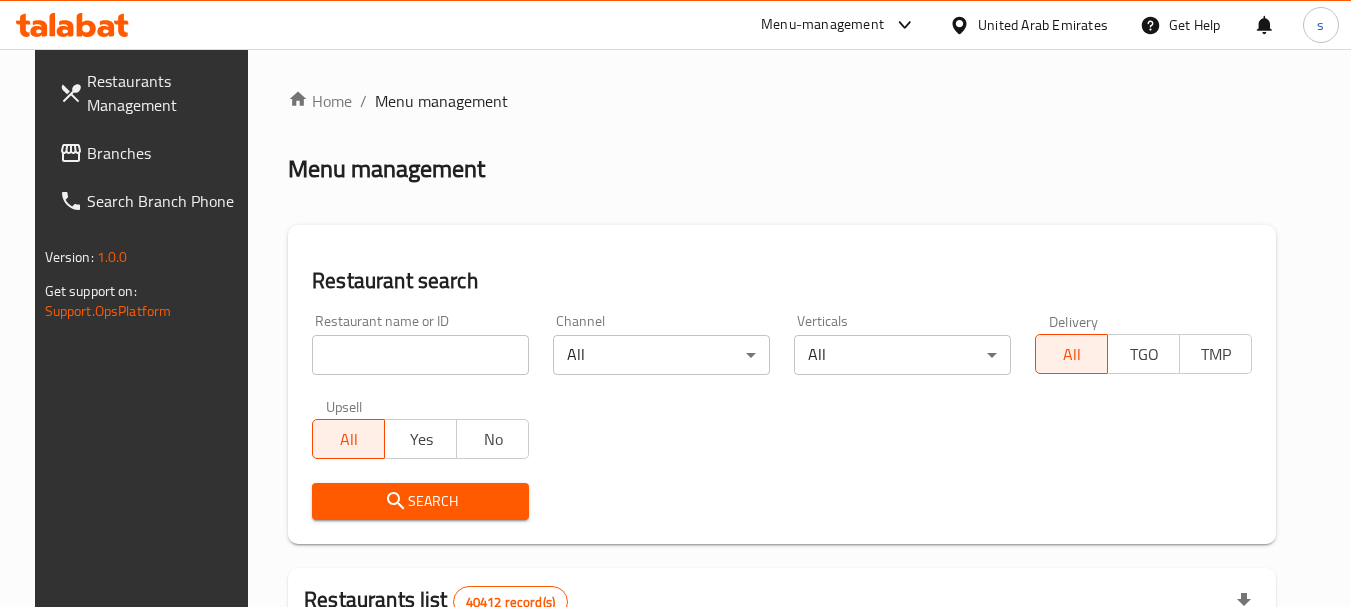 click on "Branches" at bounding box center [166, 153] 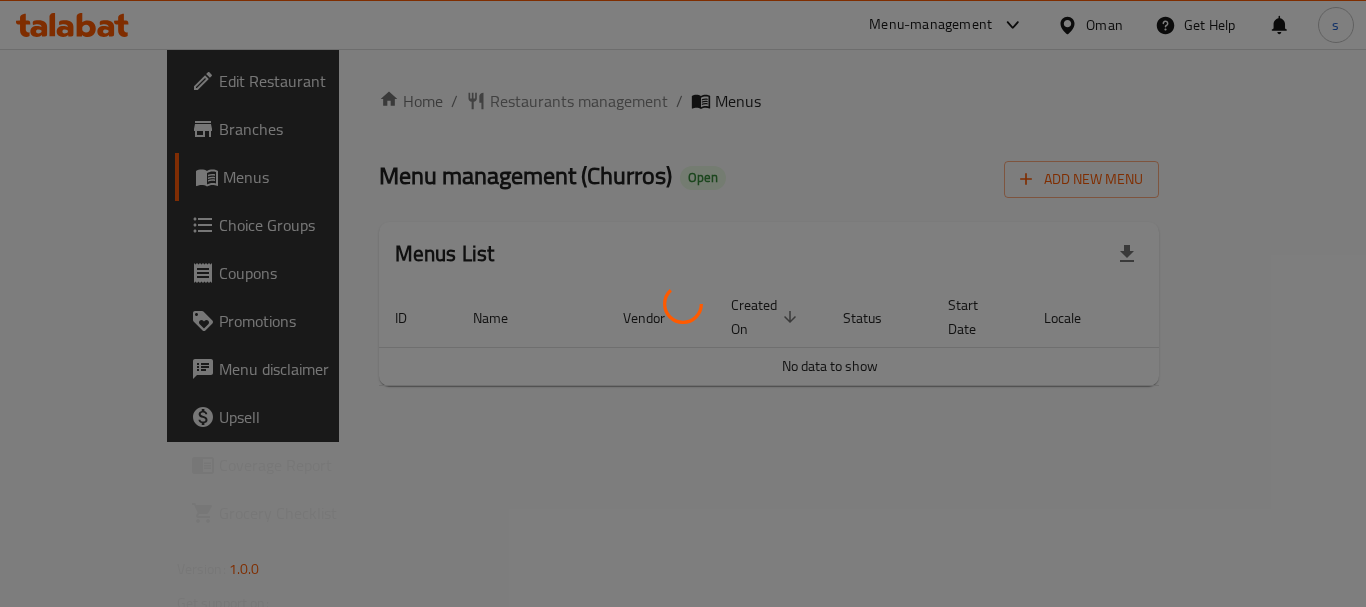 scroll, scrollTop: 0, scrollLeft: 0, axis: both 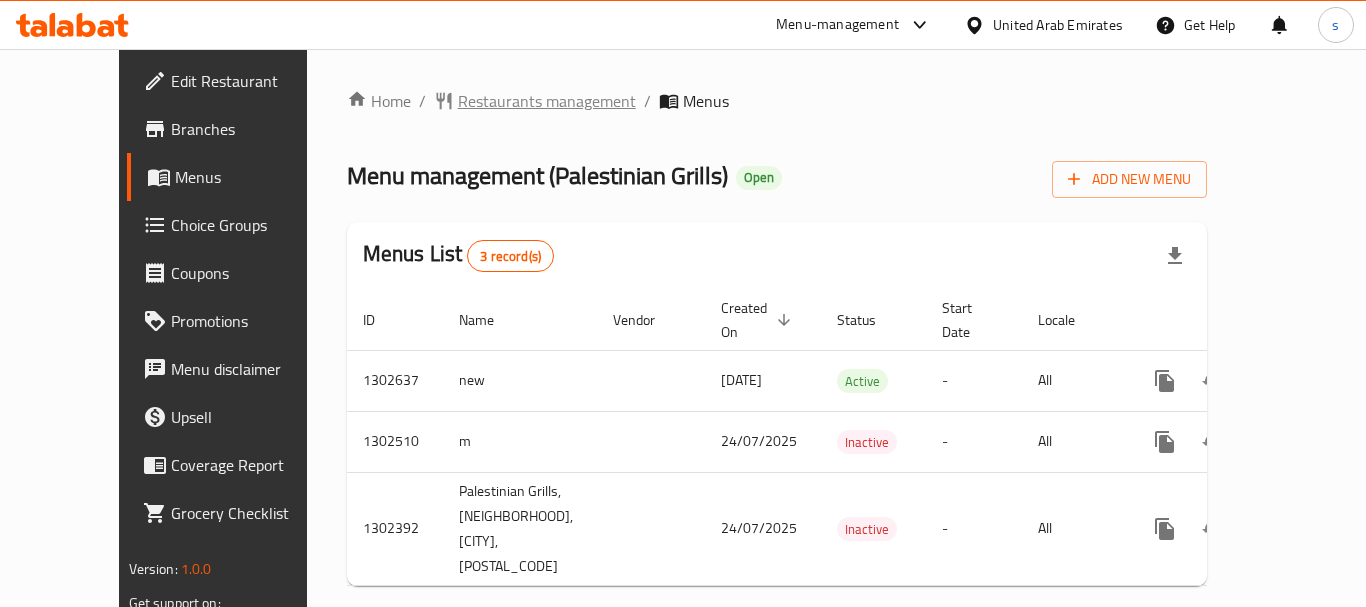 click on "Restaurants management" at bounding box center (547, 101) 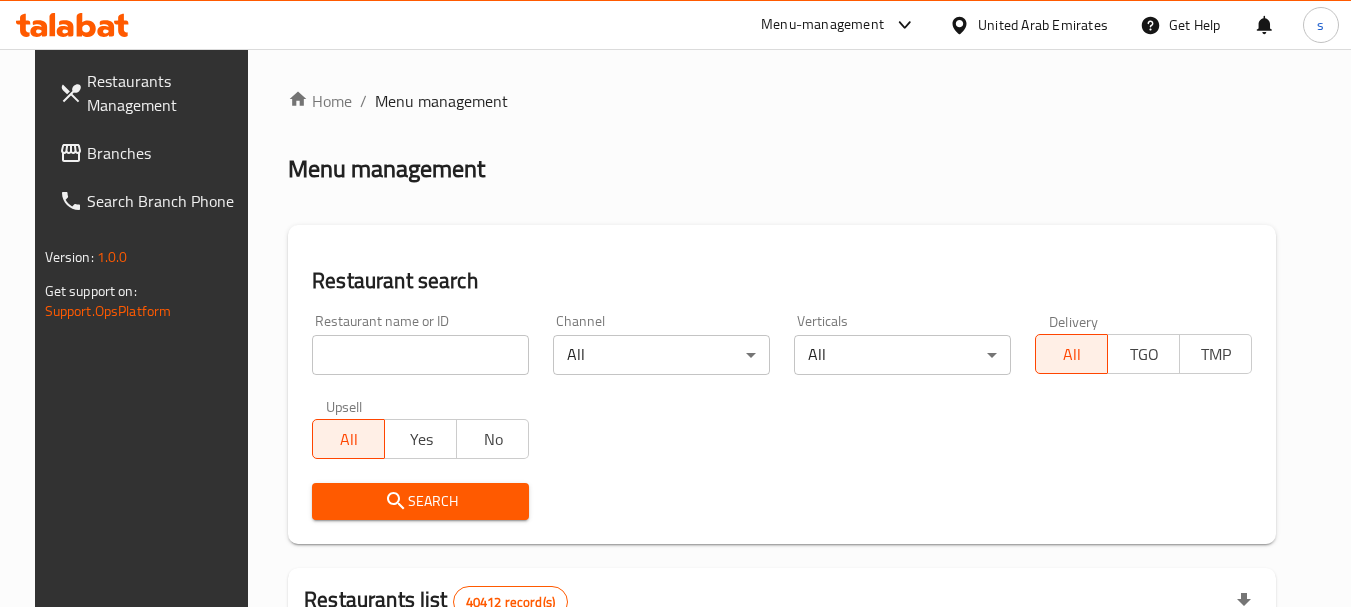 click on "Branches" at bounding box center (166, 153) 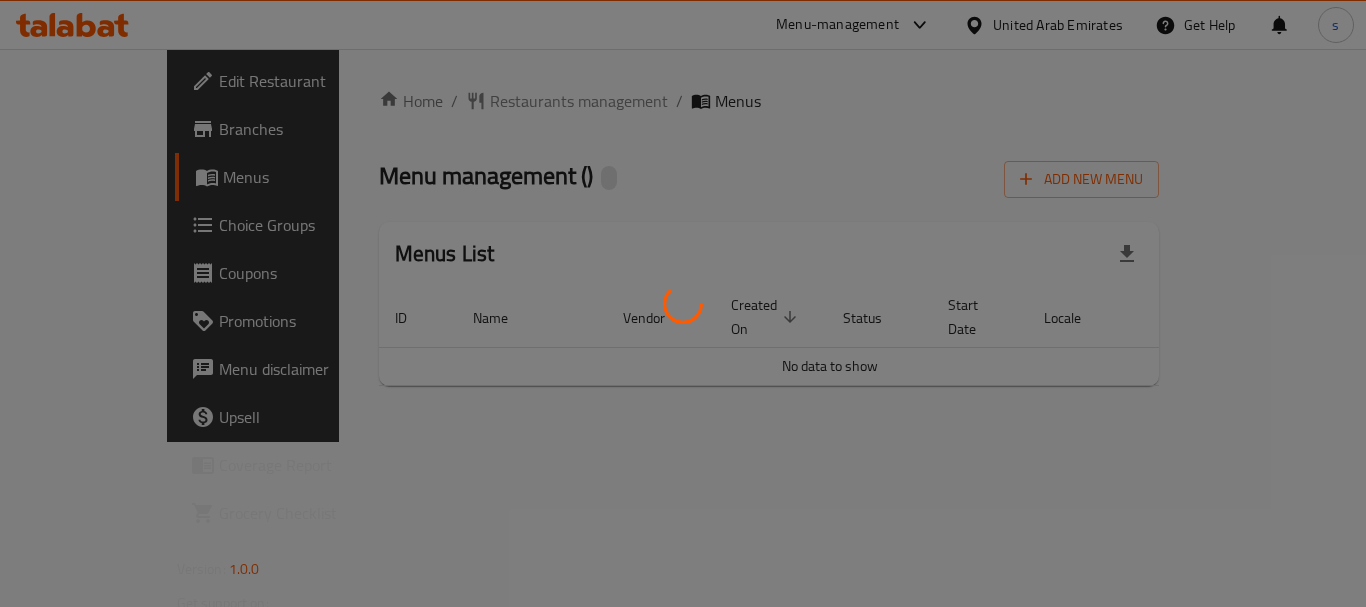 scroll, scrollTop: 0, scrollLeft: 0, axis: both 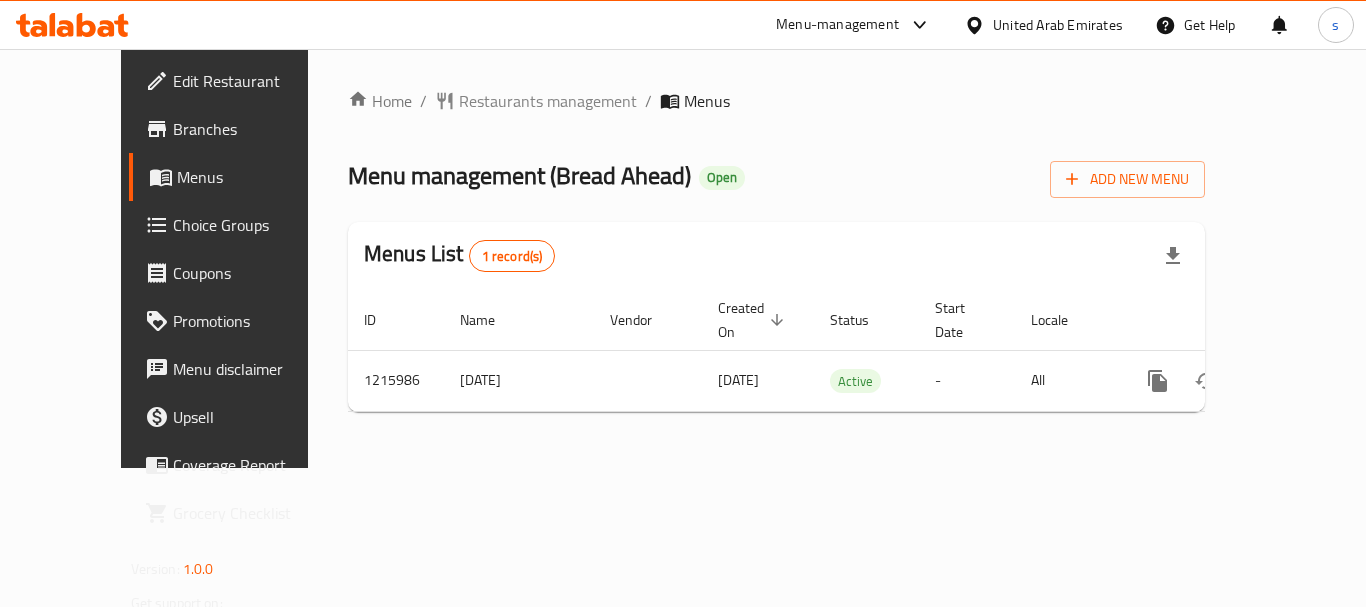 click on "Branches" at bounding box center (253, 129) 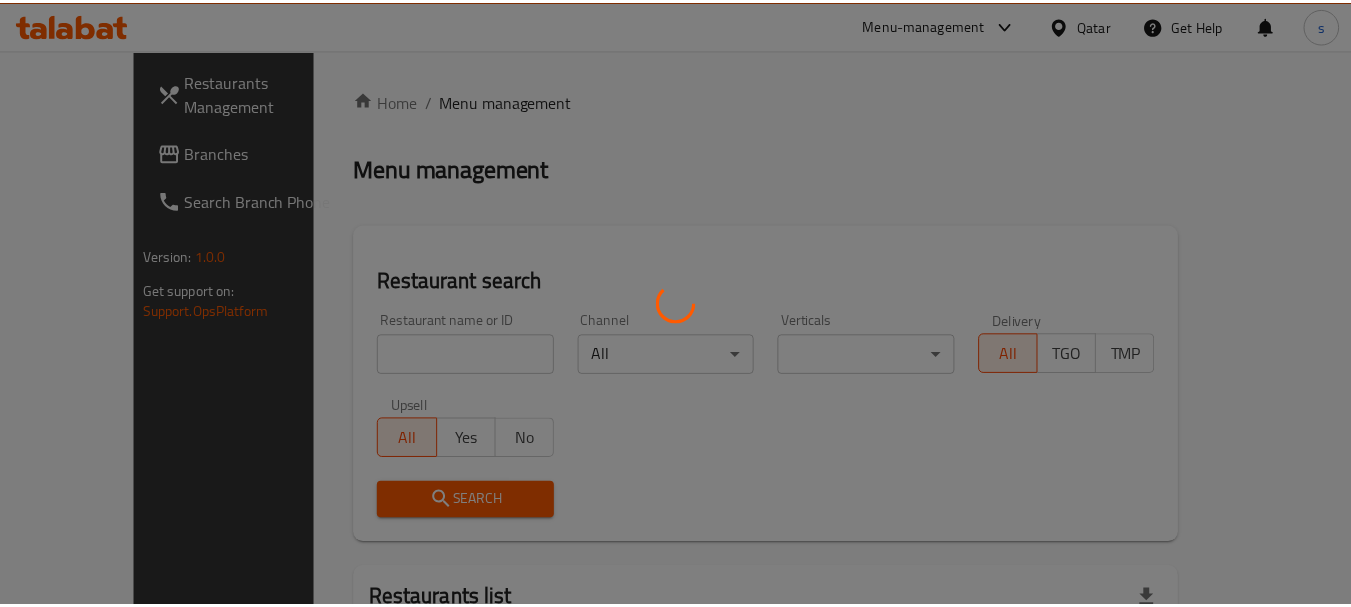 scroll, scrollTop: 0, scrollLeft: 0, axis: both 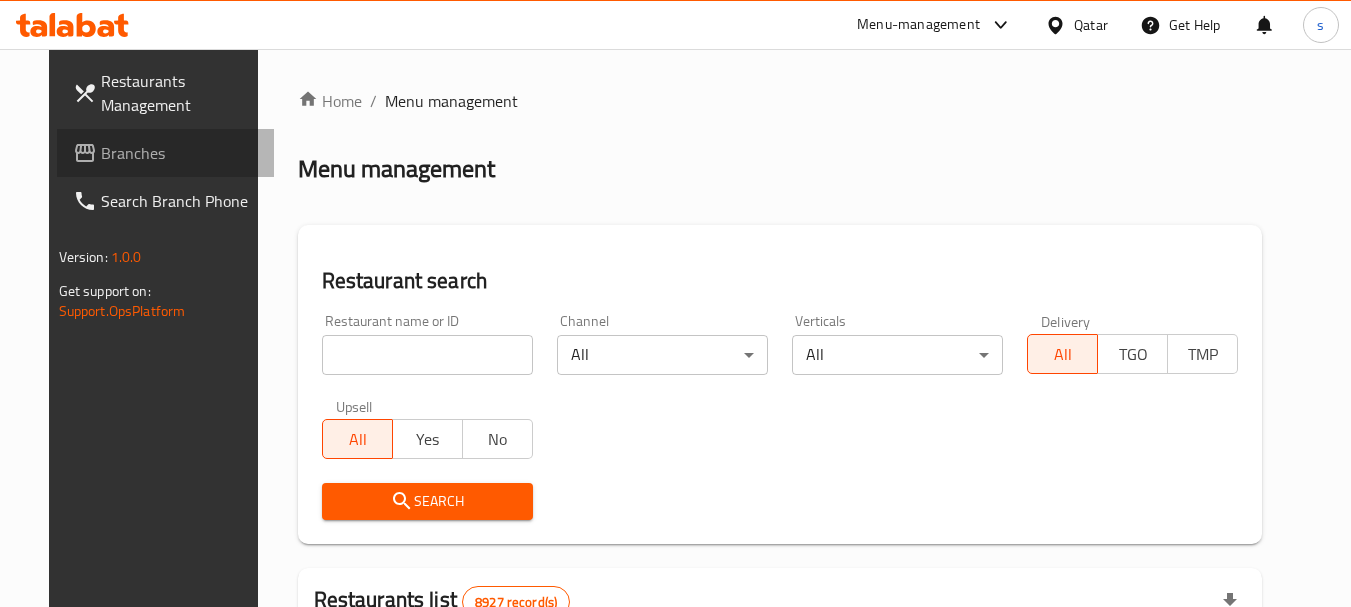 click on "Branches" at bounding box center [166, 153] 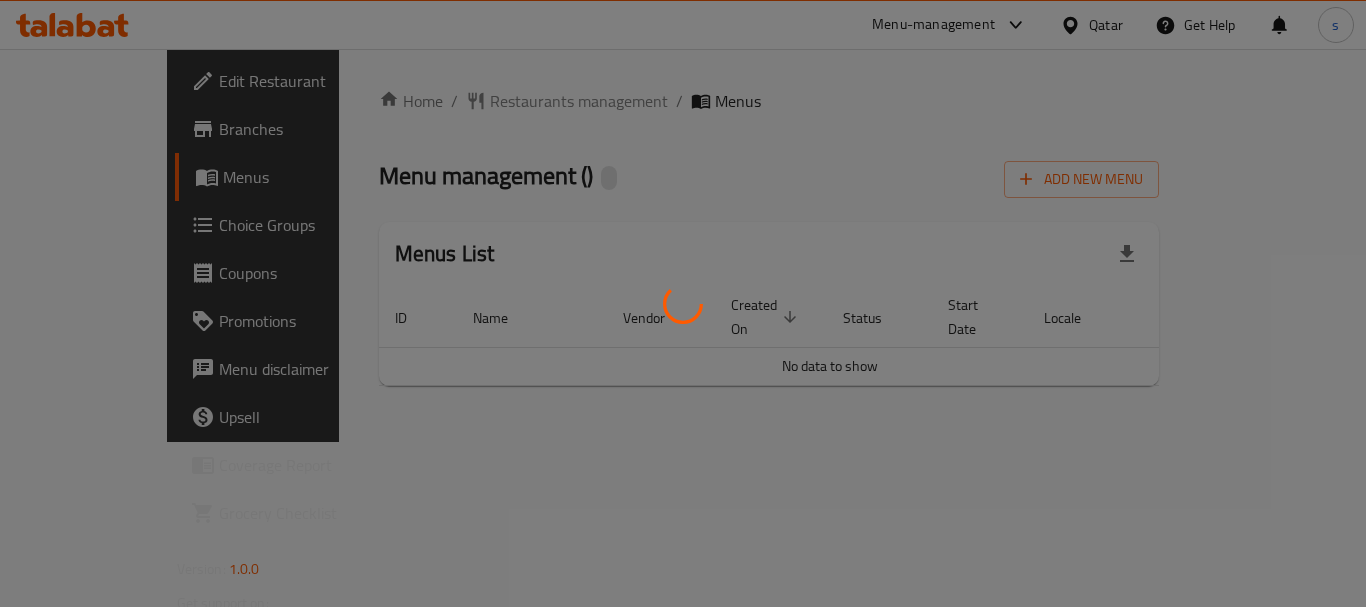scroll, scrollTop: 0, scrollLeft: 0, axis: both 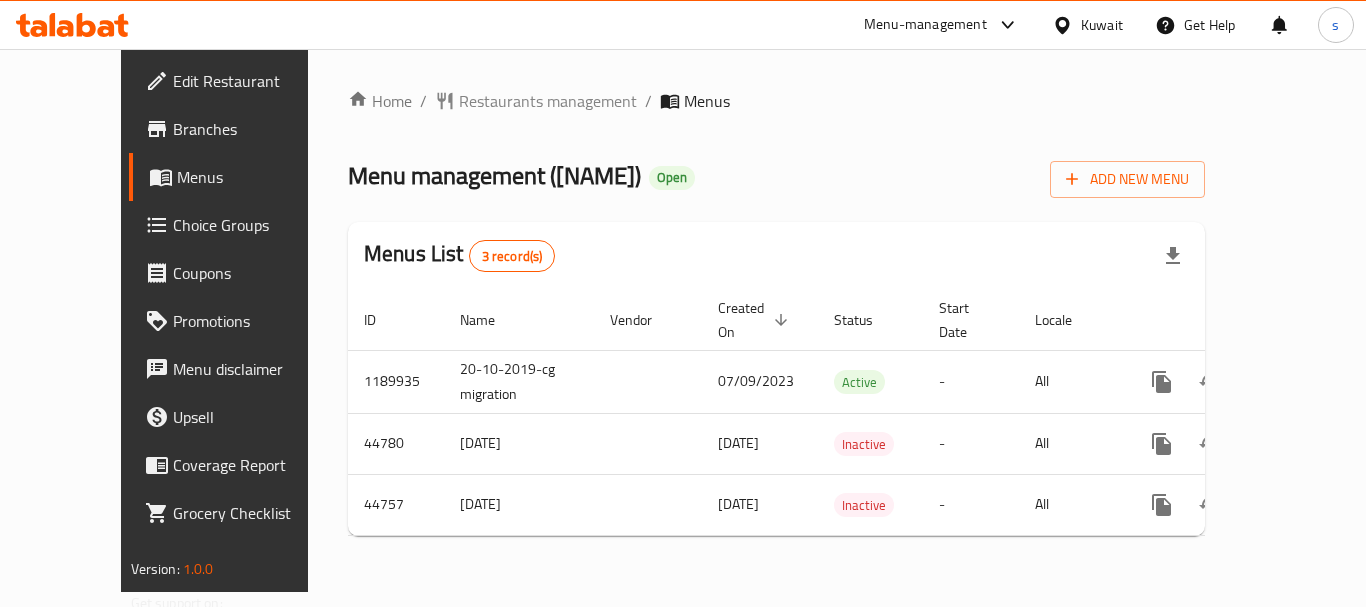 click at bounding box center (1003, 25) 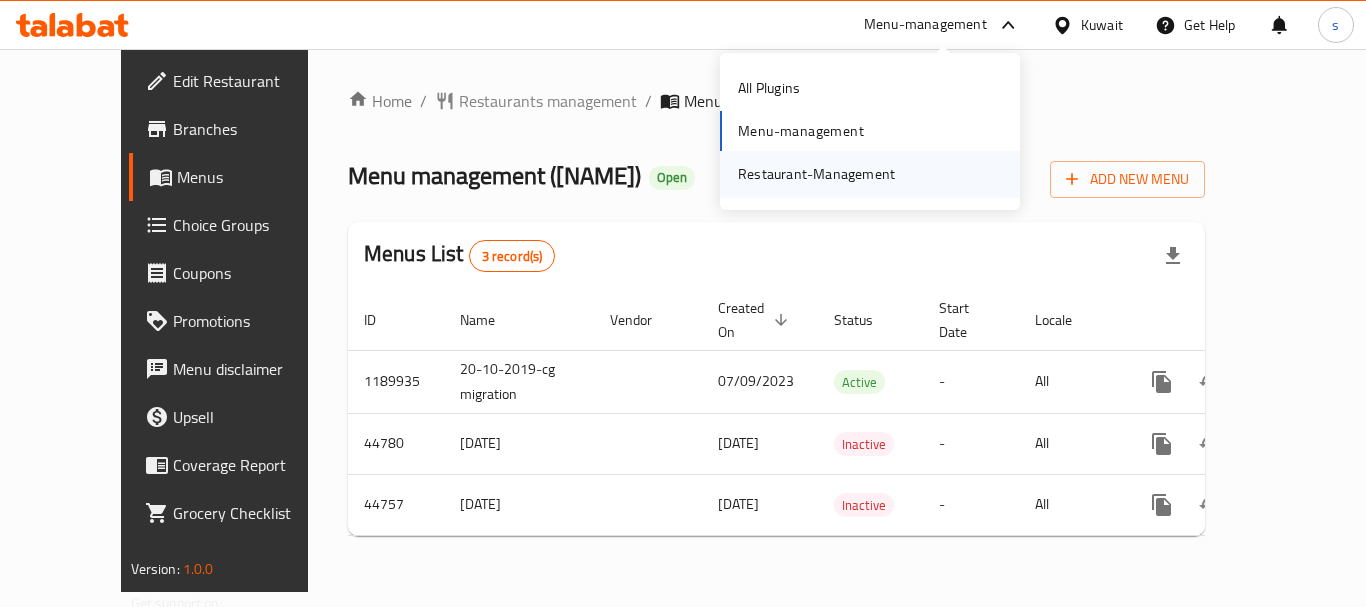 click on "Restaurant-Management" at bounding box center [816, 174] 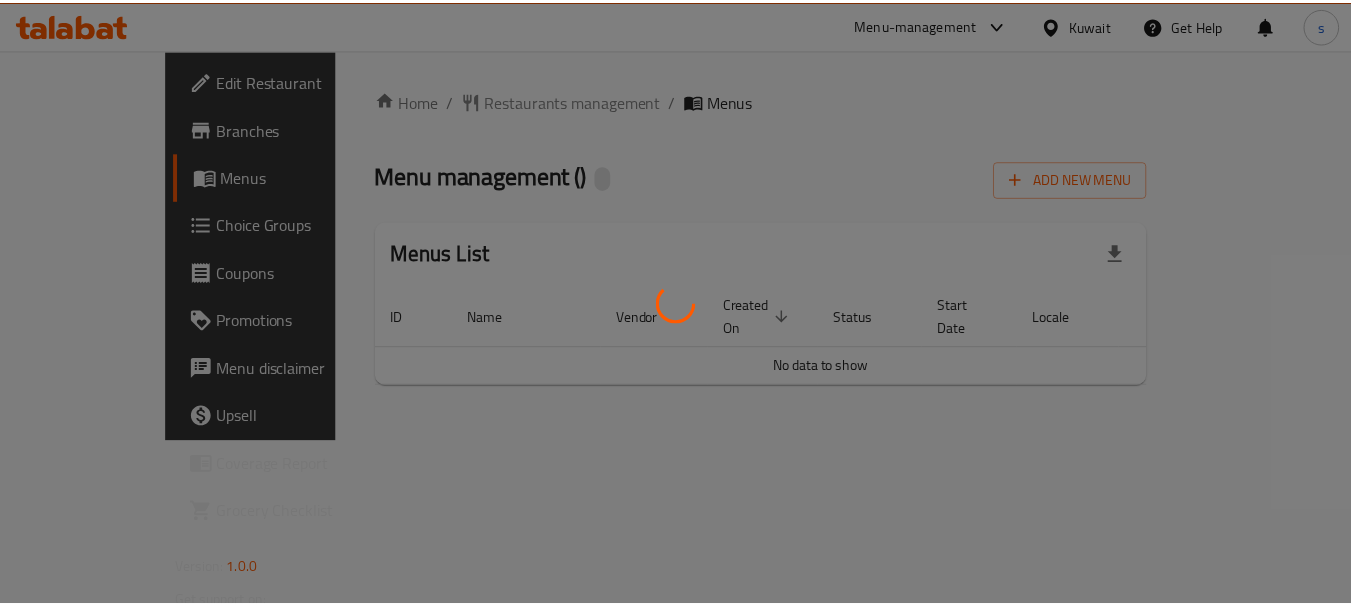 scroll, scrollTop: 0, scrollLeft: 0, axis: both 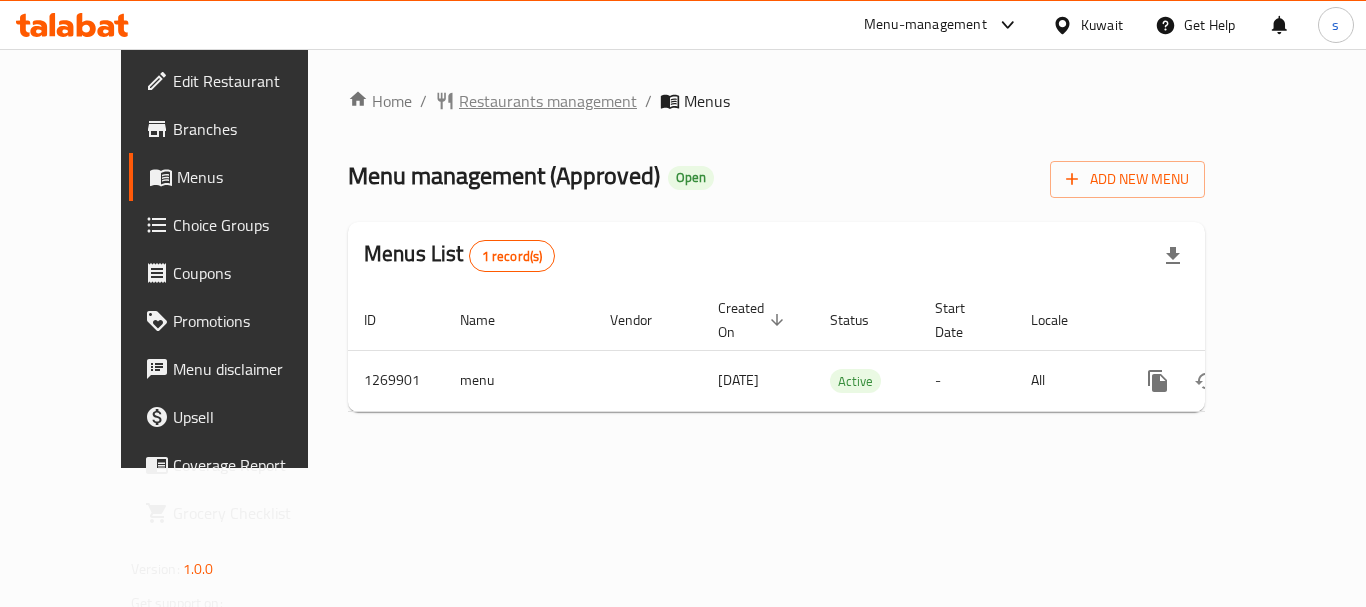 click on "Restaurants management" at bounding box center [548, 101] 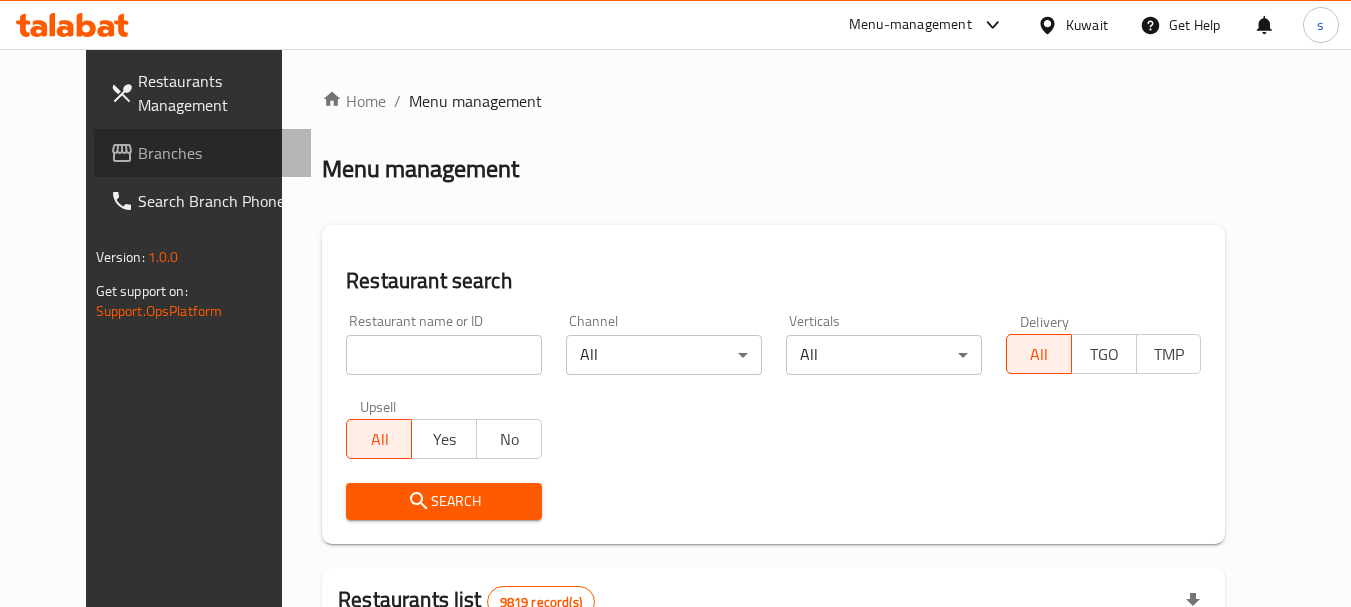 drag, startPoint x: 36, startPoint y: 147, endPoint x: 63, endPoint y: 148, distance: 27.018513 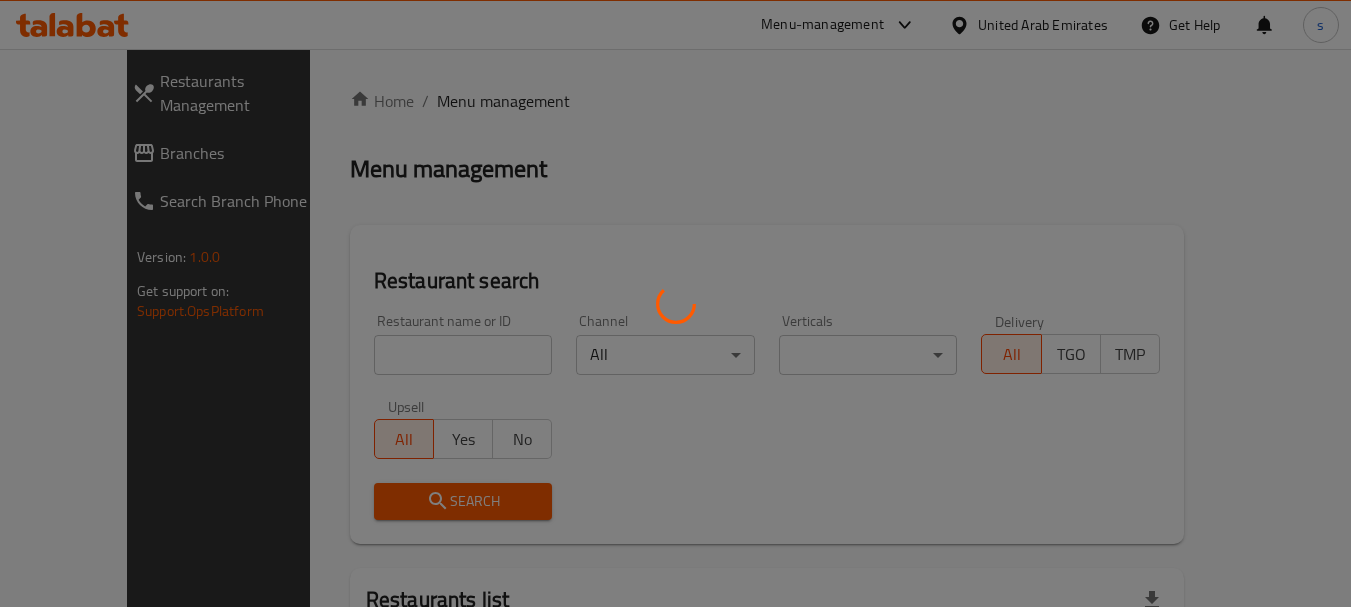 scroll, scrollTop: 0, scrollLeft: 0, axis: both 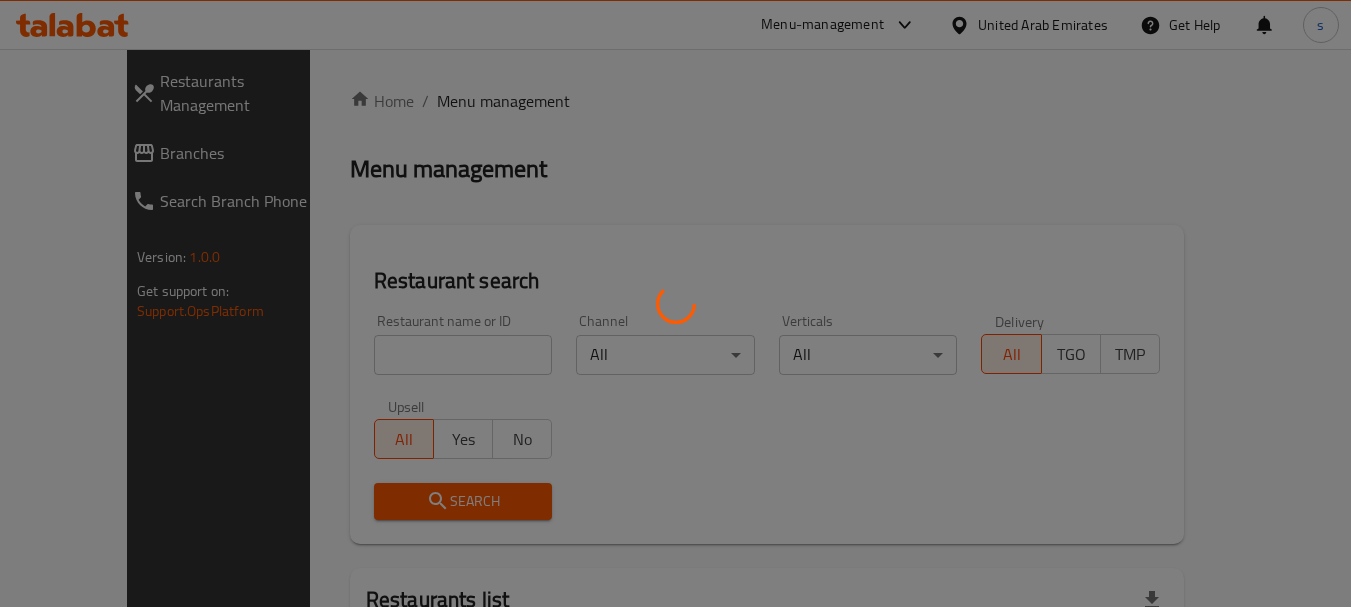 click at bounding box center (675, 303) 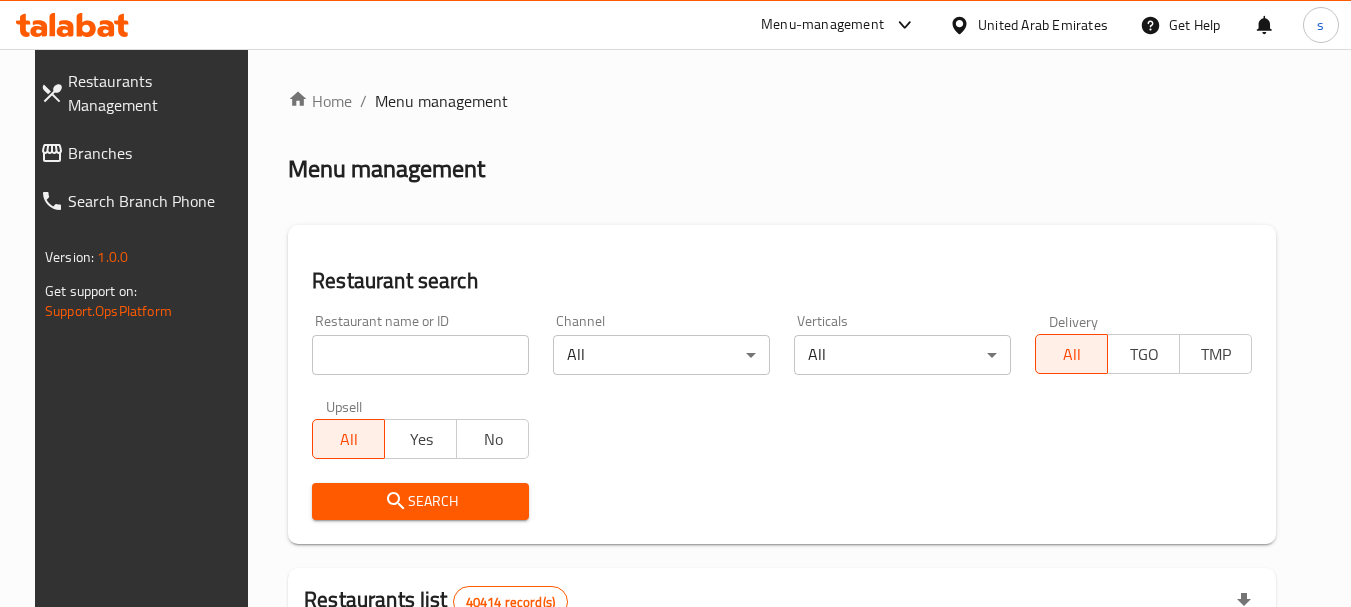 click on "Branches" at bounding box center (156, 153) 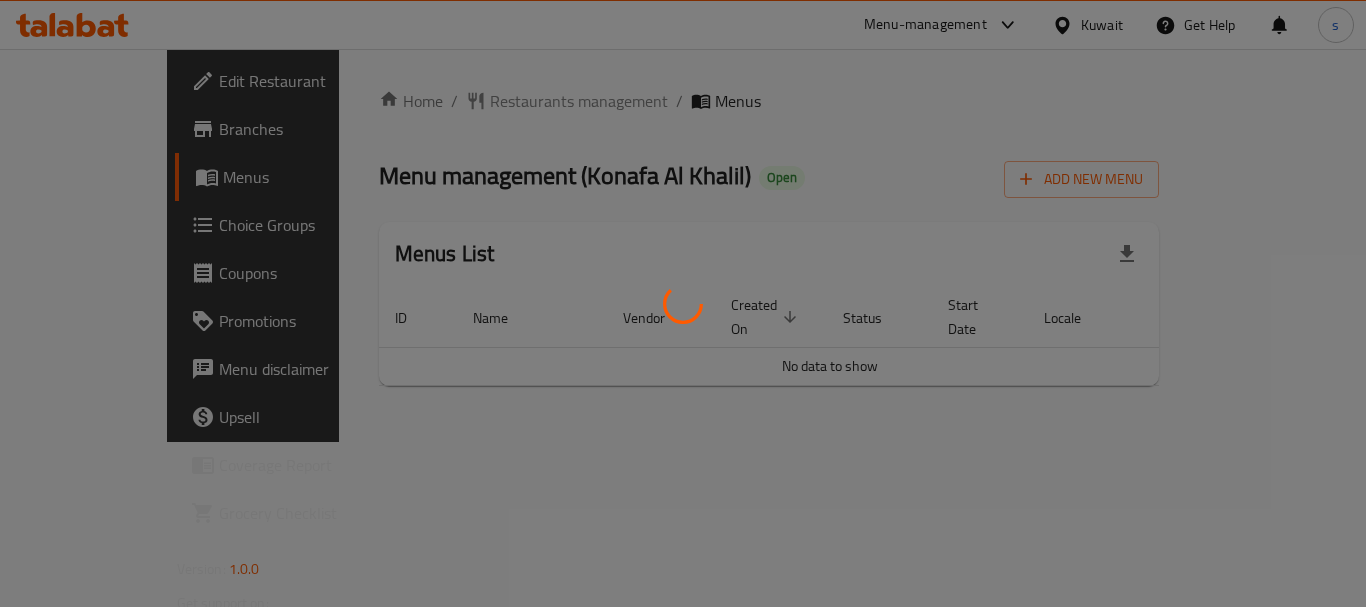 scroll, scrollTop: 0, scrollLeft: 0, axis: both 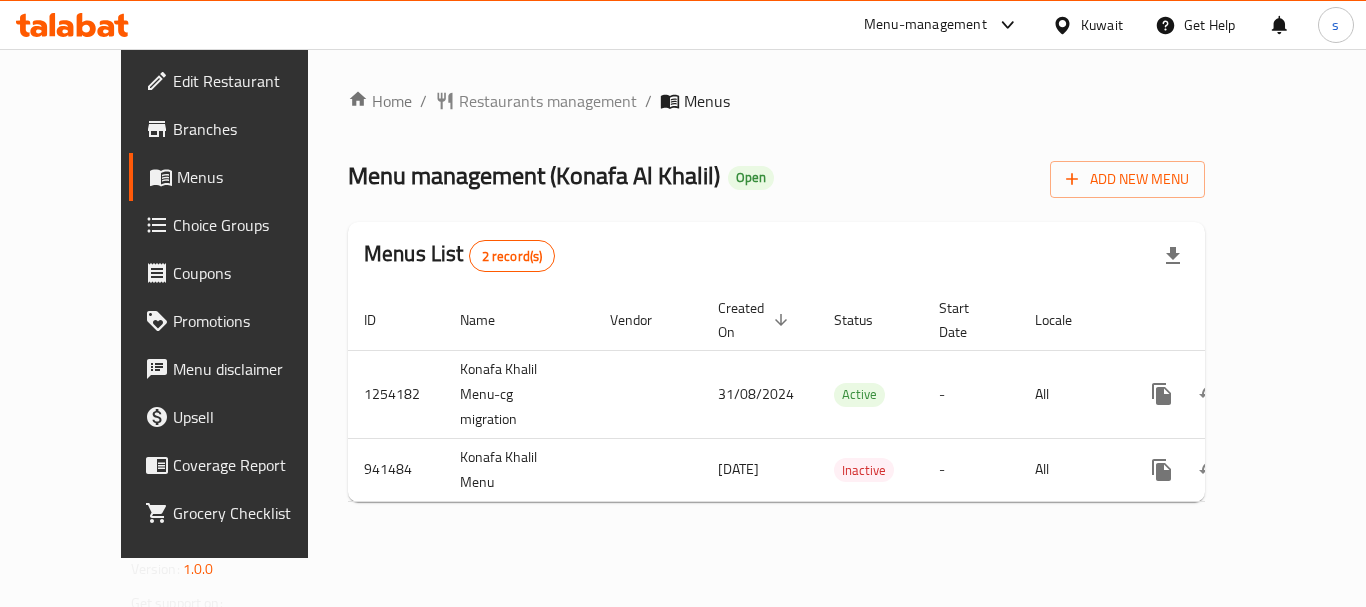 click on "Menu-management" at bounding box center [925, 25] 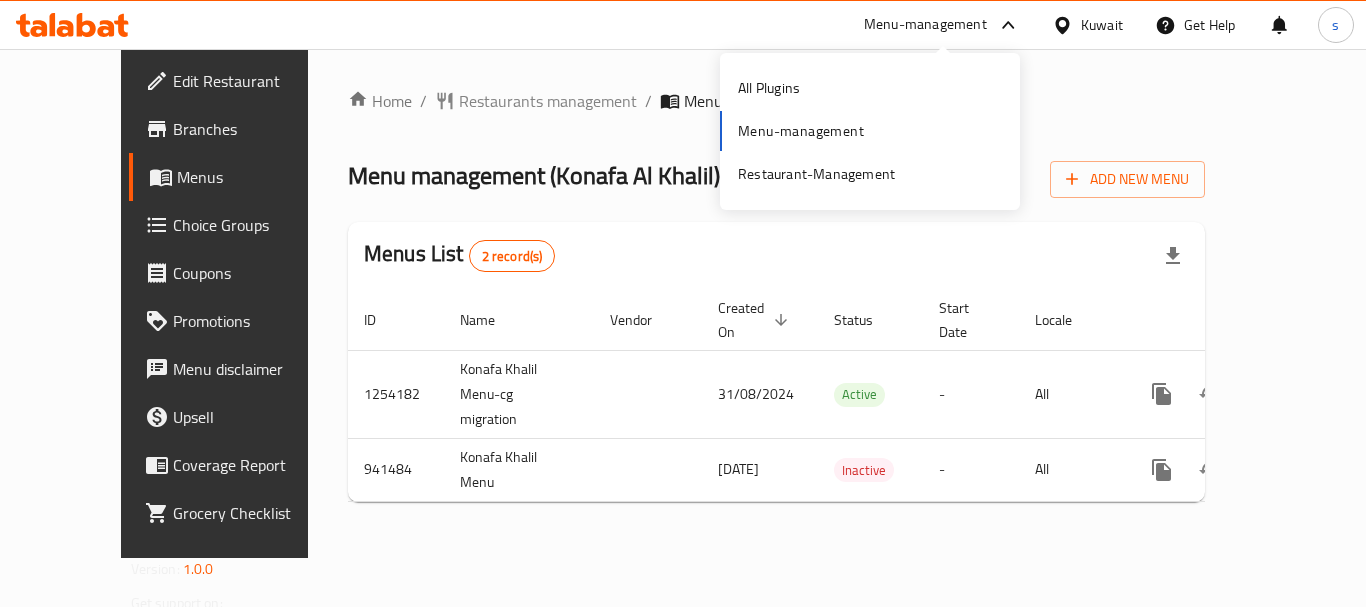 click on "All Plugins Menu-management Restaurant-Management" at bounding box center (870, 131) 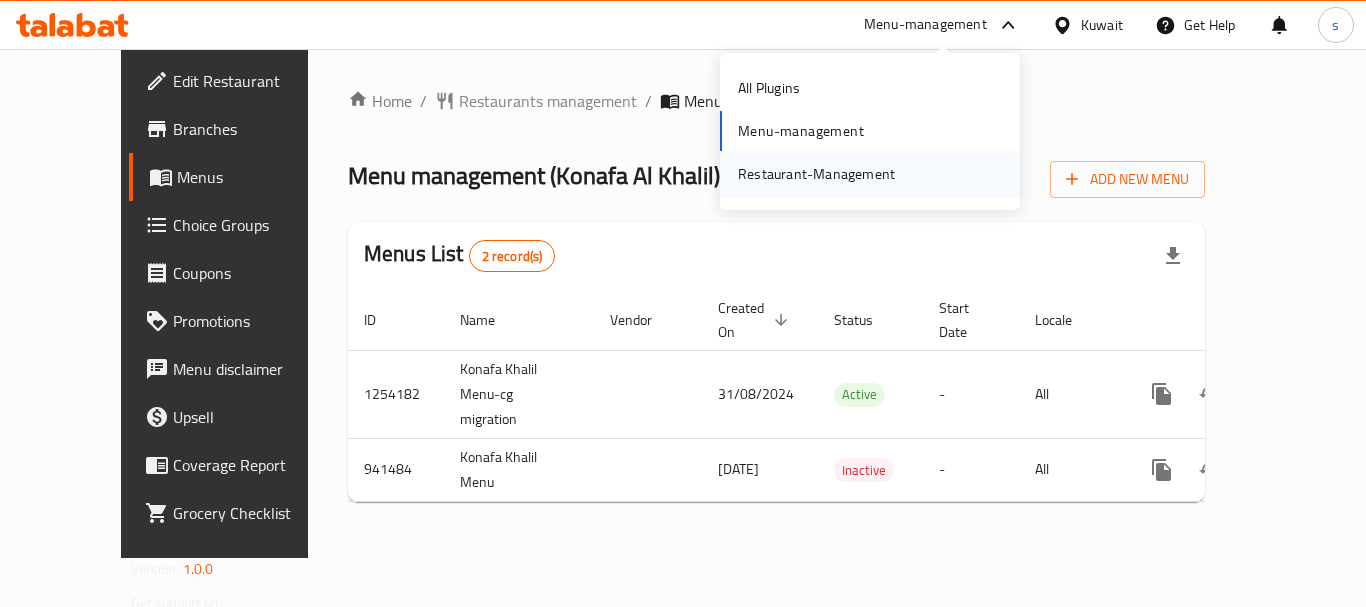 click on "Restaurant-Management" at bounding box center (816, 174) 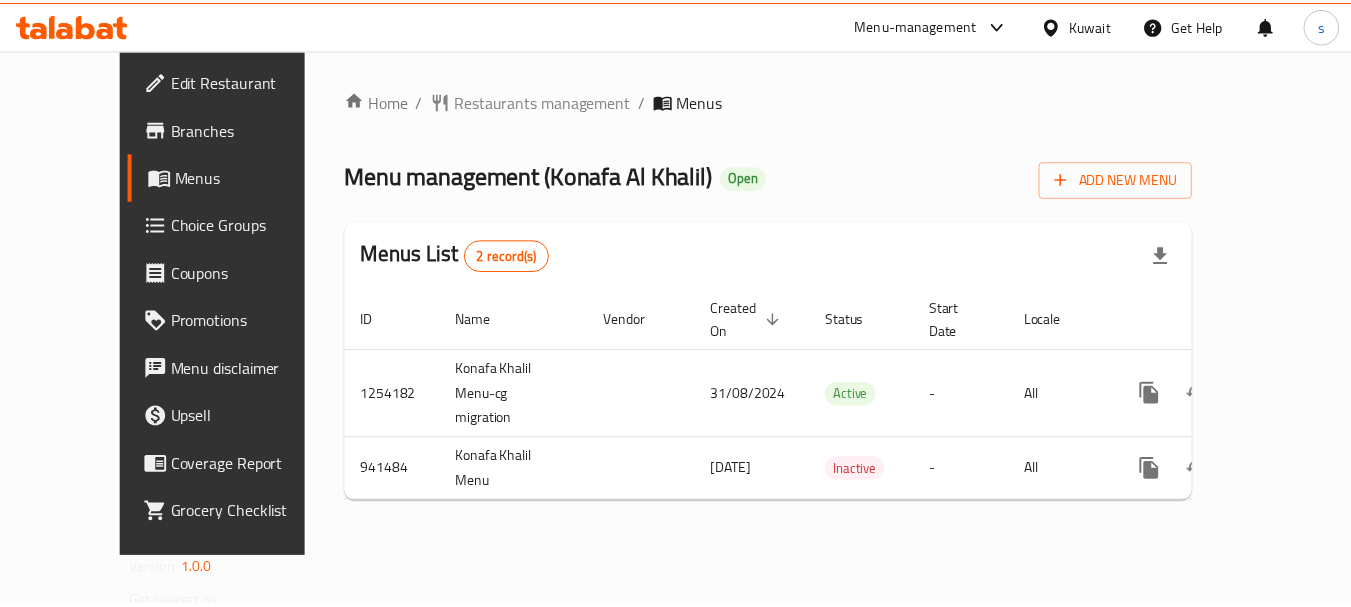 scroll, scrollTop: 0, scrollLeft: 0, axis: both 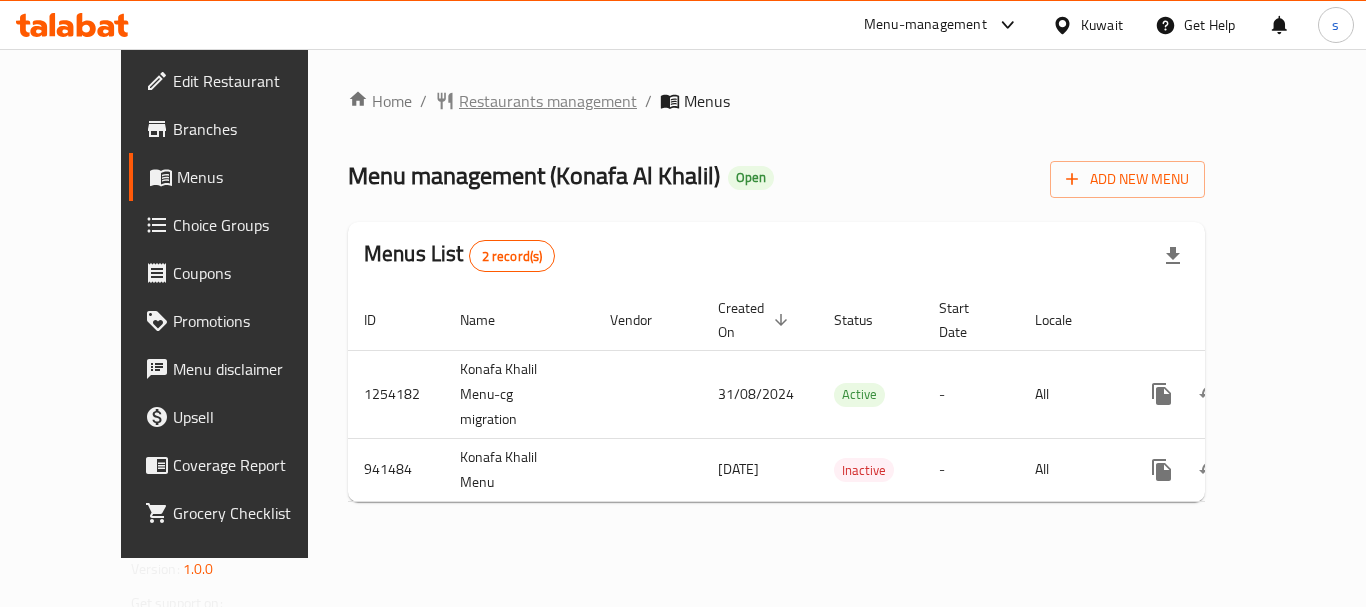 click on "Restaurants management" at bounding box center (548, 101) 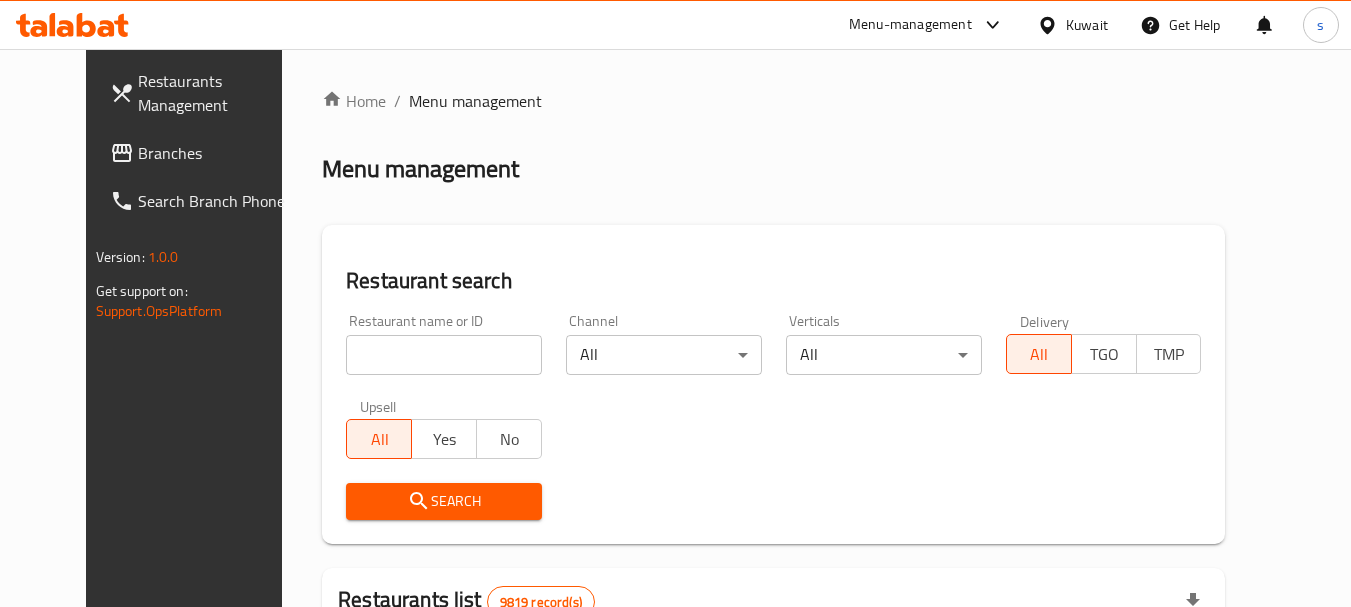 click on "Branches" at bounding box center (217, 153) 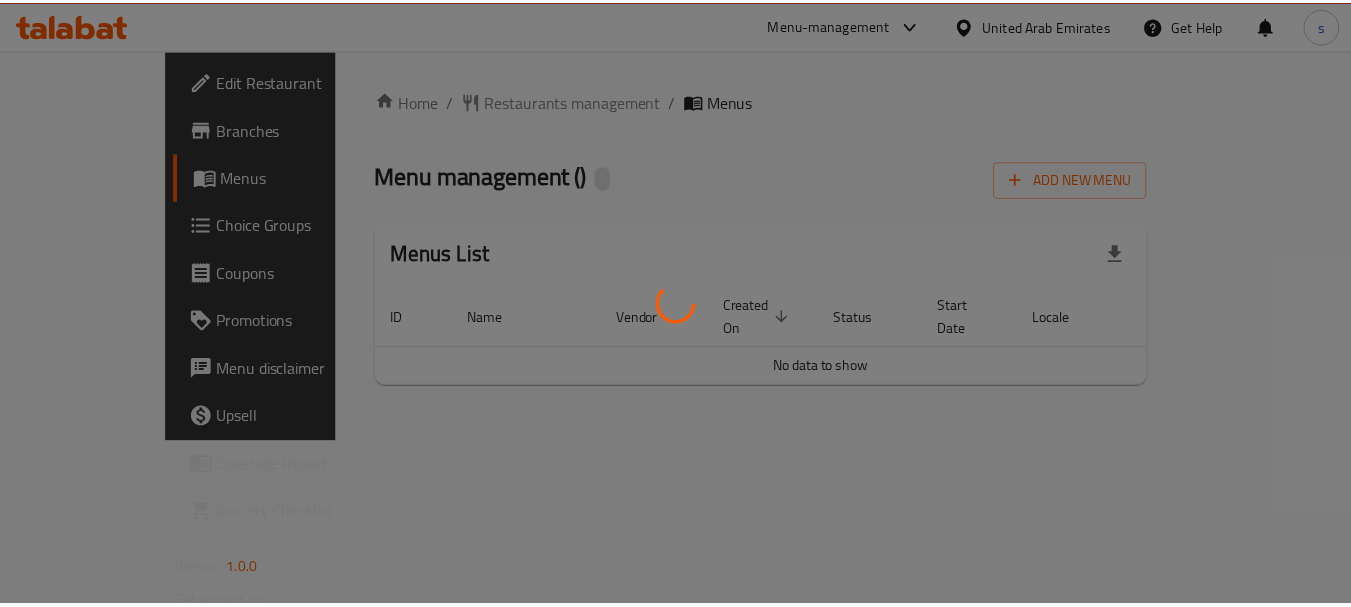 scroll, scrollTop: 0, scrollLeft: 0, axis: both 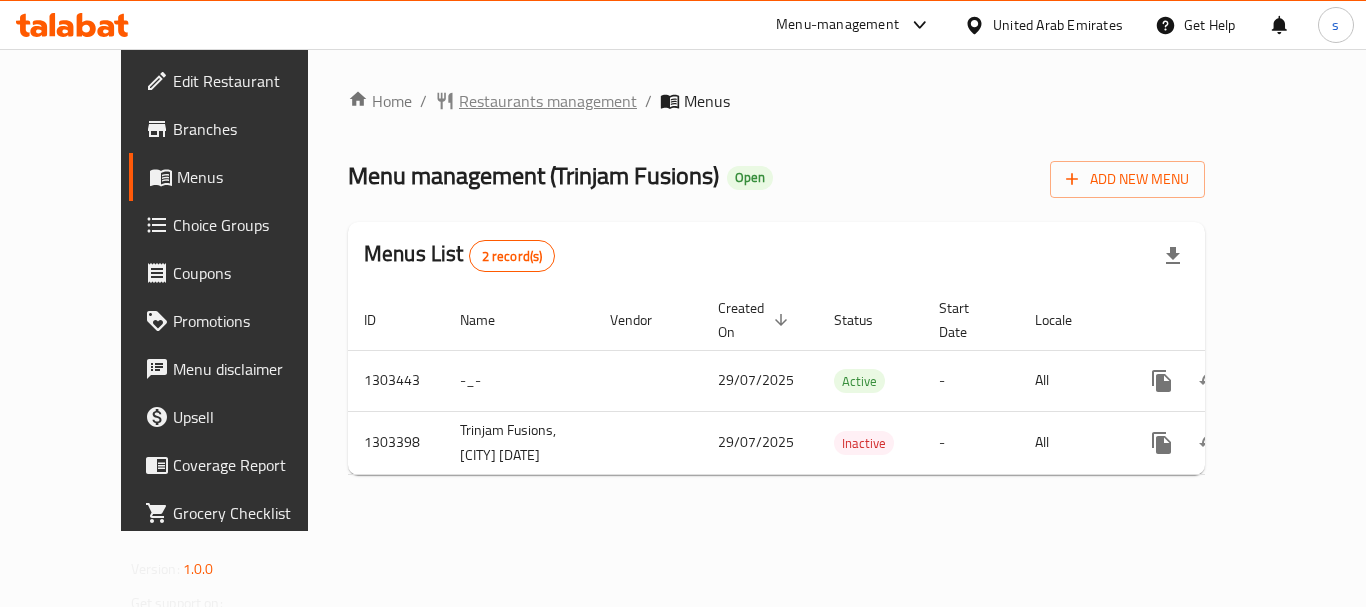 click on "Restaurants management" at bounding box center [548, 101] 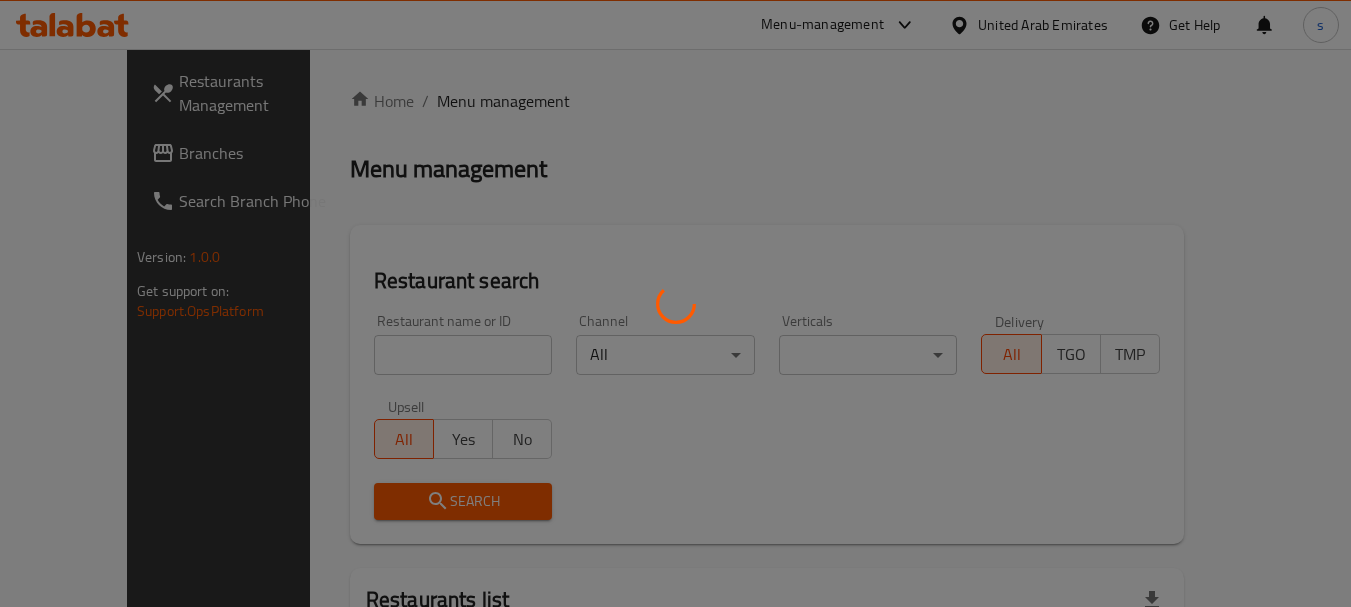 click at bounding box center (675, 303) 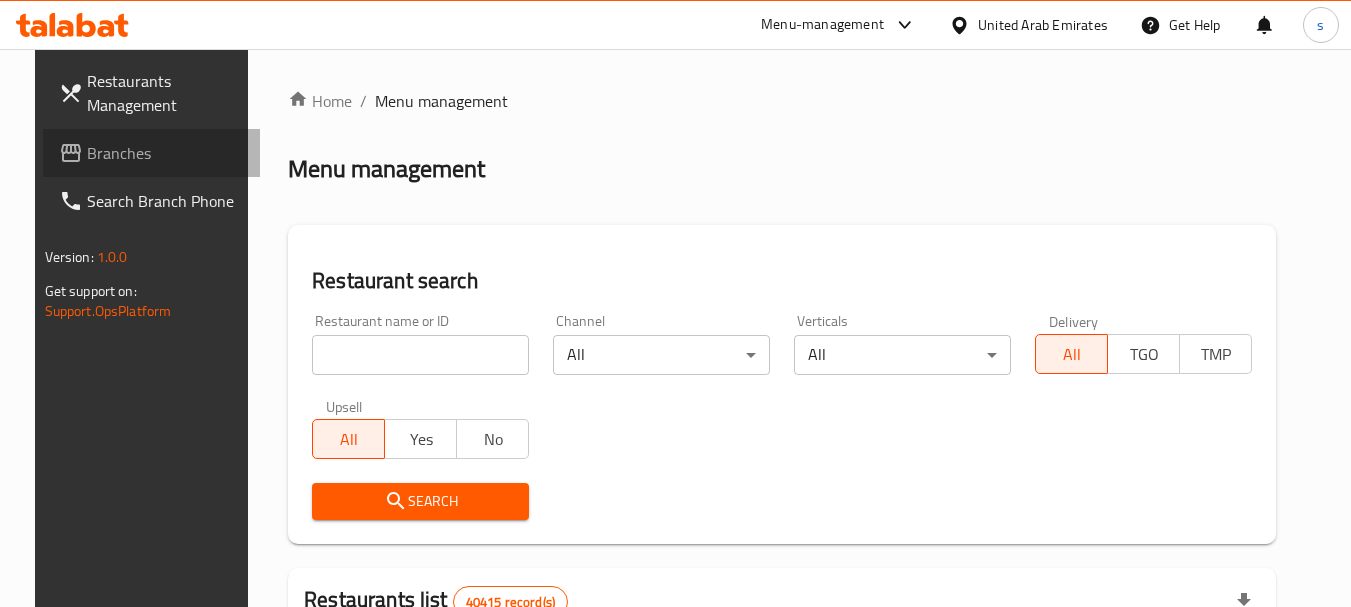 click on "Branches" at bounding box center [166, 153] 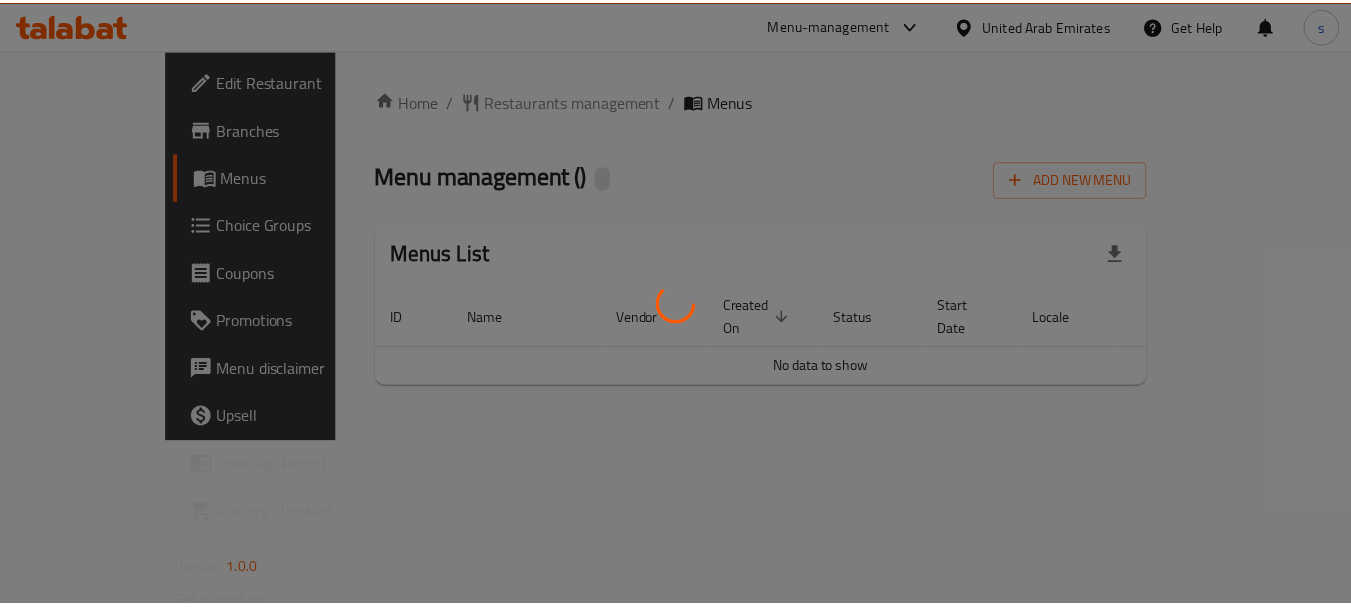 scroll, scrollTop: 0, scrollLeft: 0, axis: both 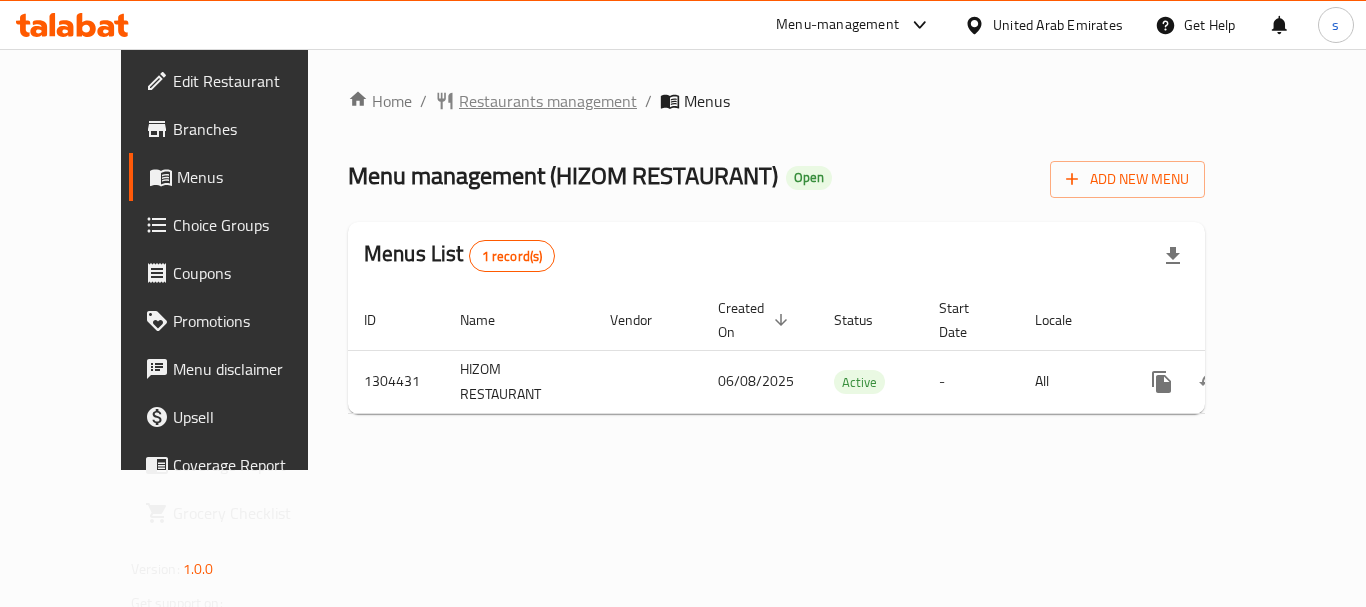 click on "Restaurants management" at bounding box center (548, 101) 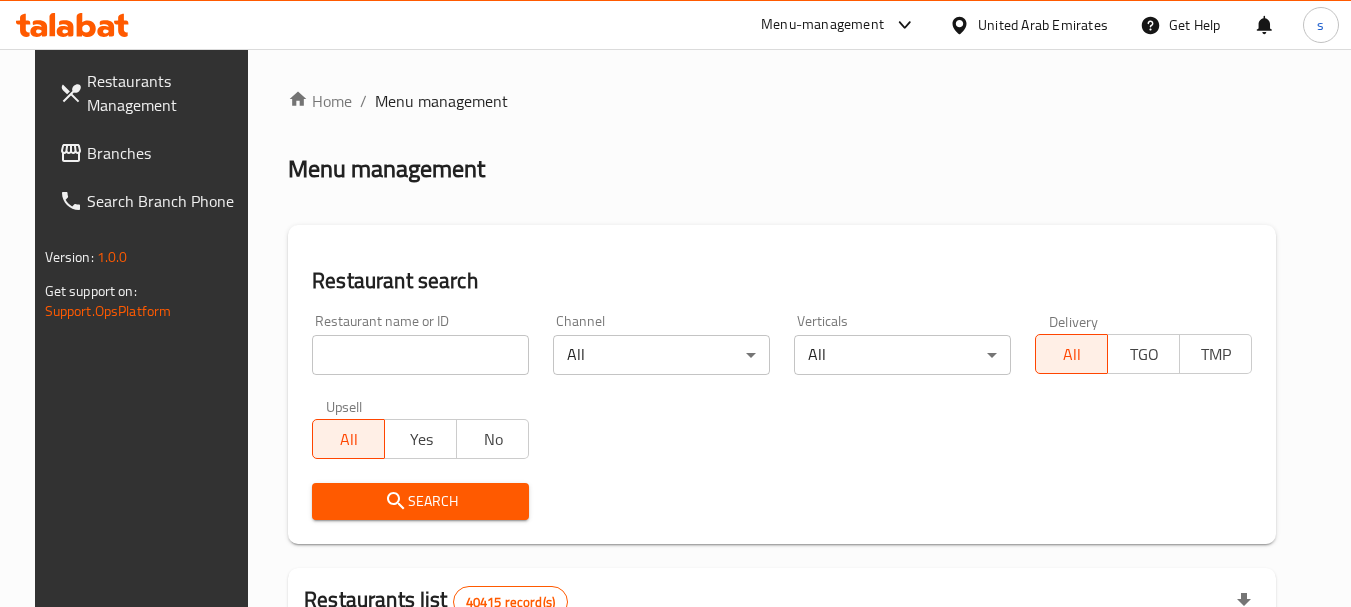click on "Branches" at bounding box center [166, 153] 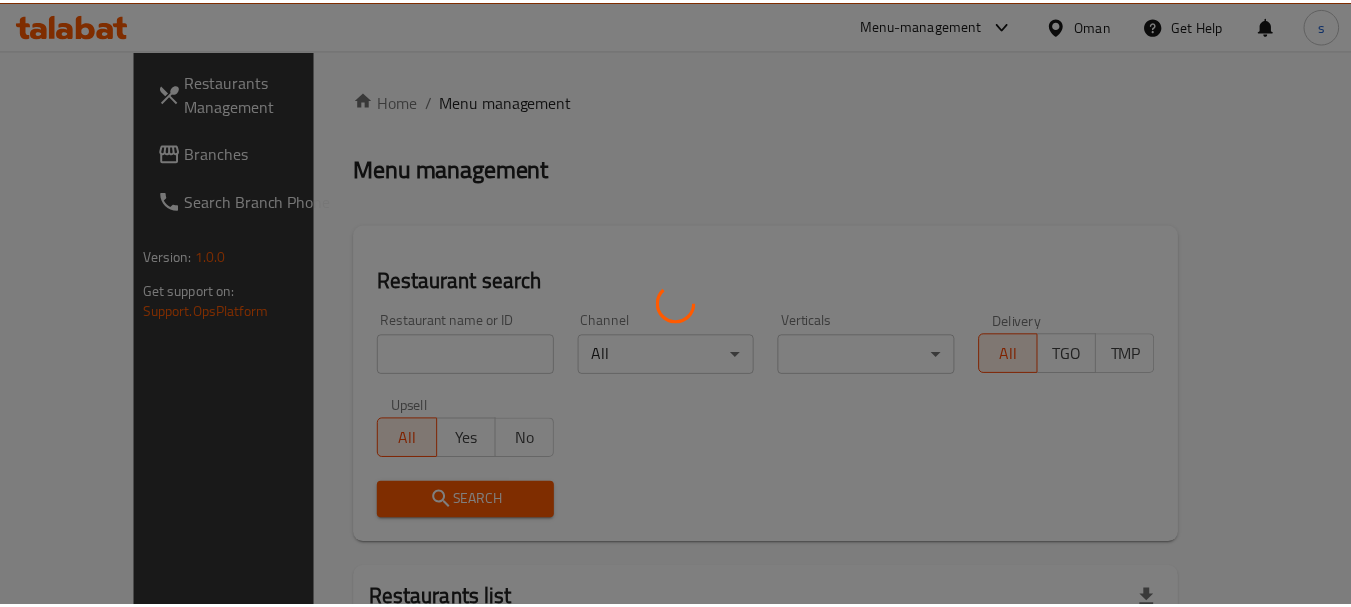 scroll, scrollTop: 0, scrollLeft: 0, axis: both 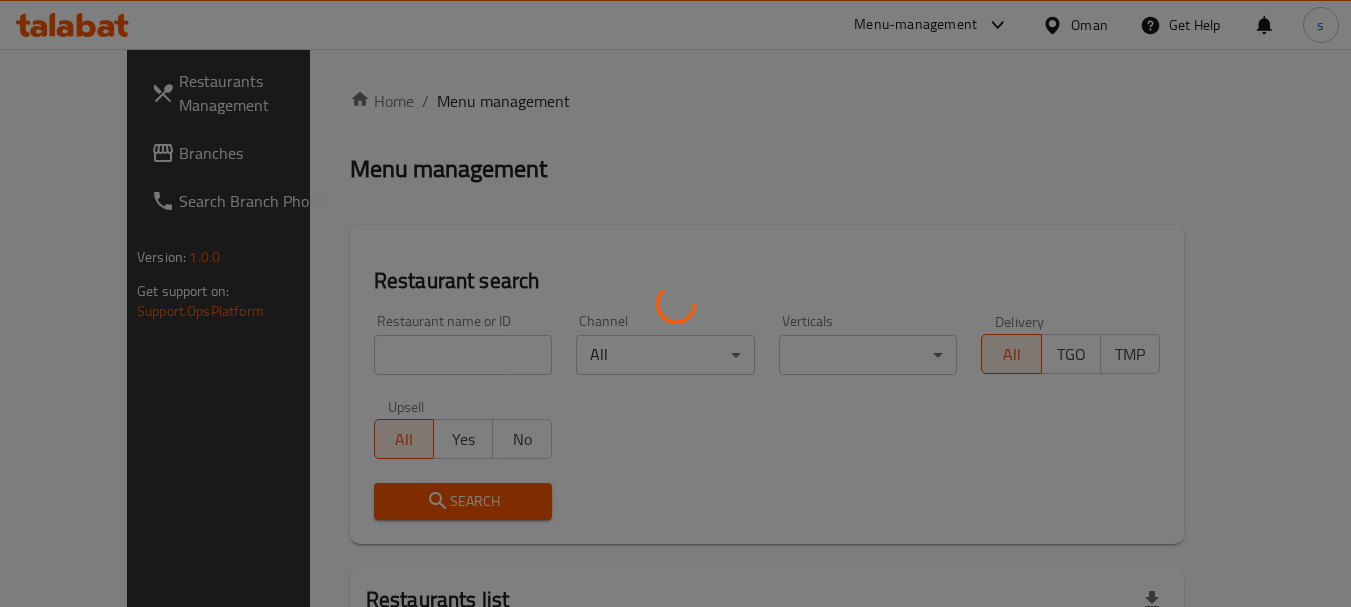 click at bounding box center [675, 303] 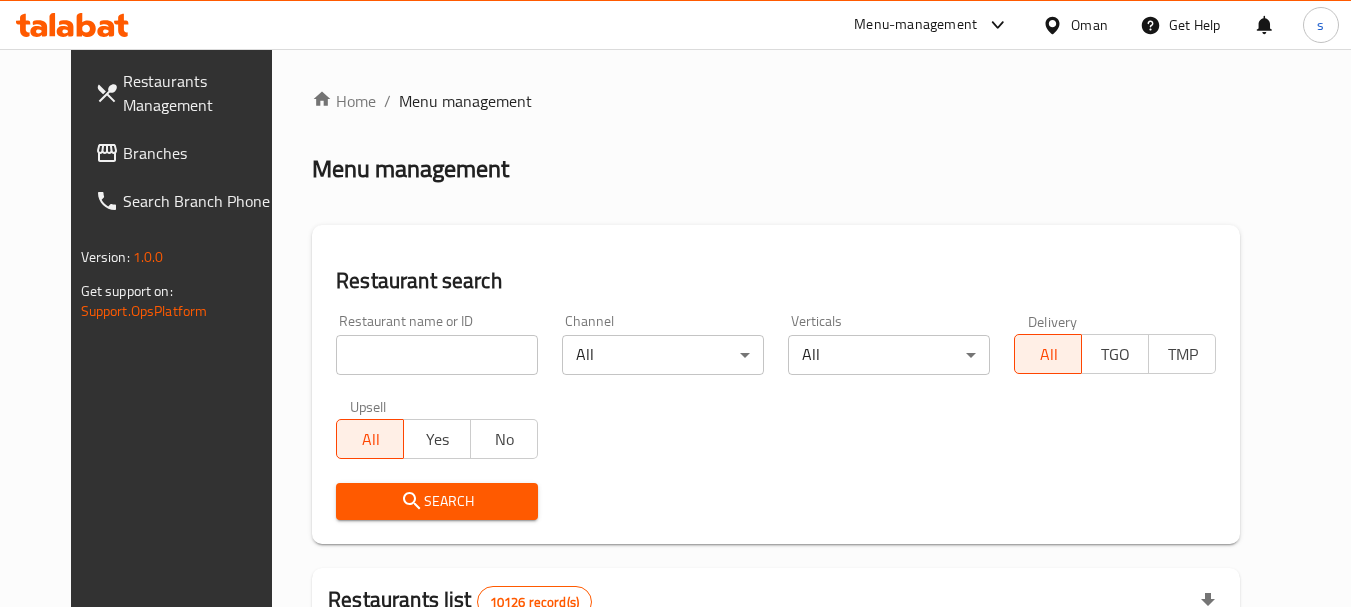 click on "Branches" at bounding box center [188, 153] 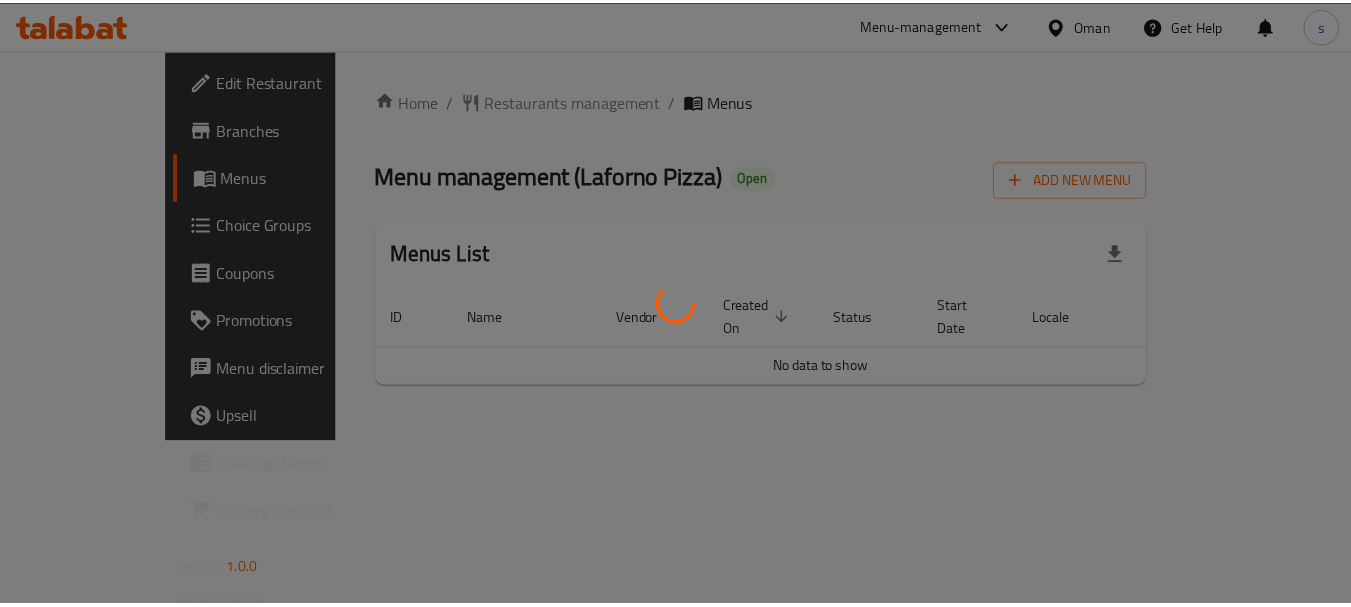 scroll, scrollTop: 0, scrollLeft: 0, axis: both 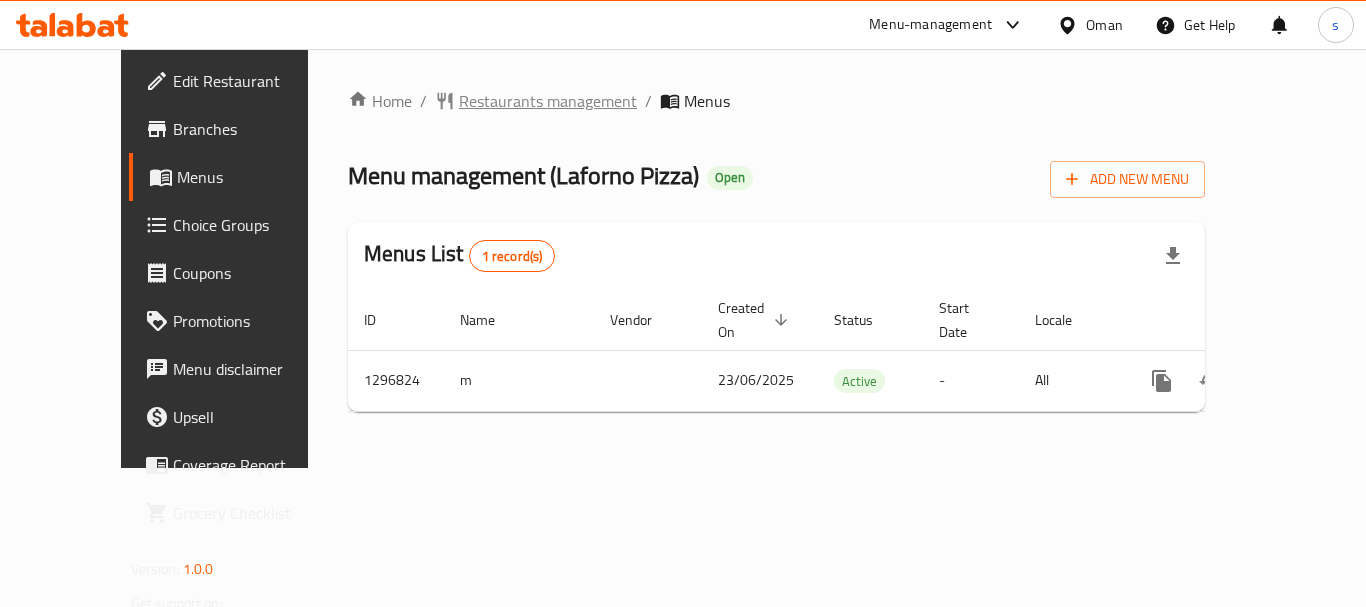 click on "Restaurants management" at bounding box center (548, 101) 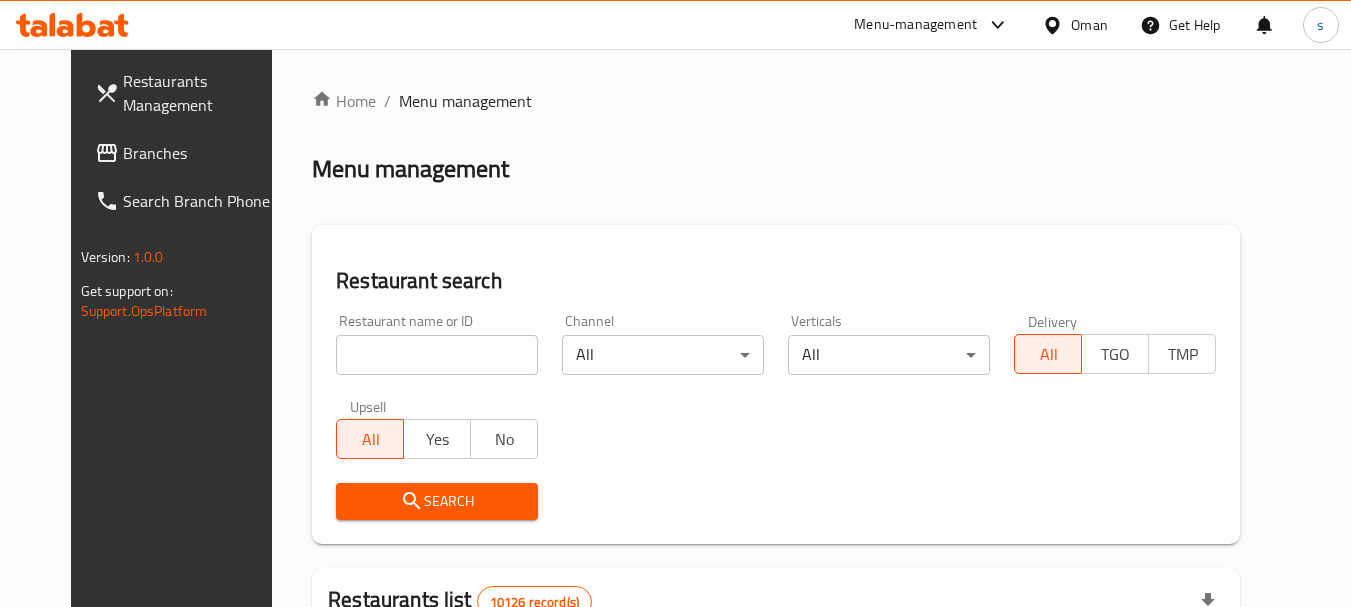 click on "Branches" at bounding box center (202, 153) 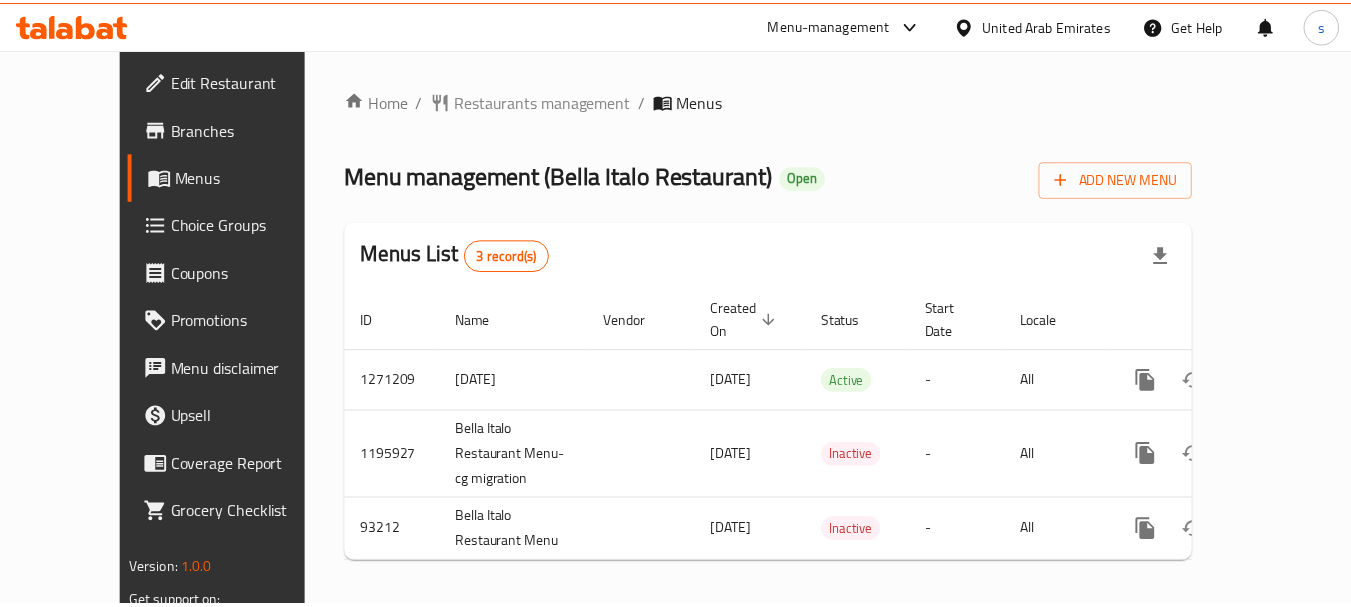scroll, scrollTop: 0, scrollLeft: 0, axis: both 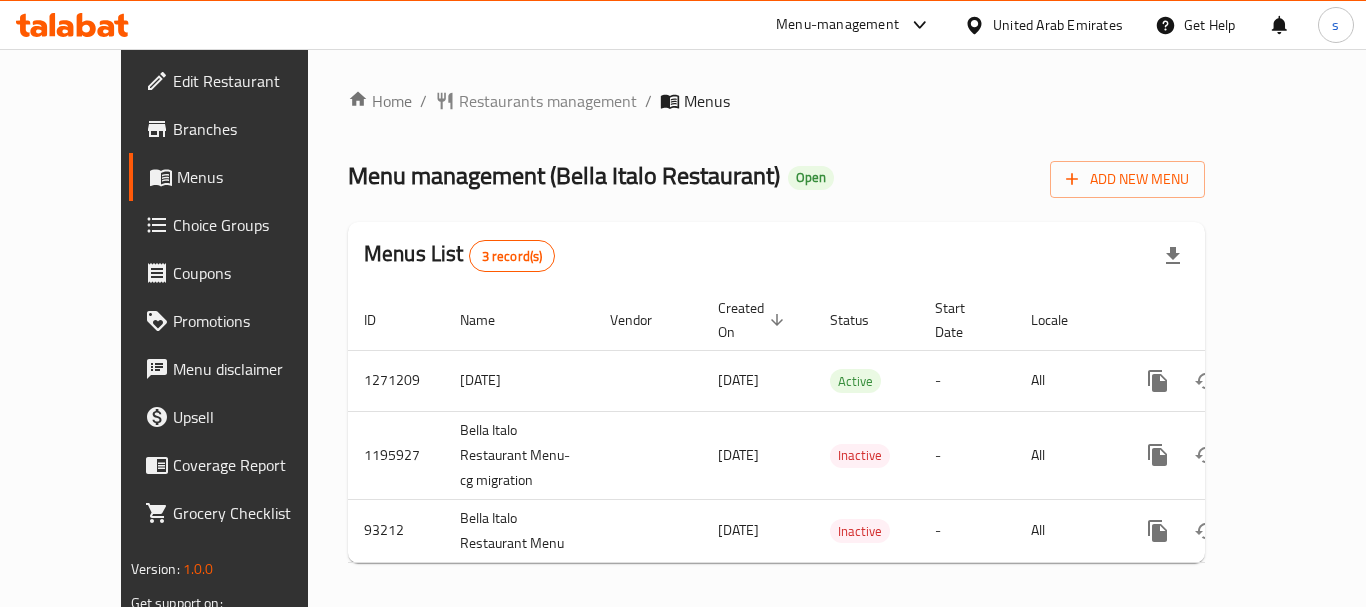 click on "Home / Restaurants management / Menus Menu management ( Bella Italo Restaurant )  Open Add New Menu Menus List   3 record(s) ID Name Vendor Created On sorted descending Status Start Date Locale Actions 1271209 9/1/2025 10/01/2025 Active - All 1195927 Bella Italo Restaurant Menu-cg migration 22/09/2023 Inactive - All 93212 Bella Italo Restaurant Menu 26/07/2020 Inactive - All" at bounding box center [776, 334] 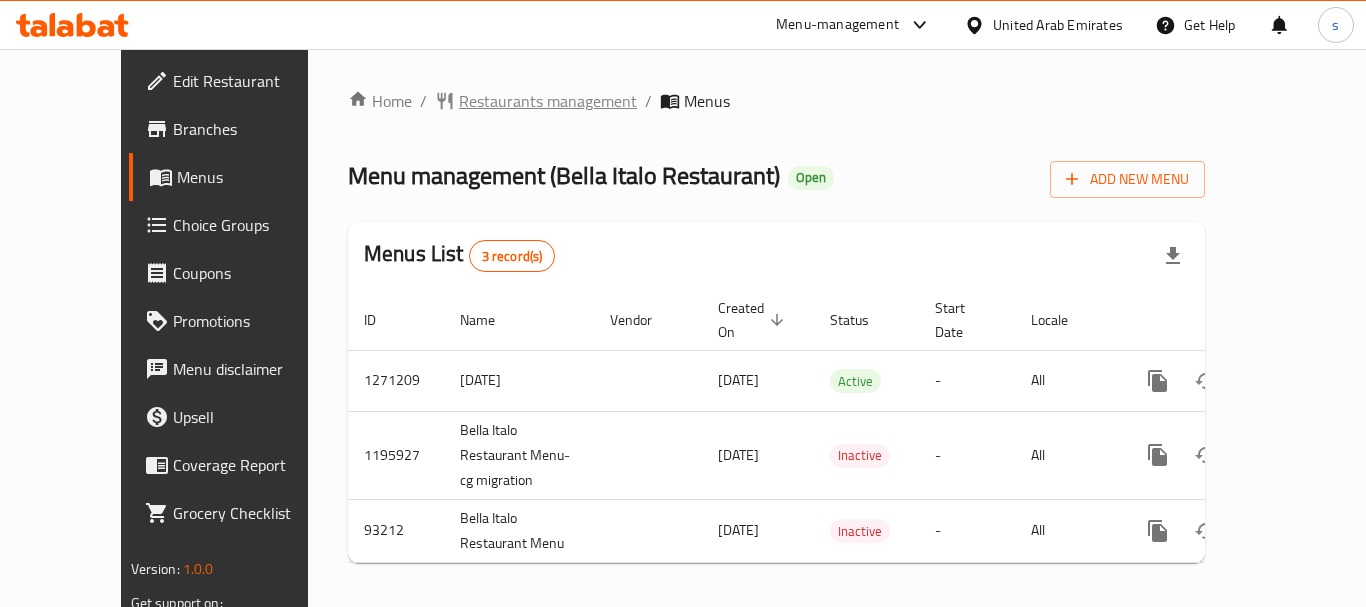 click on "Restaurants management" at bounding box center (548, 101) 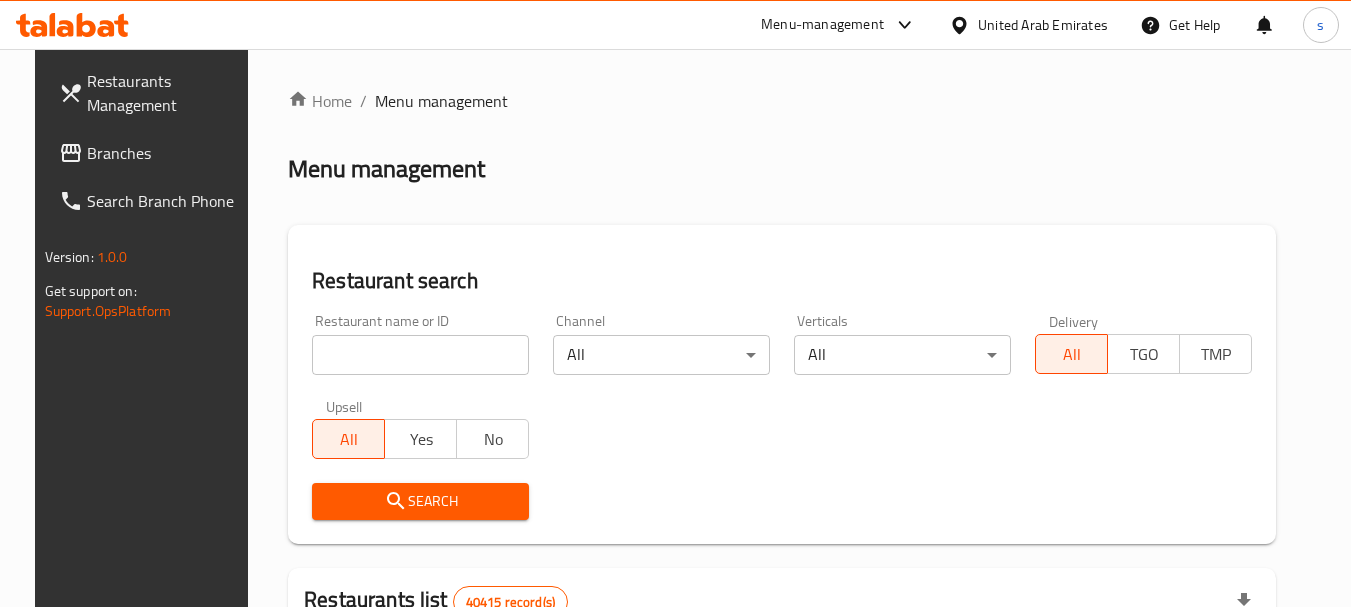 click on "Search Branch Phone" at bounding box center [152, 201] 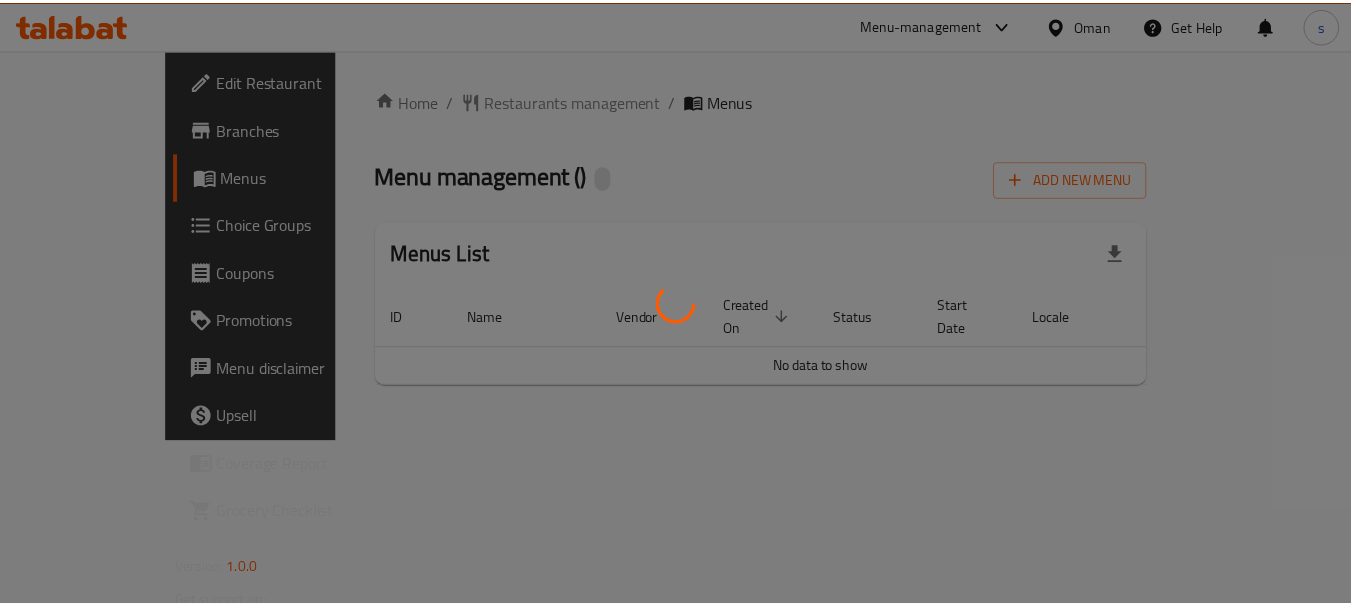scroll, scrollTop: 0, scrollLeft: 0, axis: both 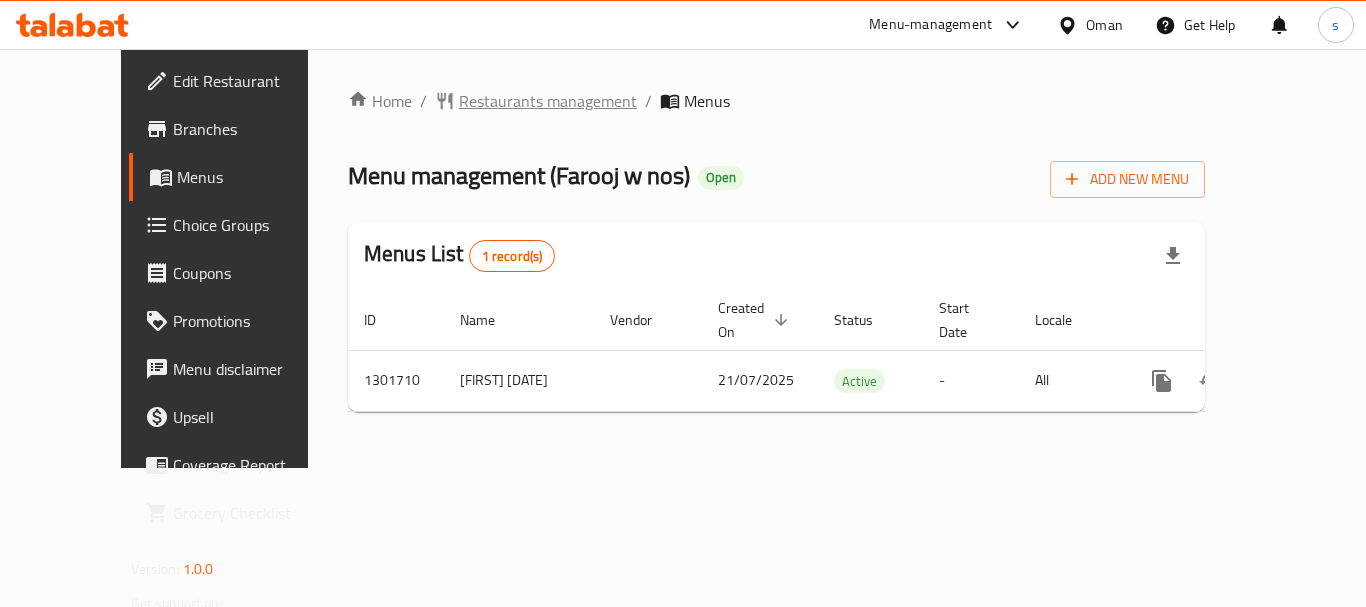 click on "Restaurants management" at bounding box center (548, 101) 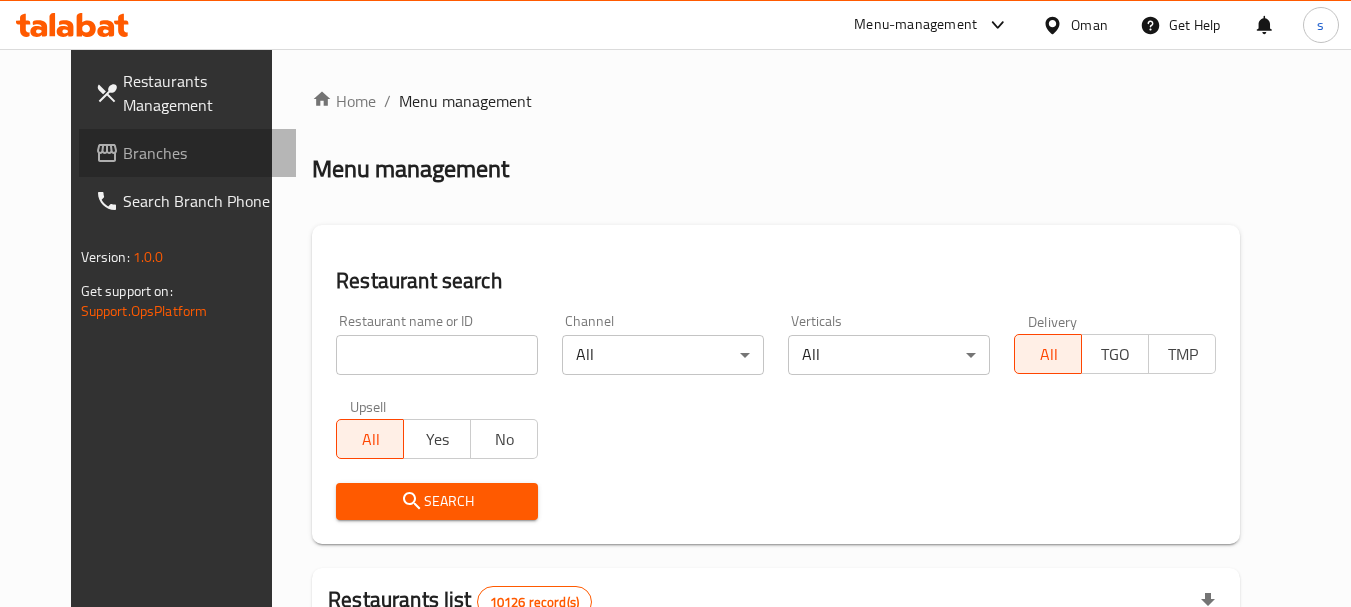 click on "Branches" at bounding box center [202, 153] 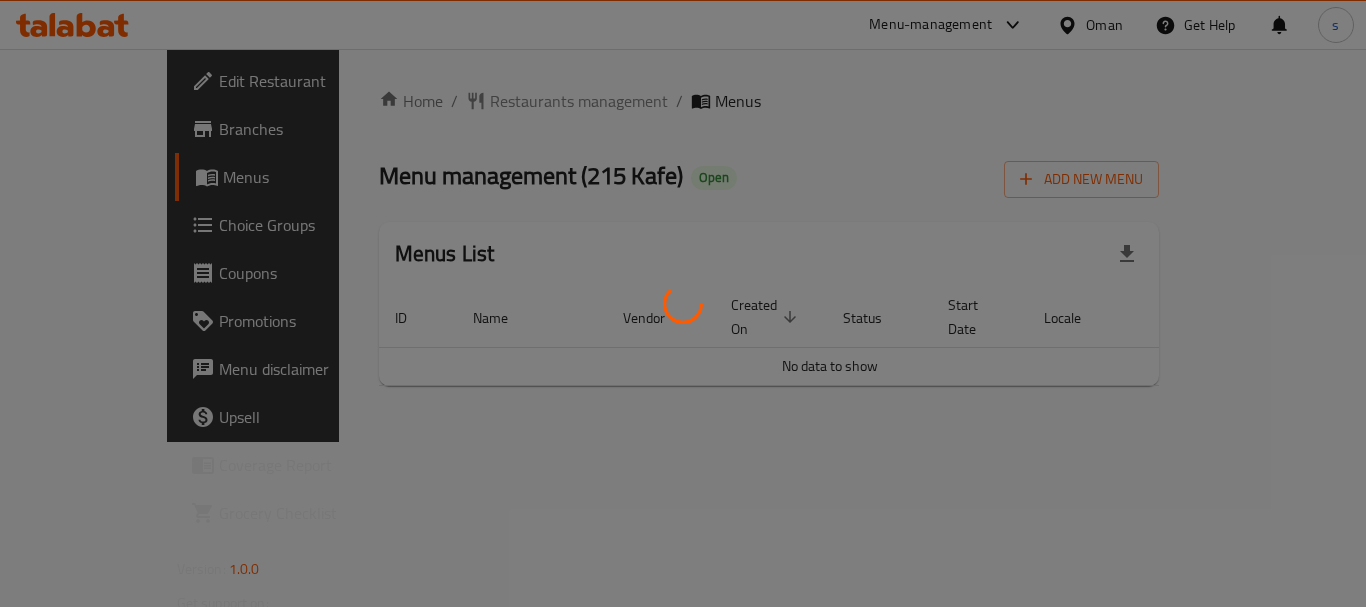scroll, scrollTop: 0, scrollLeft: 0, axis: both 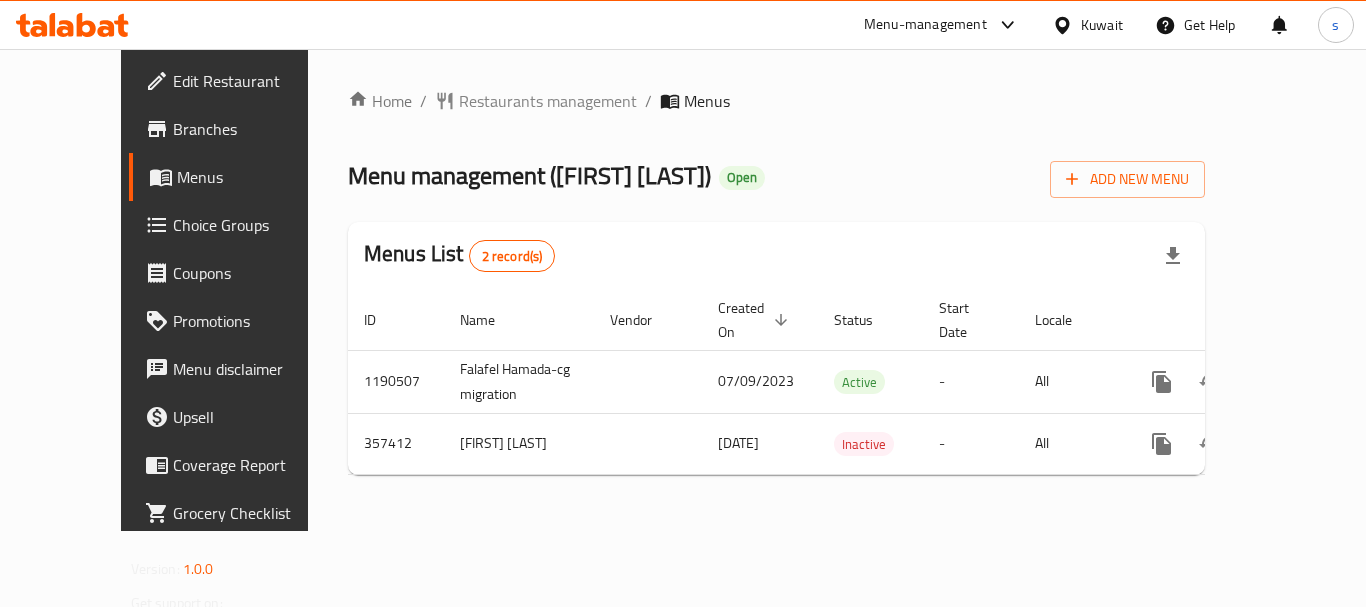 click on "Menu-management" at bounding box center (925, 25) 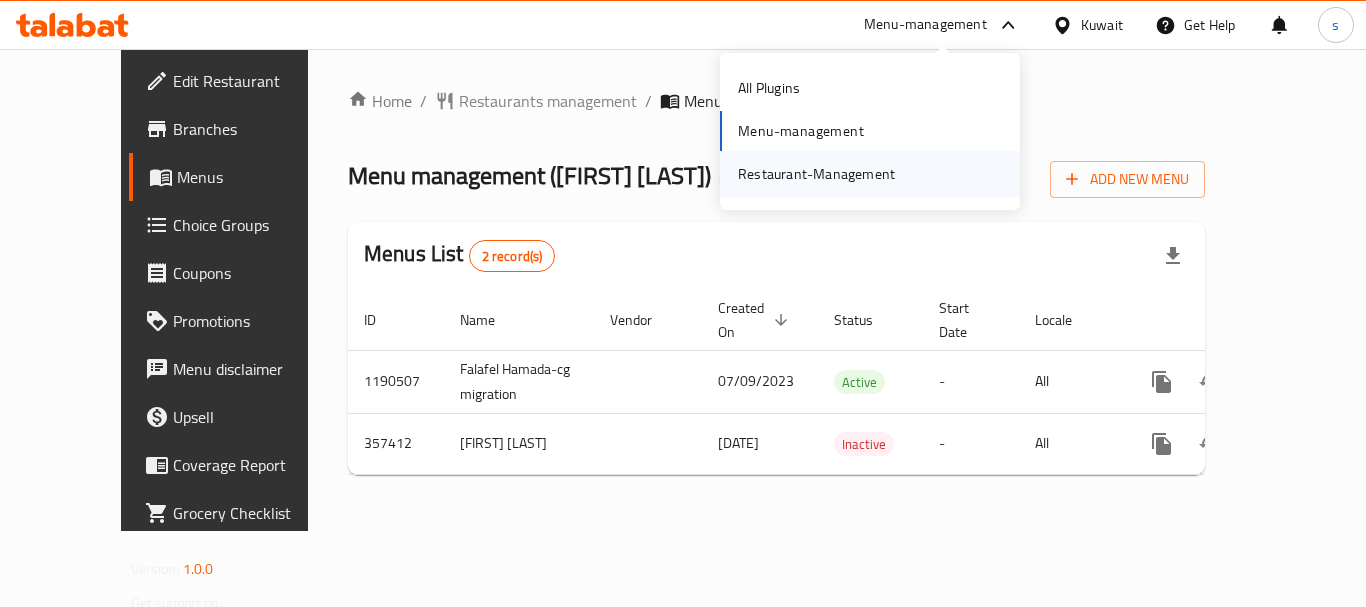 click on "Restaurant-Management" at bounding box center [816, 174] 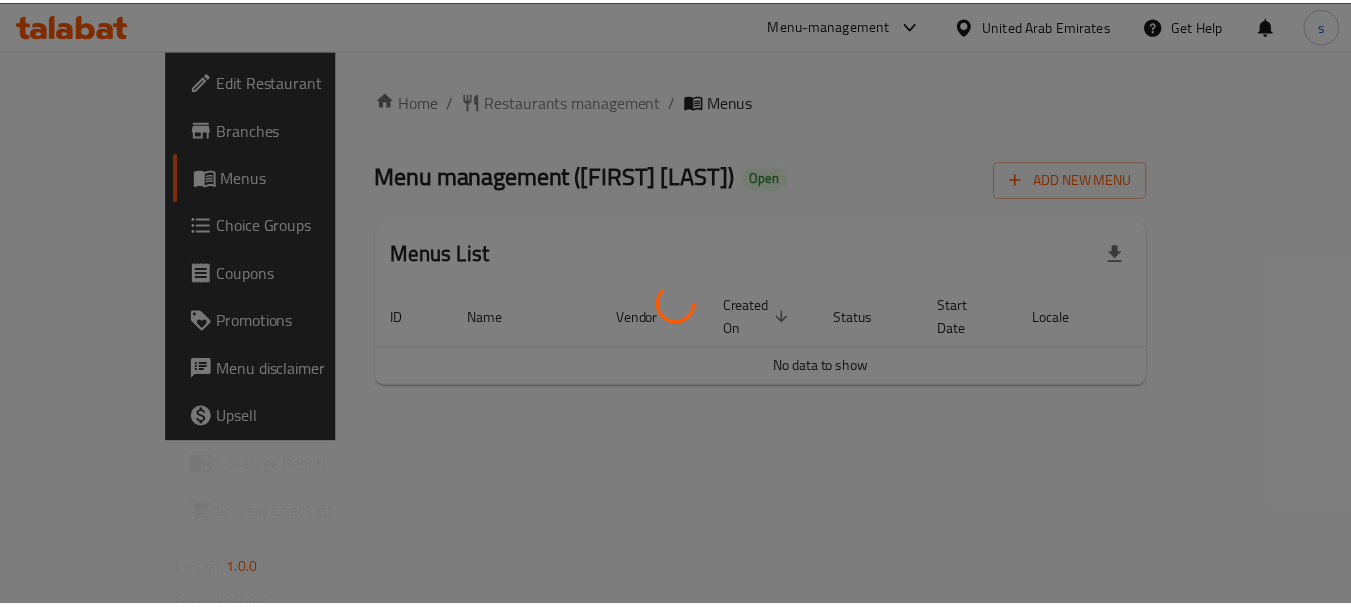 scroll, scrollTop: 0, scrollLeft: 0, axis: both 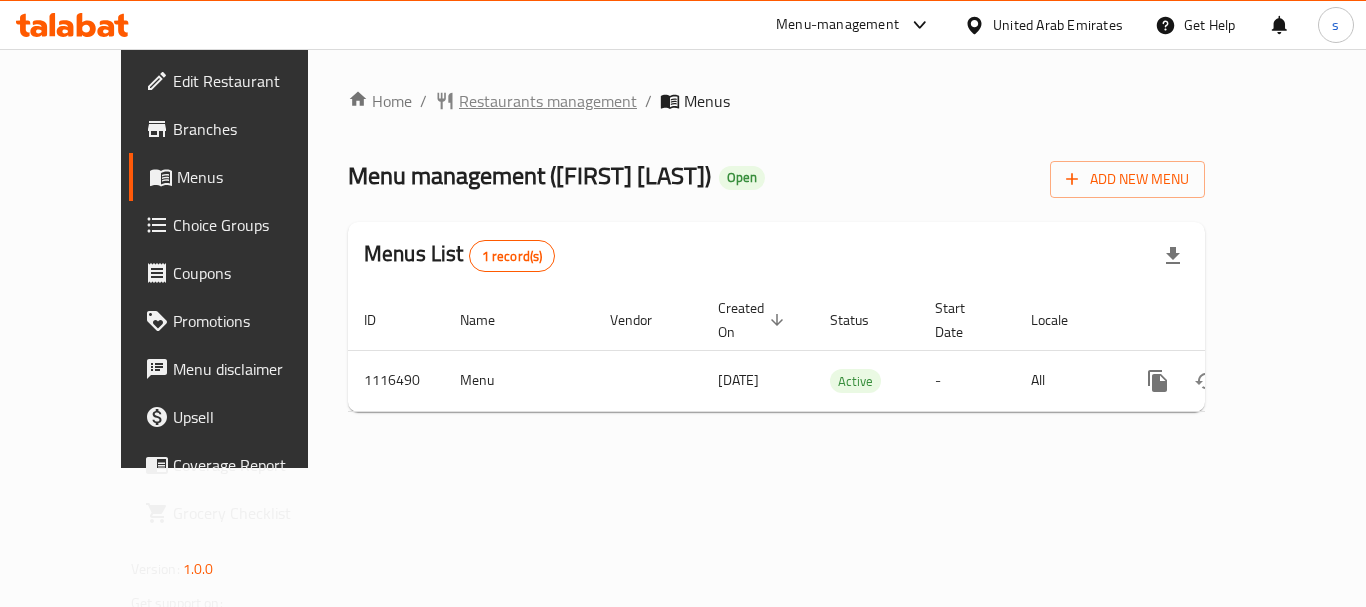 click on "Restaurants management" at bounding box center (548, 101) 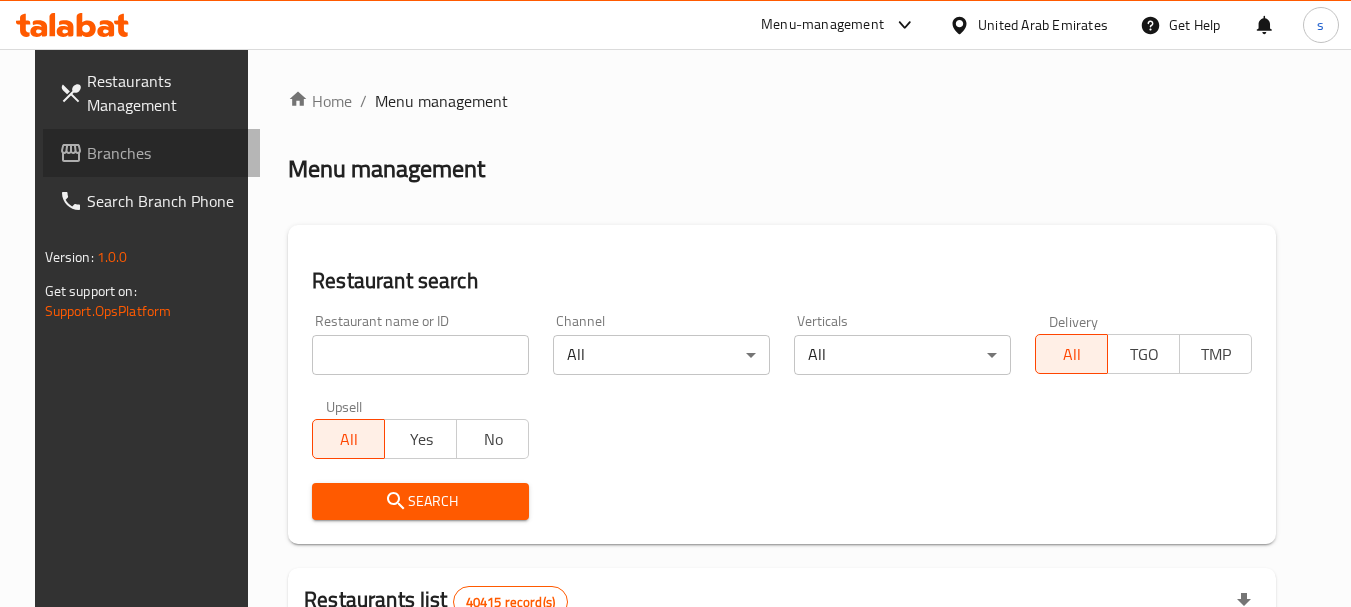 click on "Branches" at bounding box center [166, 153] 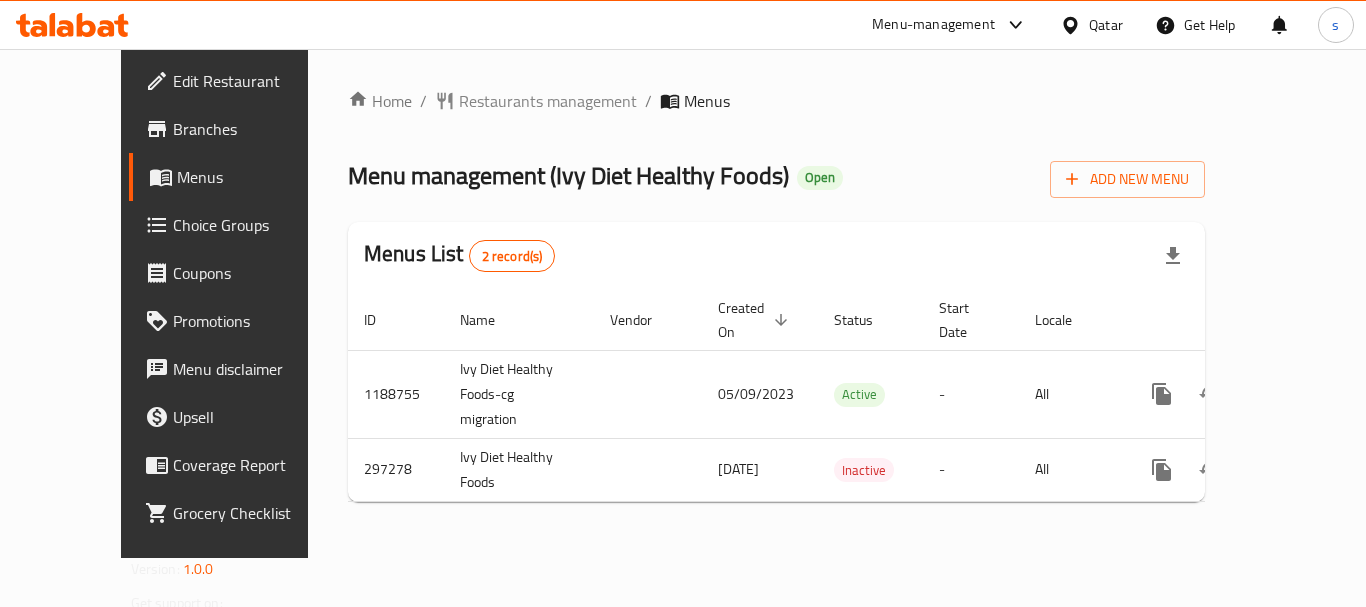 click on "Restaurants management" at bounding box center [548, 101] 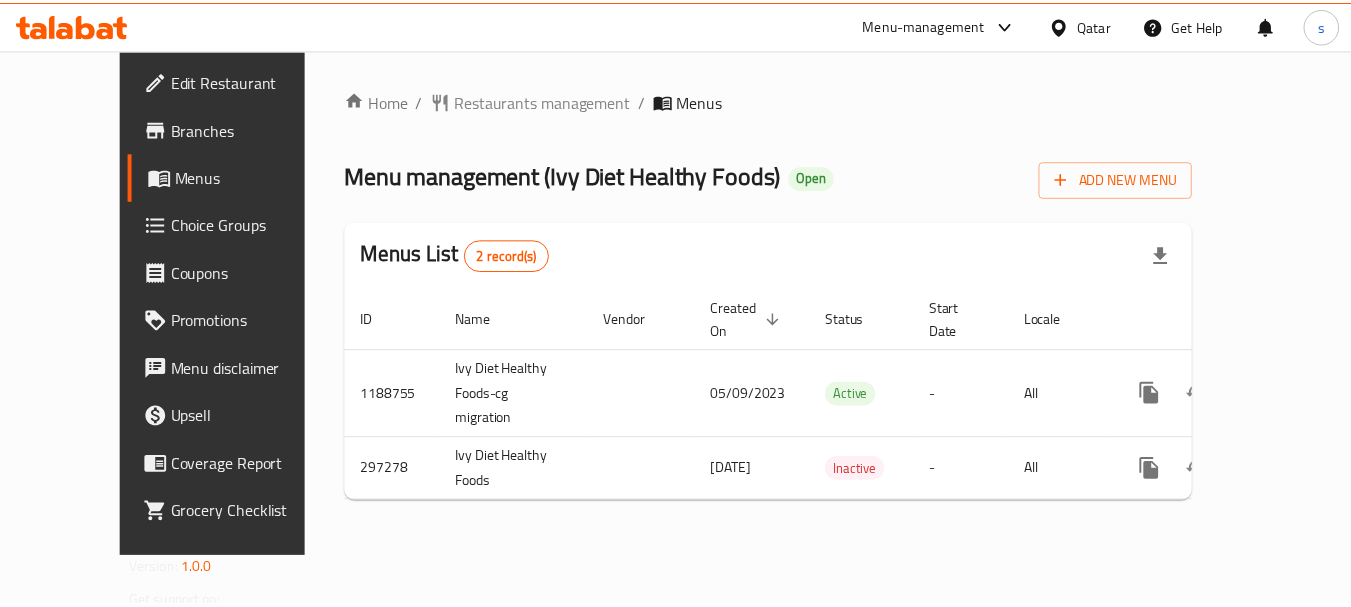 scroll, scrollTop: 0, scrollLeft: 0, axis: both 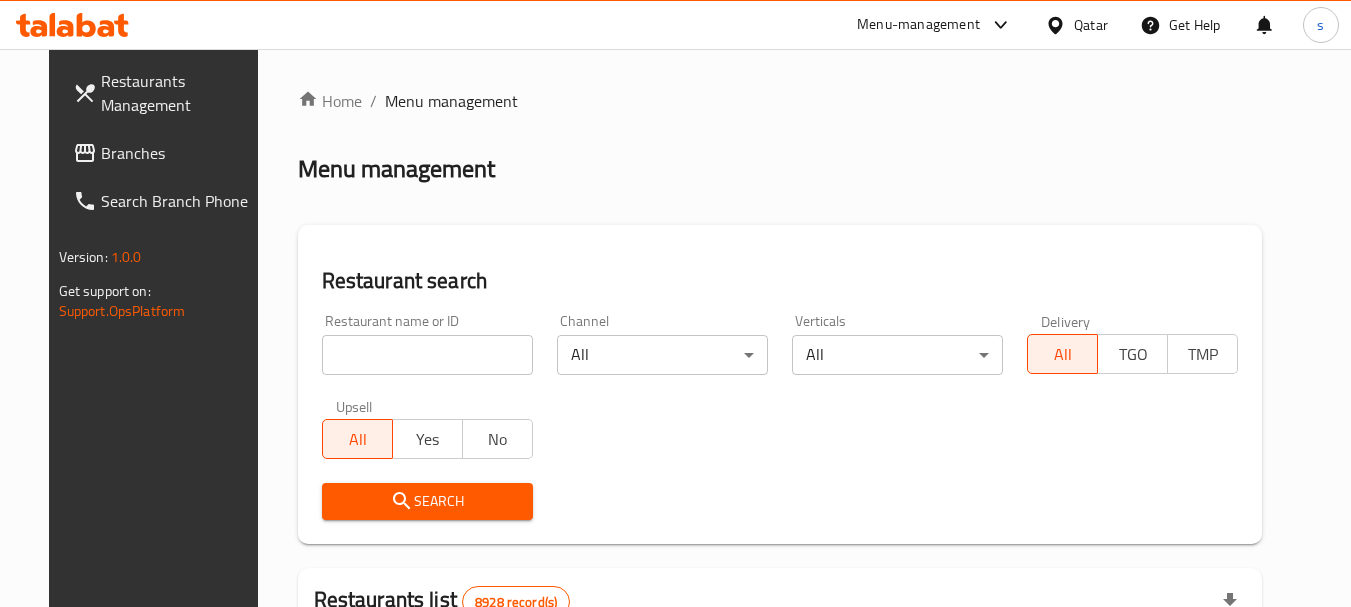 click on "Branches" at bounding box center (180, 153) 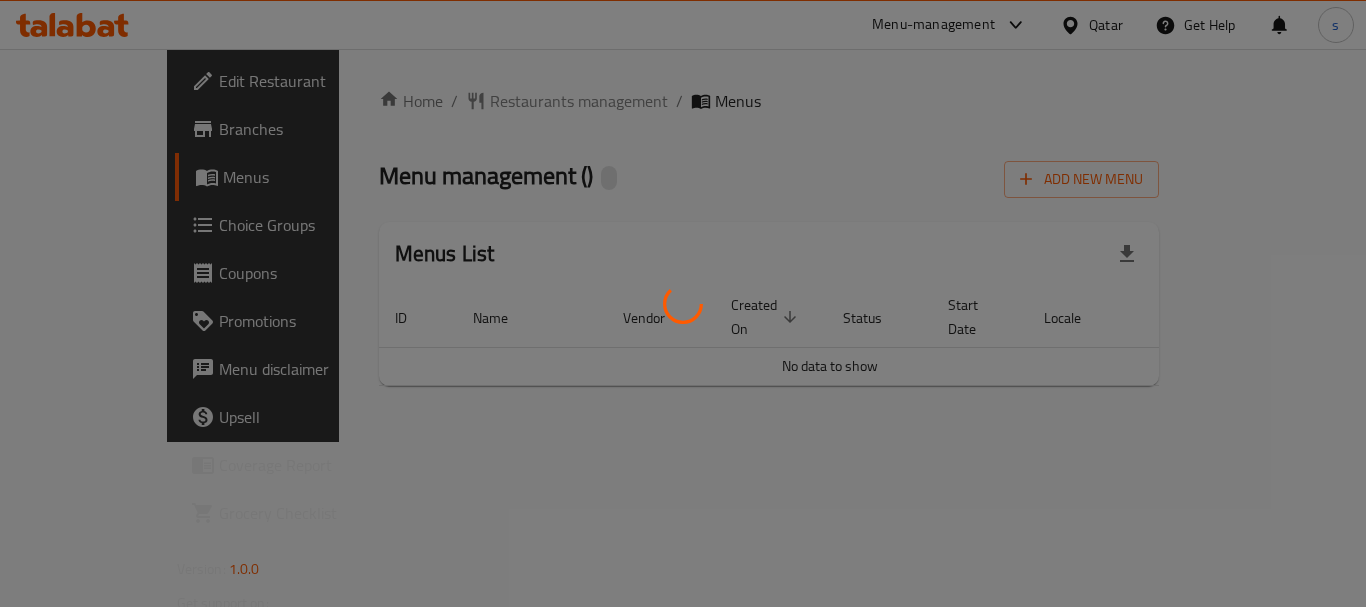 scroll, scrollTop: 0, scrollLeft: 0, axis: both 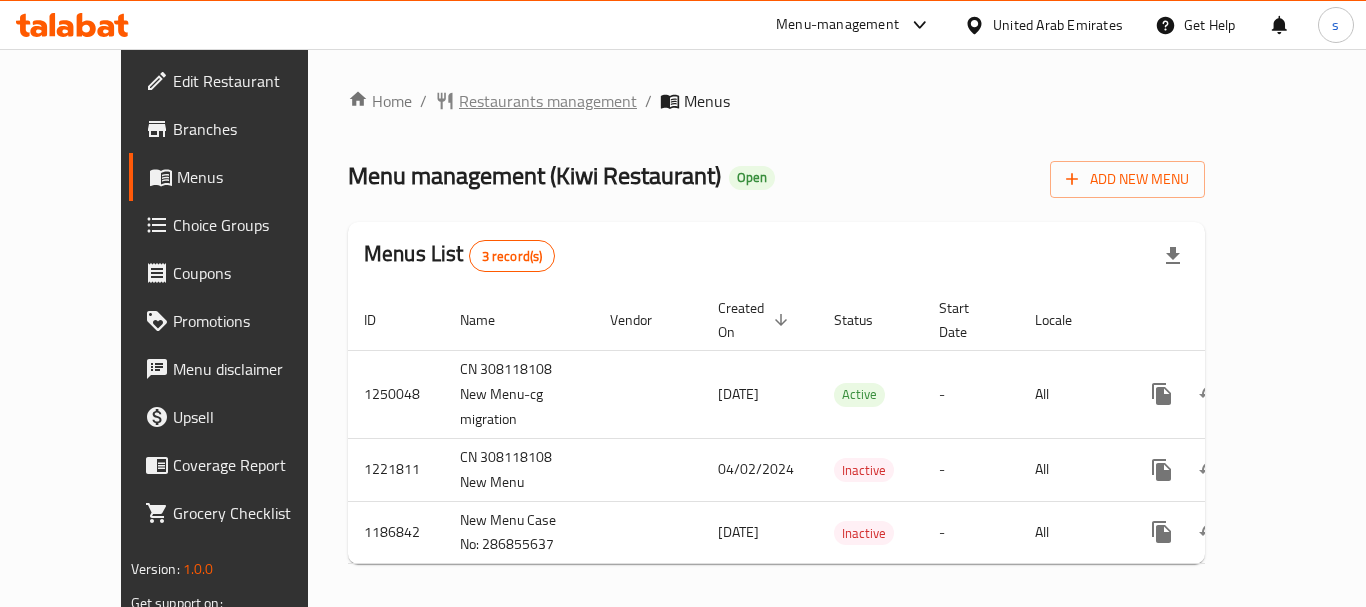 click on "Restaurants management" at bounding box center (548, 101) 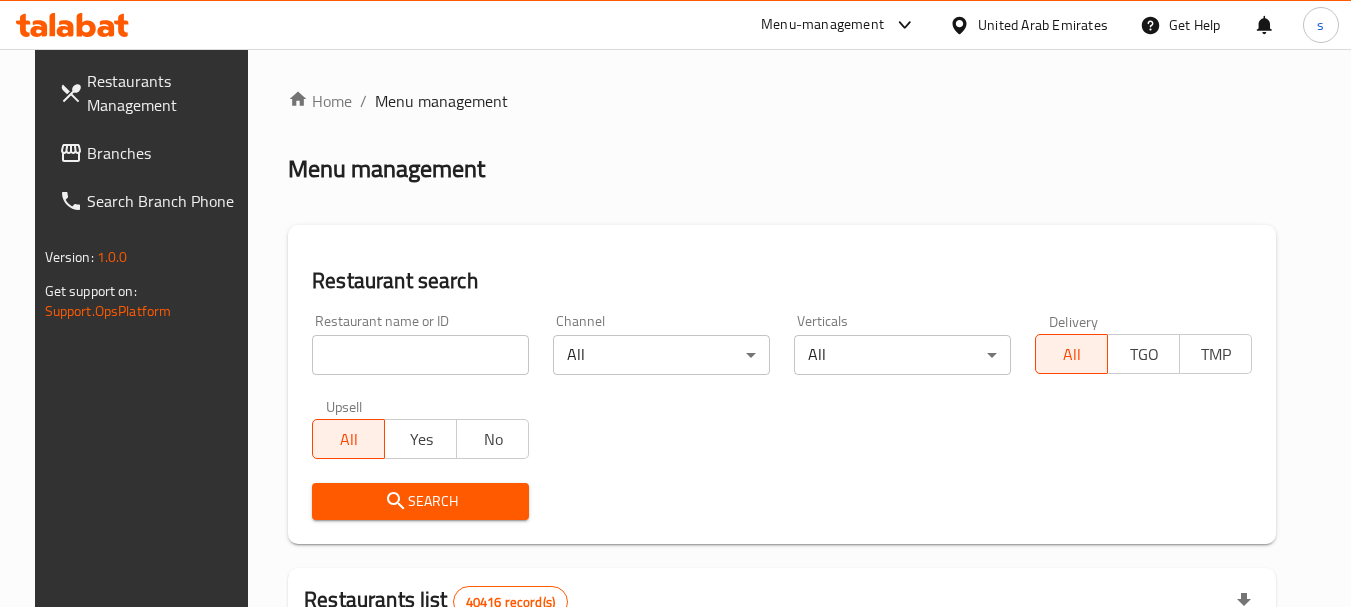 click on "Branches" at bounding box center (152, 153) 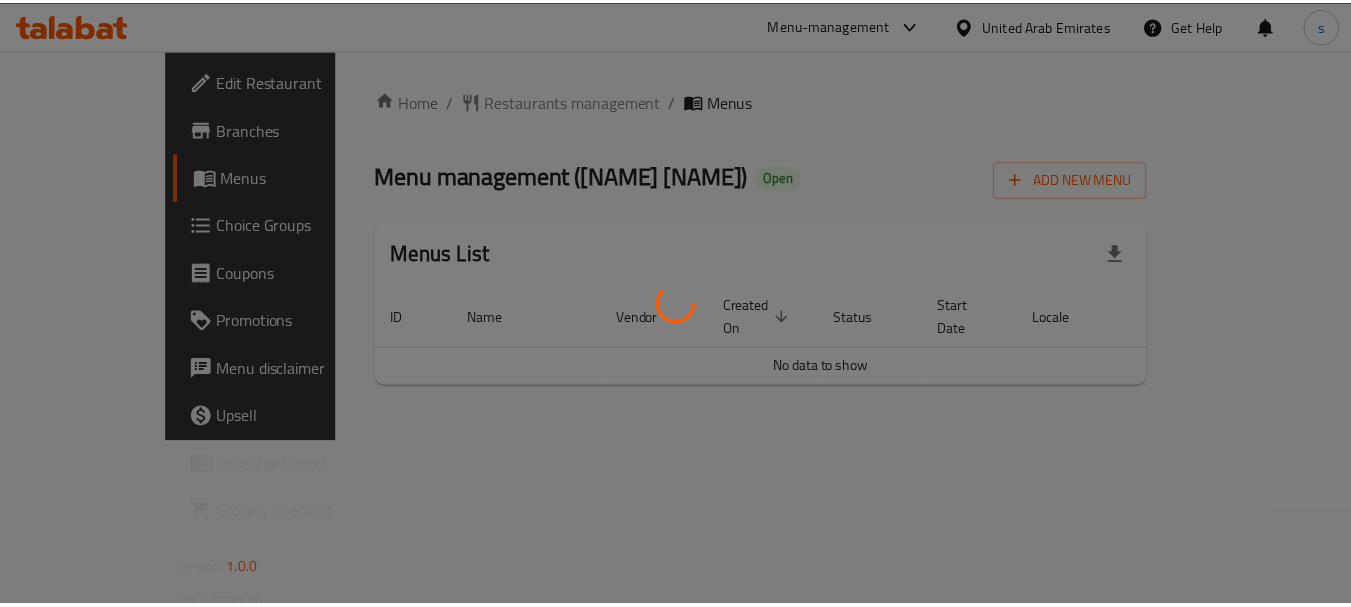 scroll, scrollTop: 0, scrollLeft: 0, axis: both 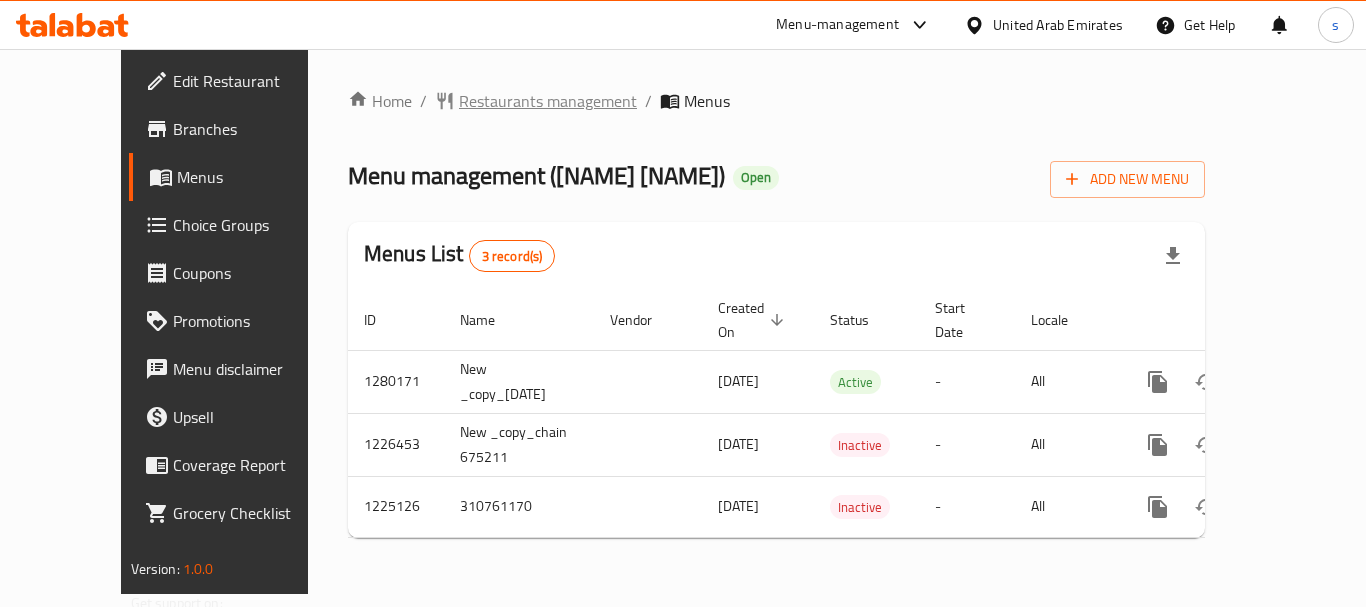 click on "Restaurants management" at bounding box center [548, 101] 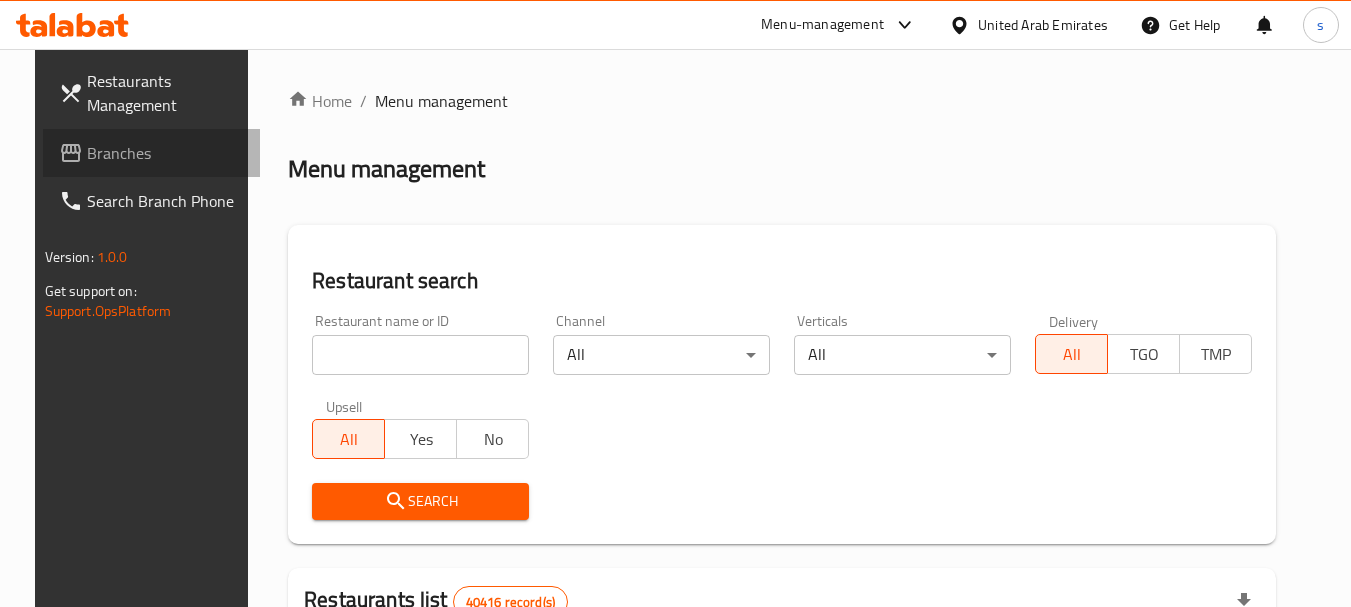 click on "Branches" at bounding box center (166, 153) 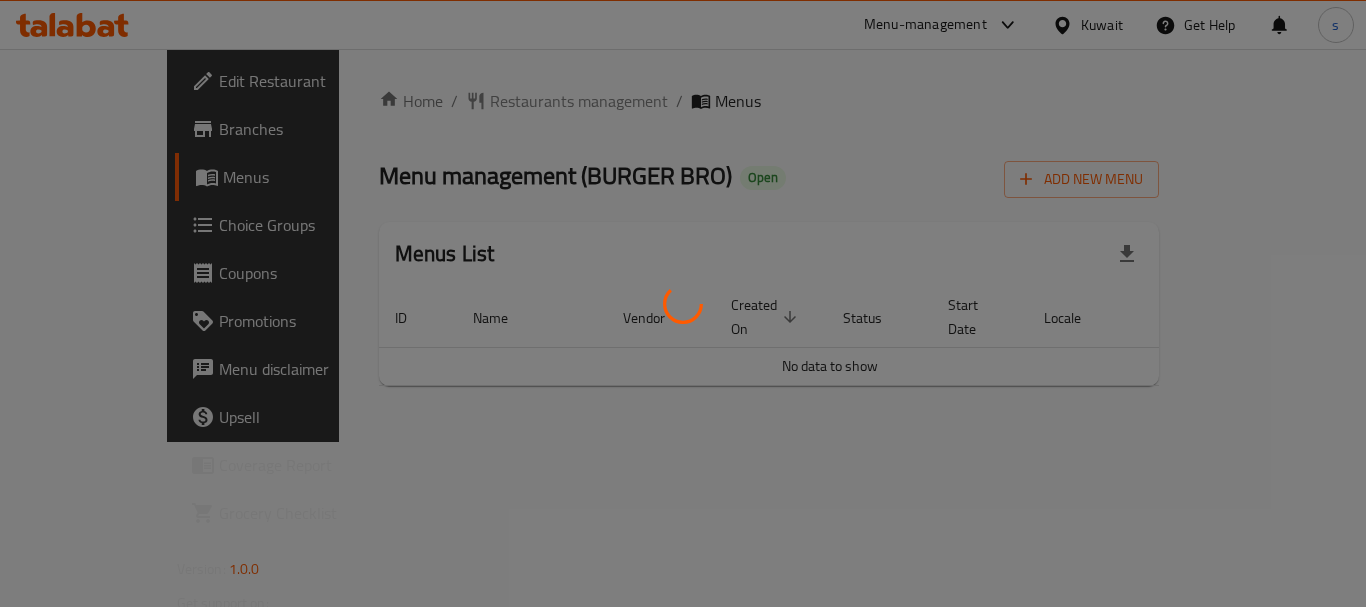 scroll, scrollTop: 0, scrollLeft: 0, axis: both 